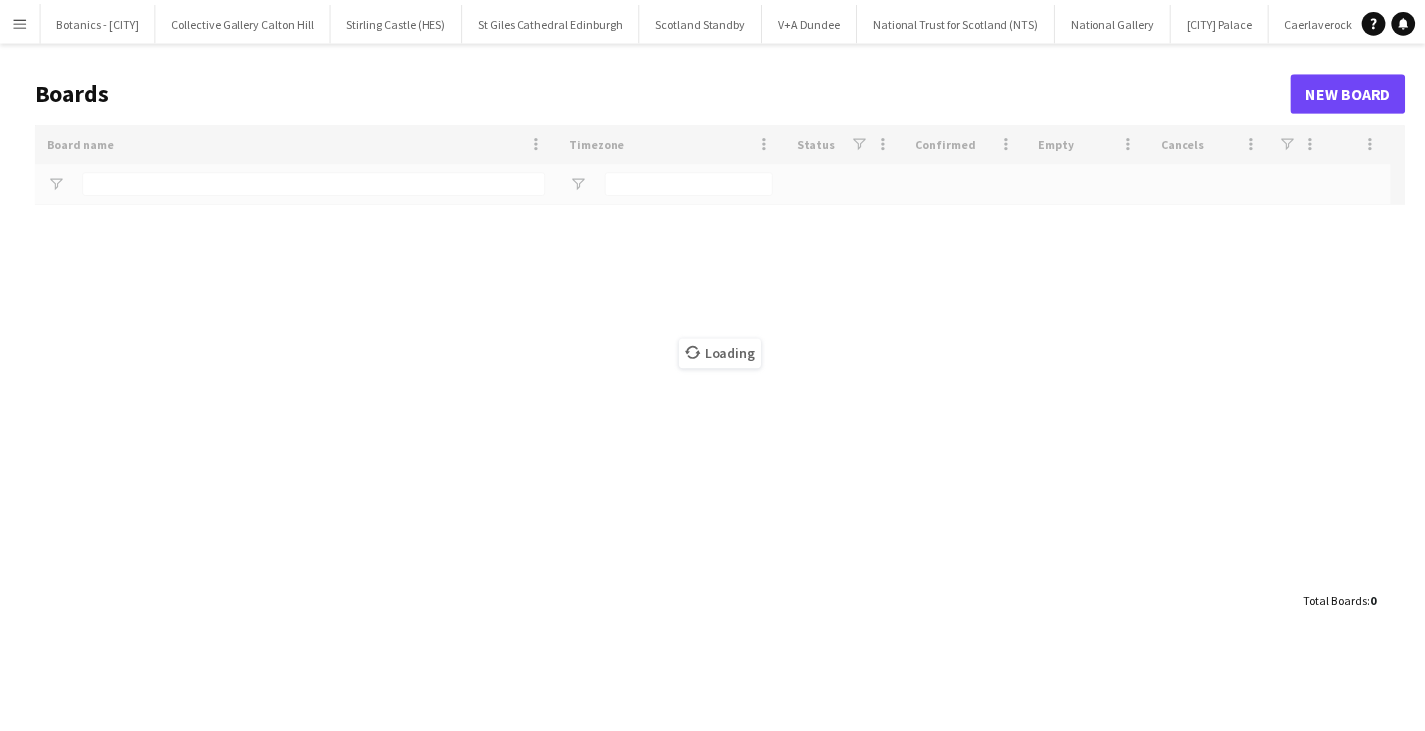 scroll, scrollTop: 0, scrollLeft: 0, axis: both 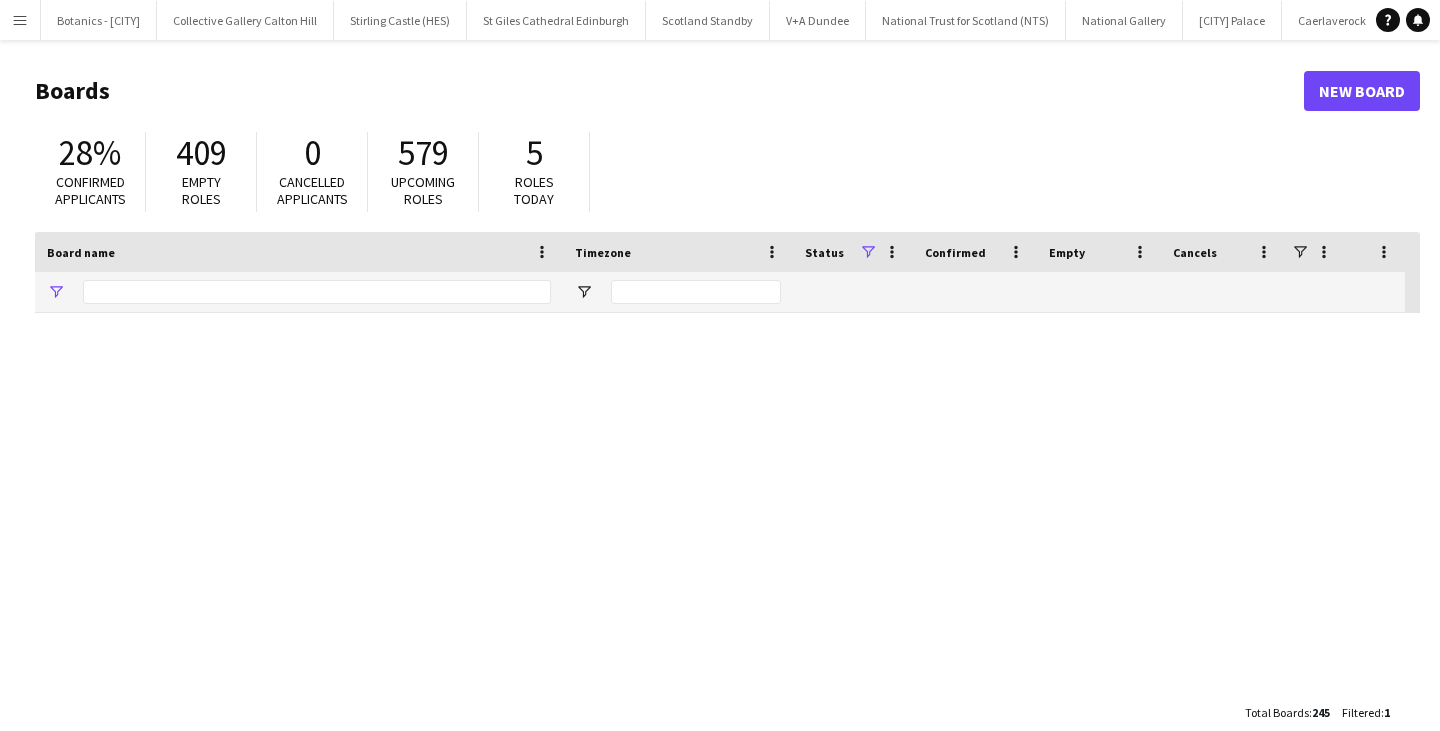 type on "*****" 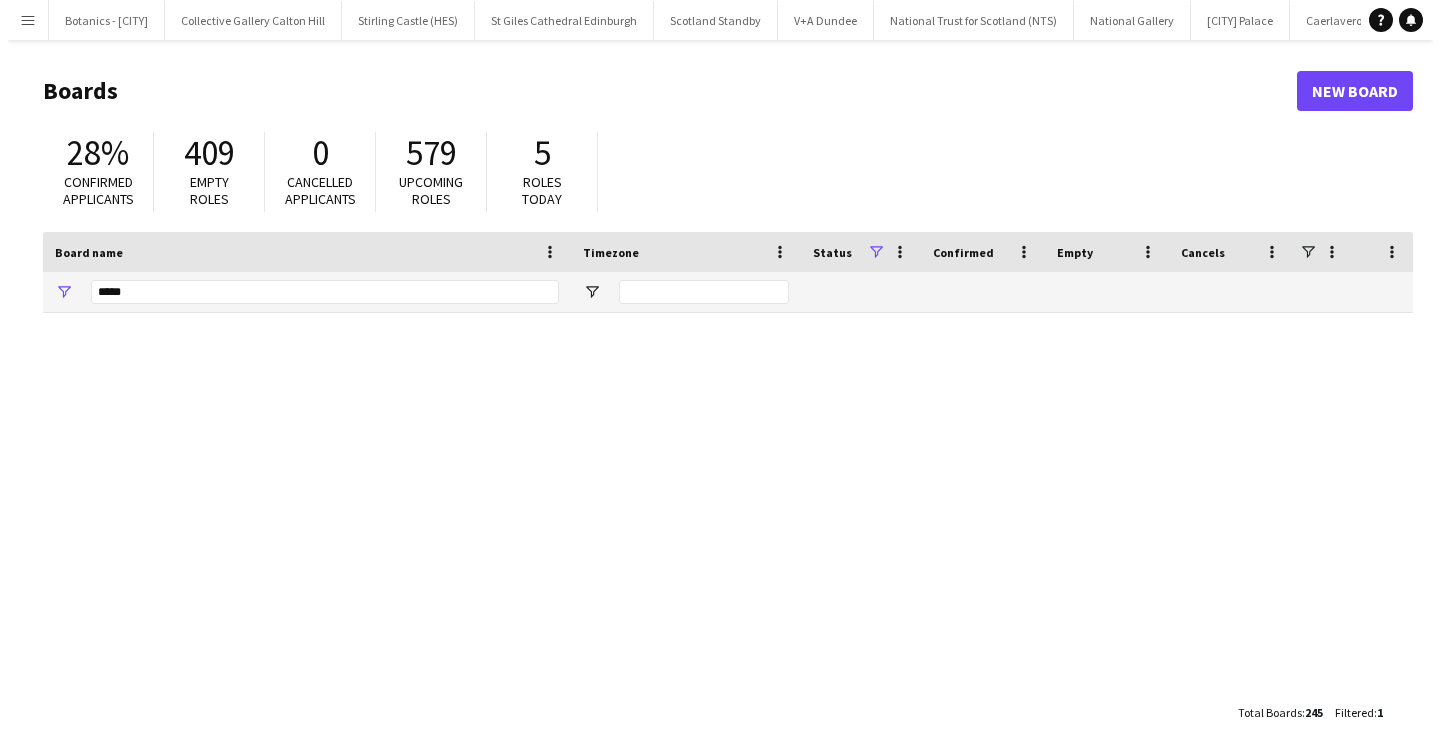scroll, scrollTop: 0, scrollLeft: 0, axis: both 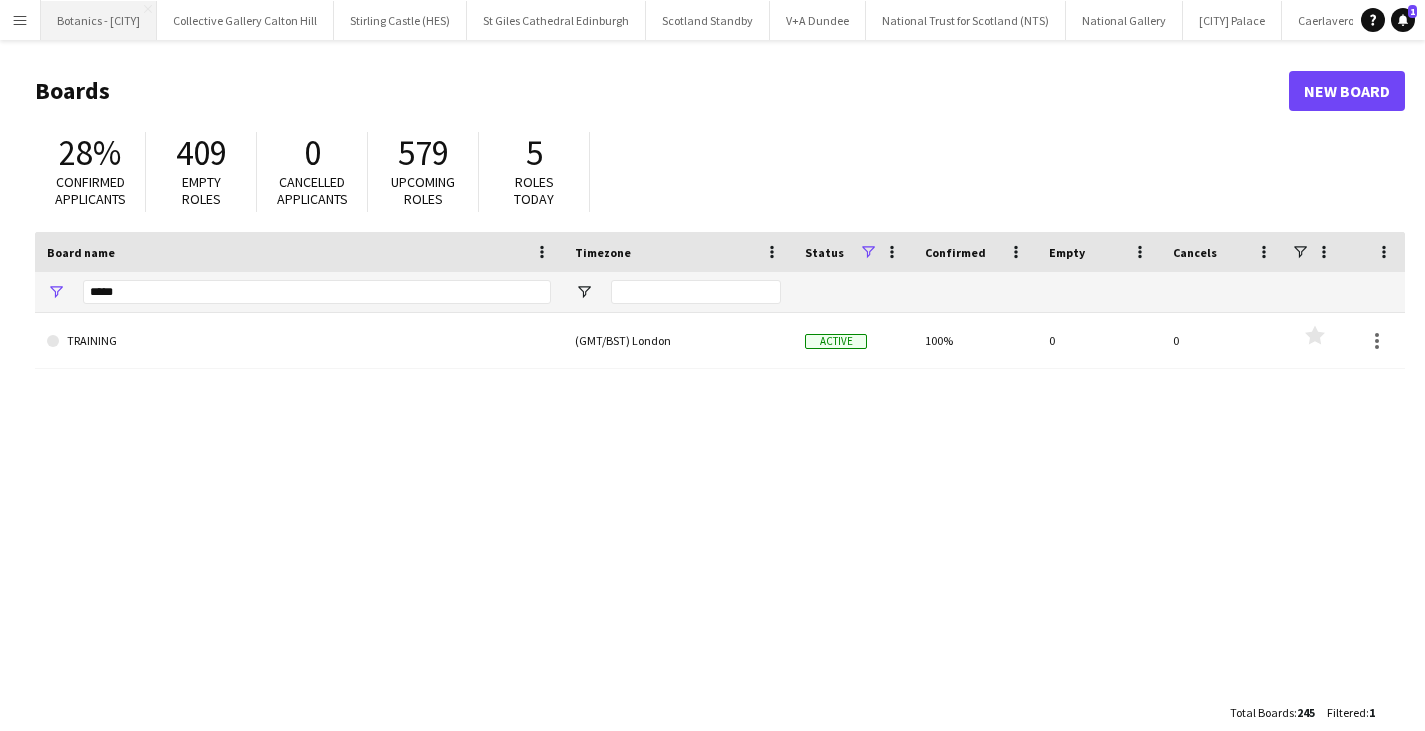 click on "Botanics - Edinburgh
Close" at bounding box center (99, 20) 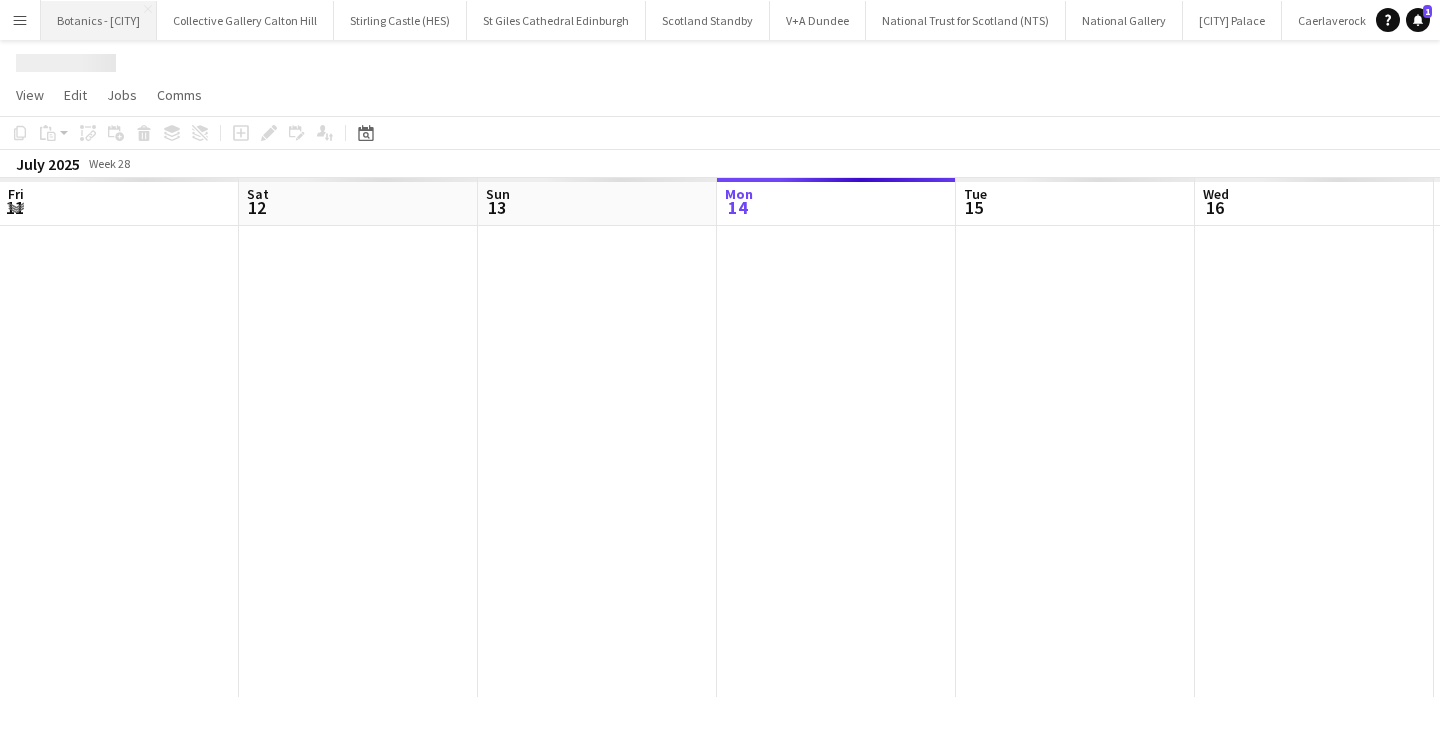scroll, scrollTop: 0, scrollLeft: 478, axis: horizontal 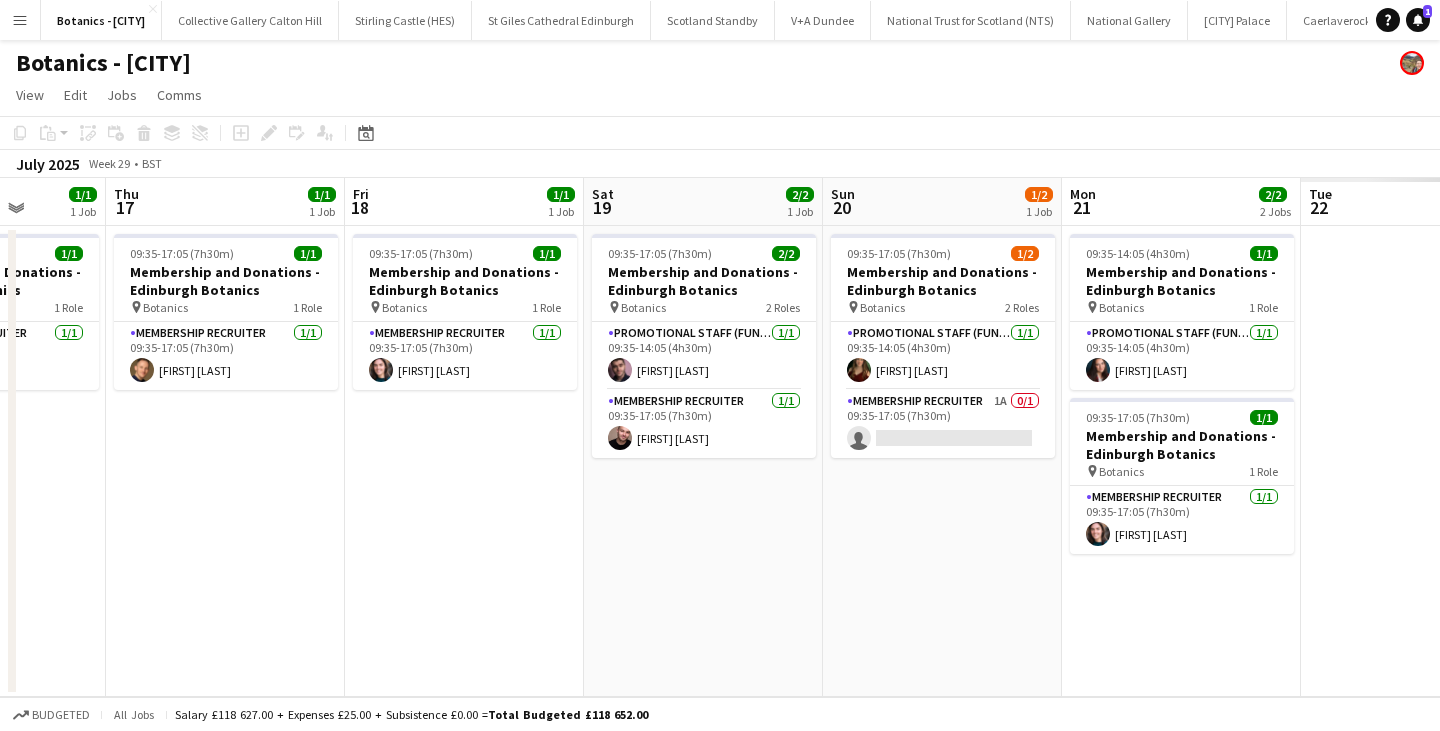 drag, startPoint x: 1177, startPoint y: 498, endPoint x: 80, endPoint y: 504, distance: 1097.0164 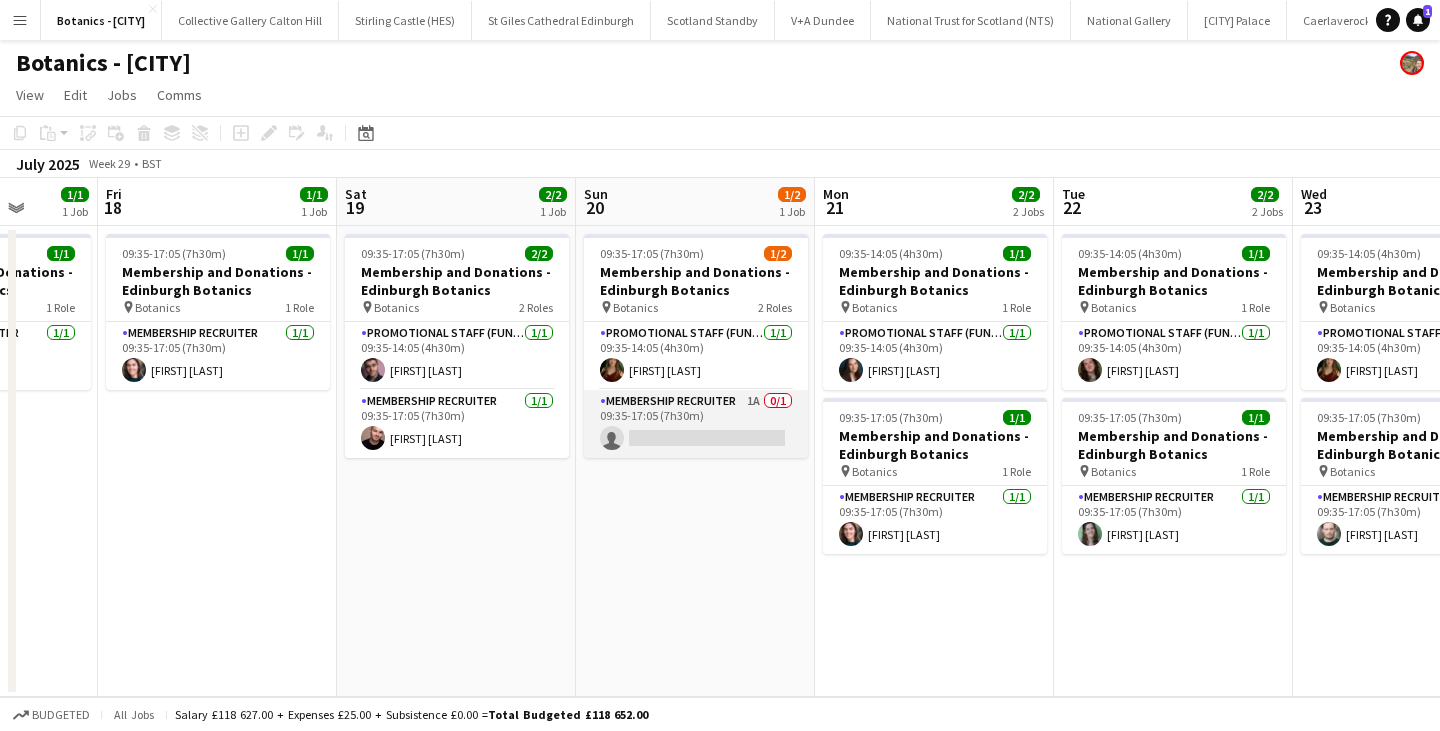click on "Membership Recruiter   1A   0/1   09:35-17:05 (7h30m)
single-neutral-actions" 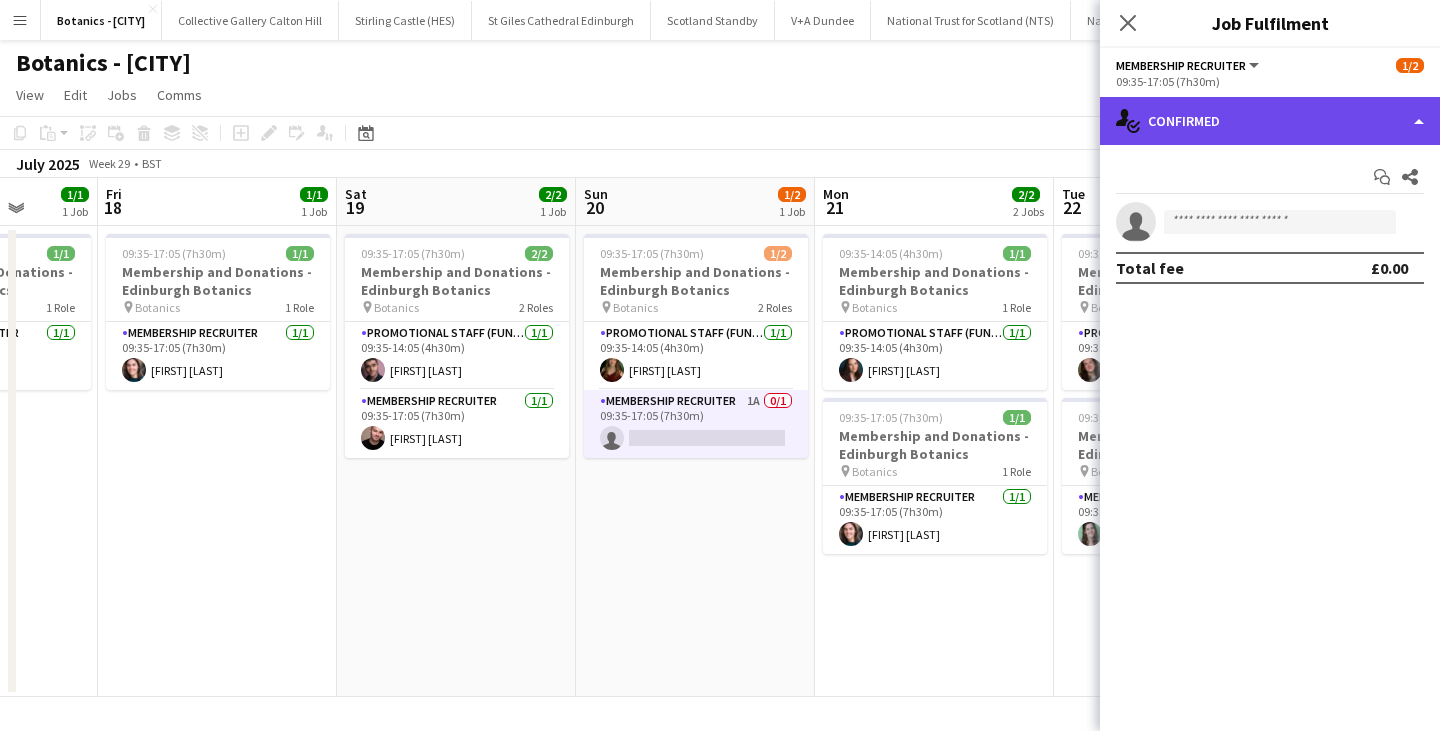 click on "single-neutral-actions-check-2
Confirmed" 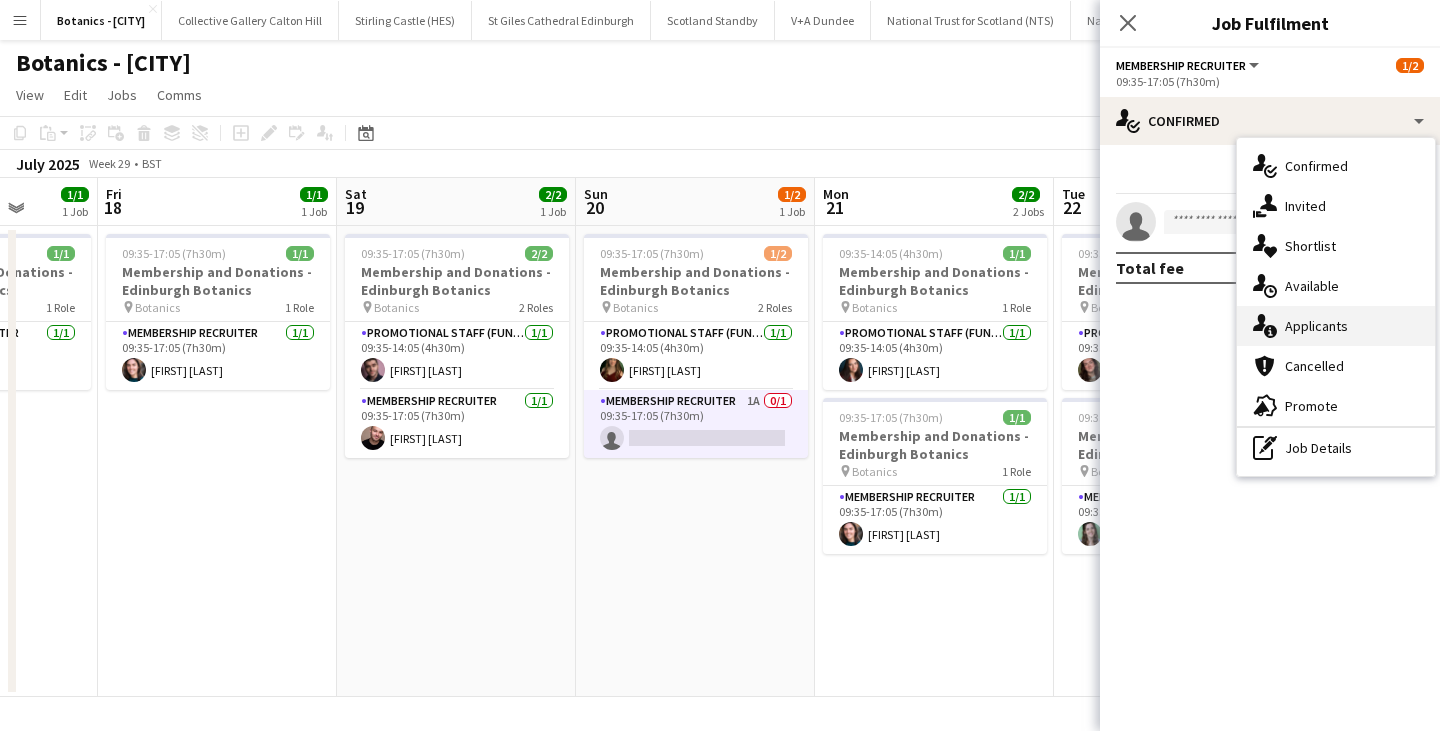 click on "single-neutral-actions-information
Applicants" at bounding box center [1336, 326] 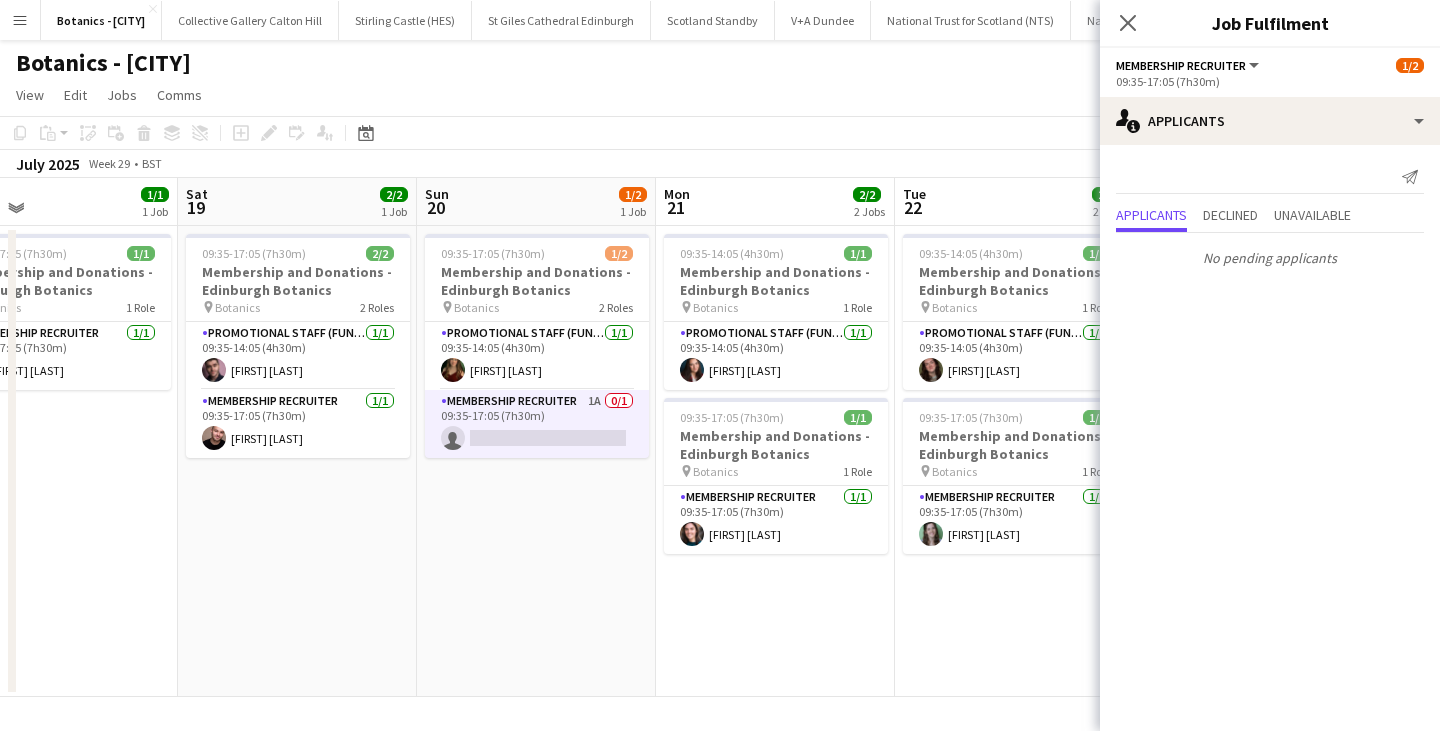 drag, startPoint x: 767, startPoint y: 498, endPoint x: 225, endPoint y: 496, distance: 542.00366 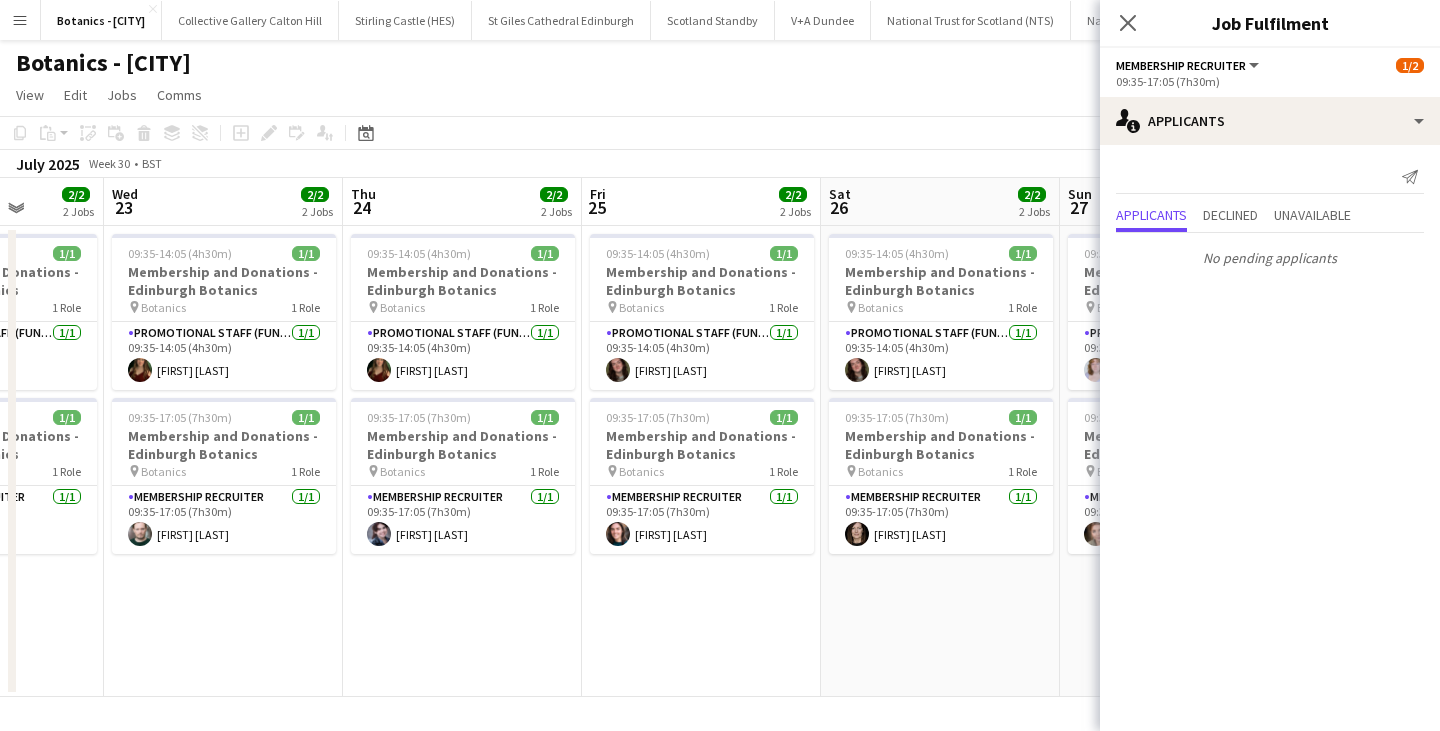 drag, startPoint x: 819, startPoint y: 516, endPoint x: 261, endPoint y: 487, distance: 558.75305 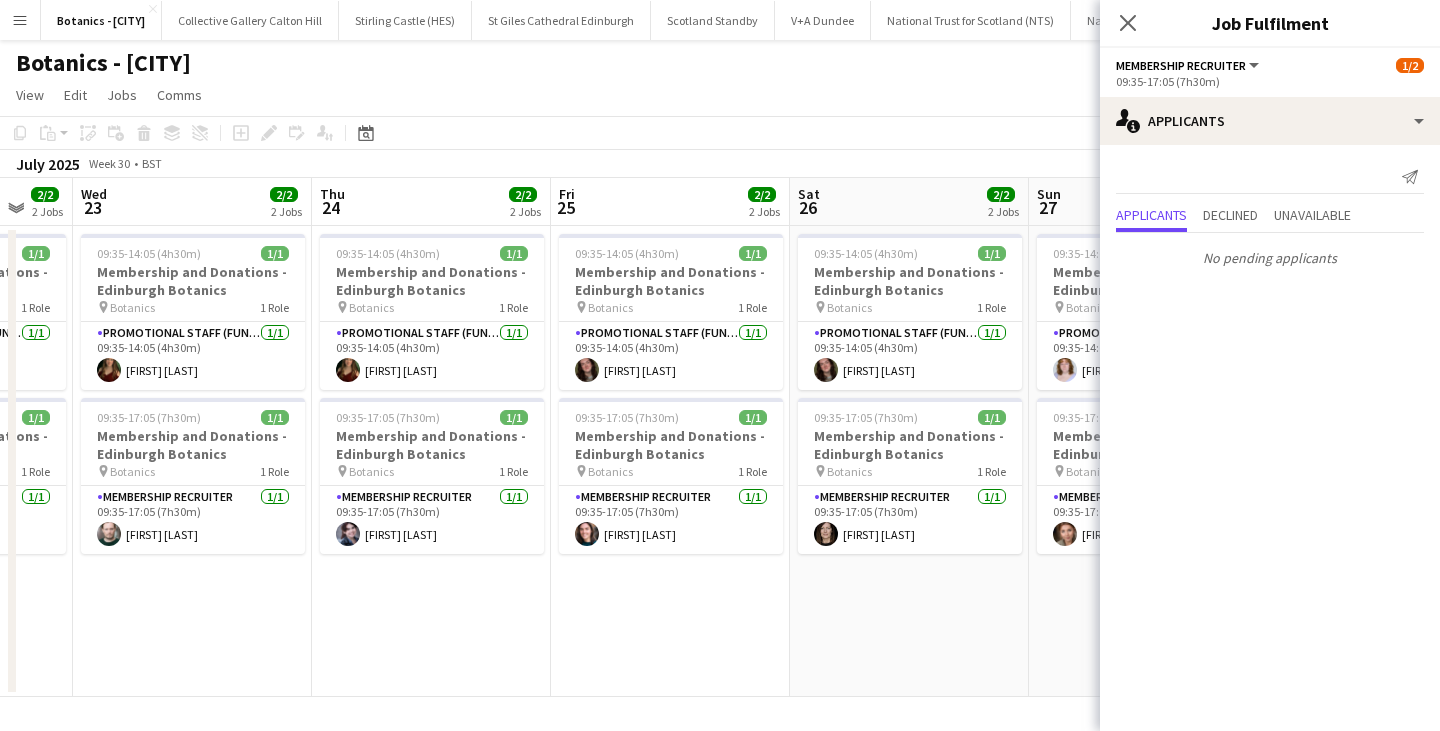 drag, startPoint x: 716, startPoint y: 486, endPoint x: 128, endPoint y: 464, distance: 588.41144 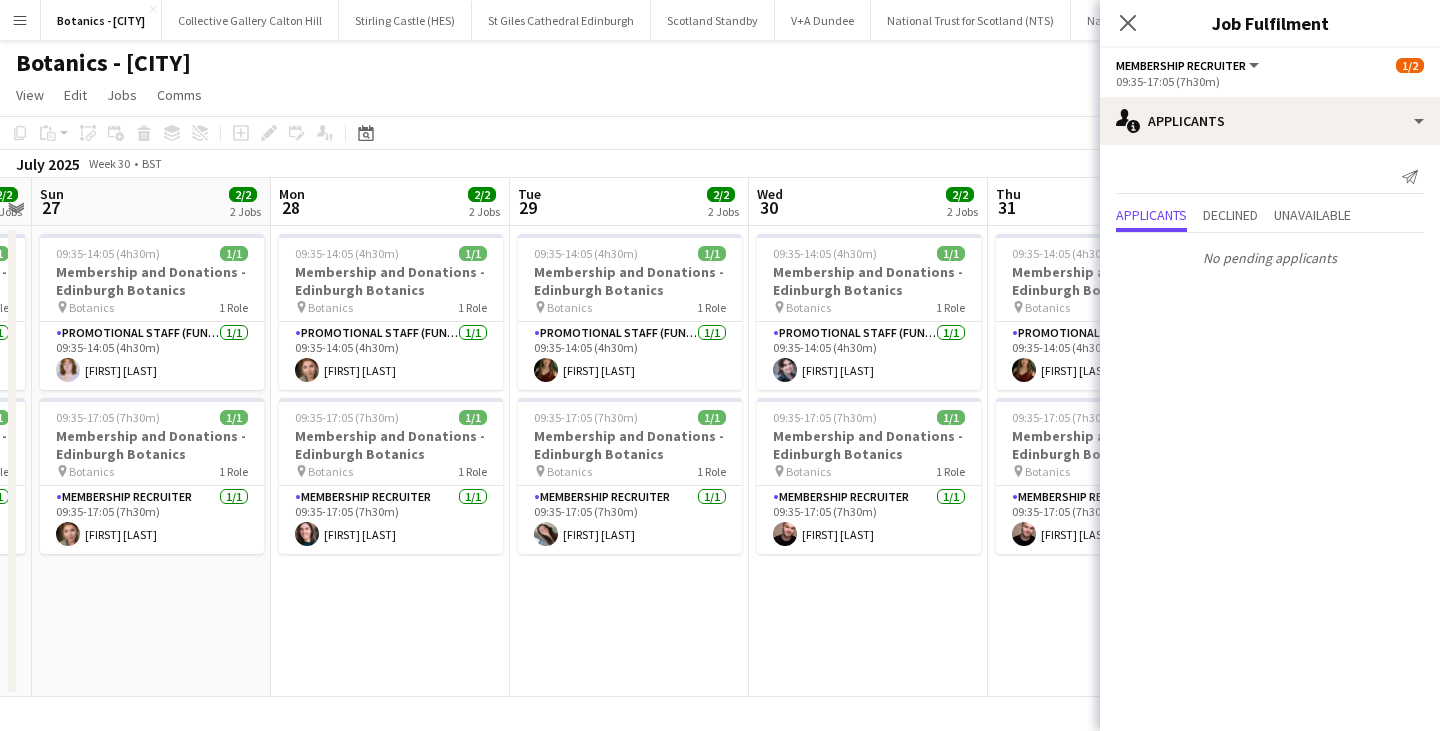 drag, startPoint x: 677, startPoint y: 475, endPoint x: 215, endPoint y: 457, distance: 462.35052 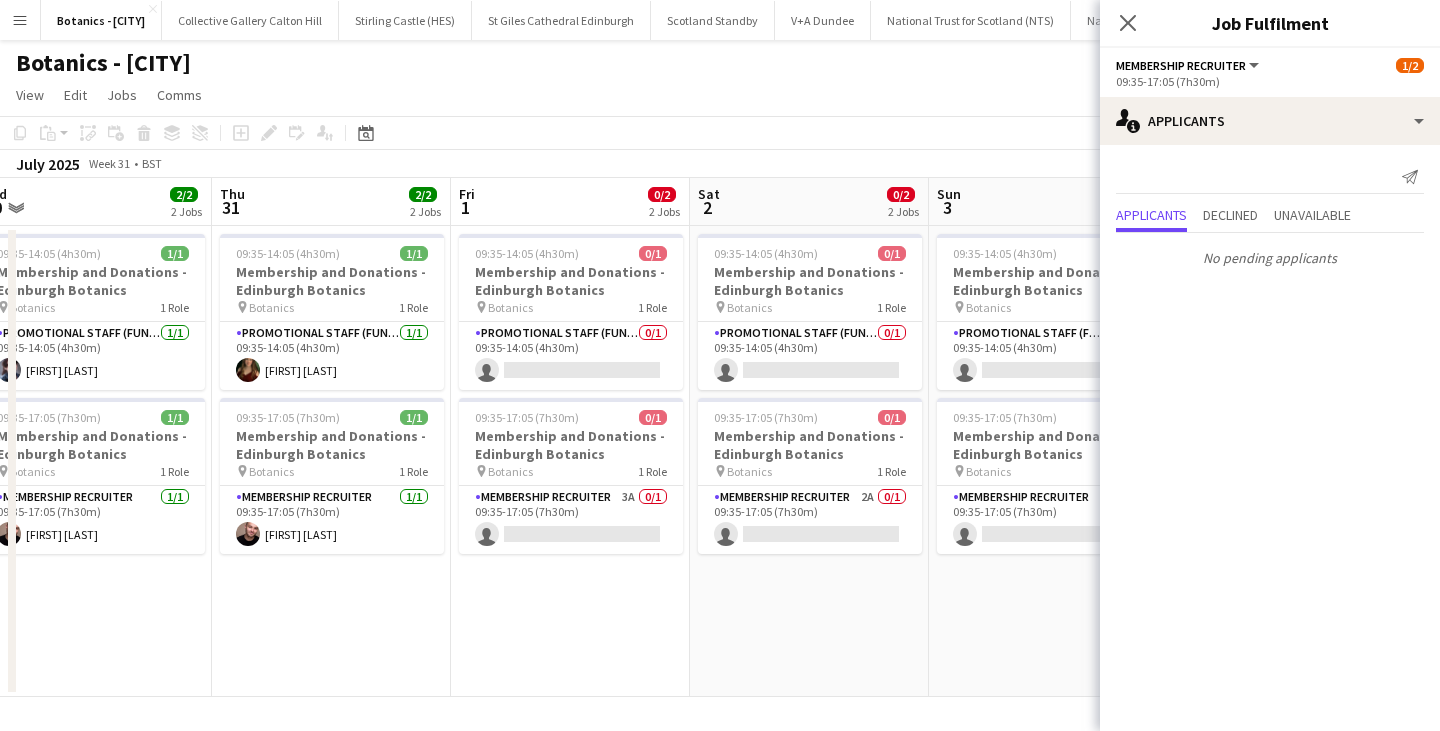 drag, startPoint x: 613, startPoint y: 454, endPoint x: 329, endPoint y: 441, distance: 284.2974 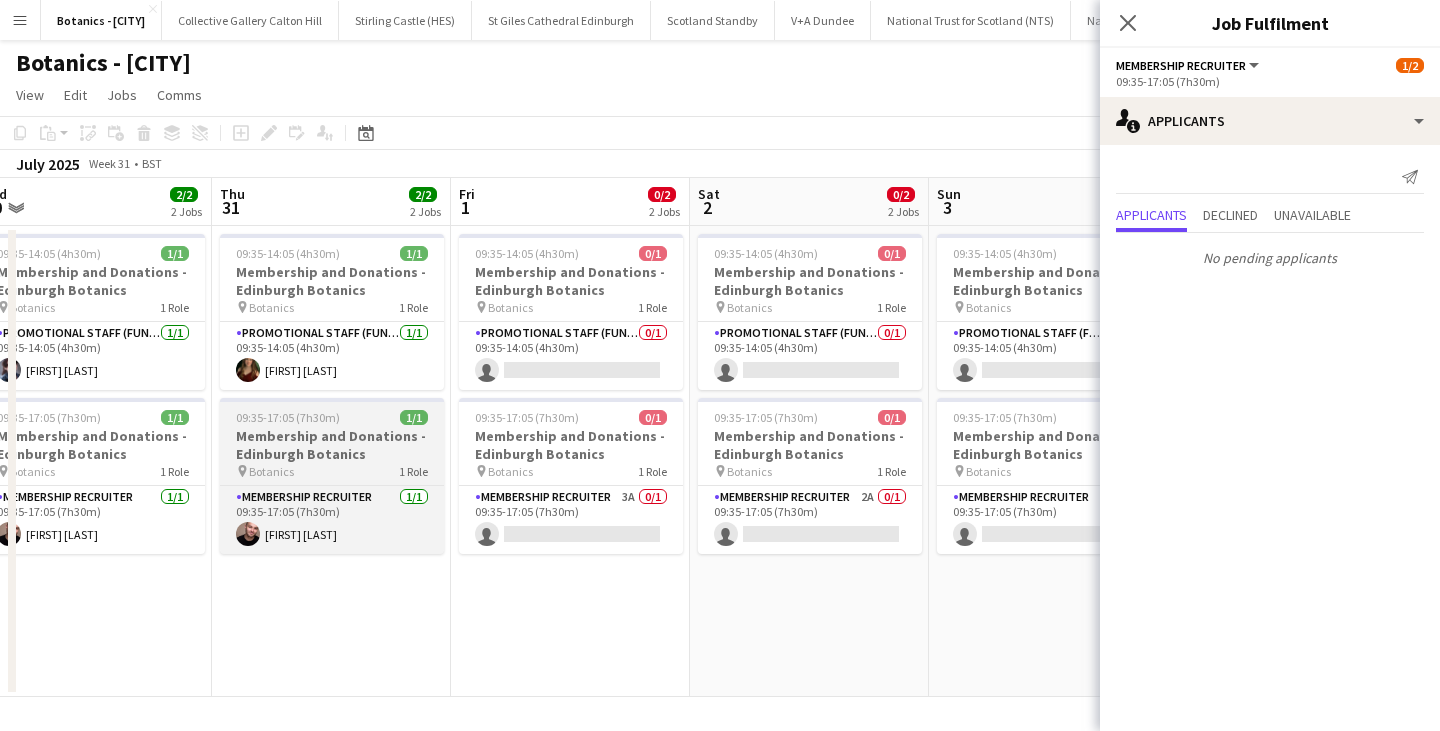 scroll, scrollTop: 0, scrollLeft: 746, axis: horizontal 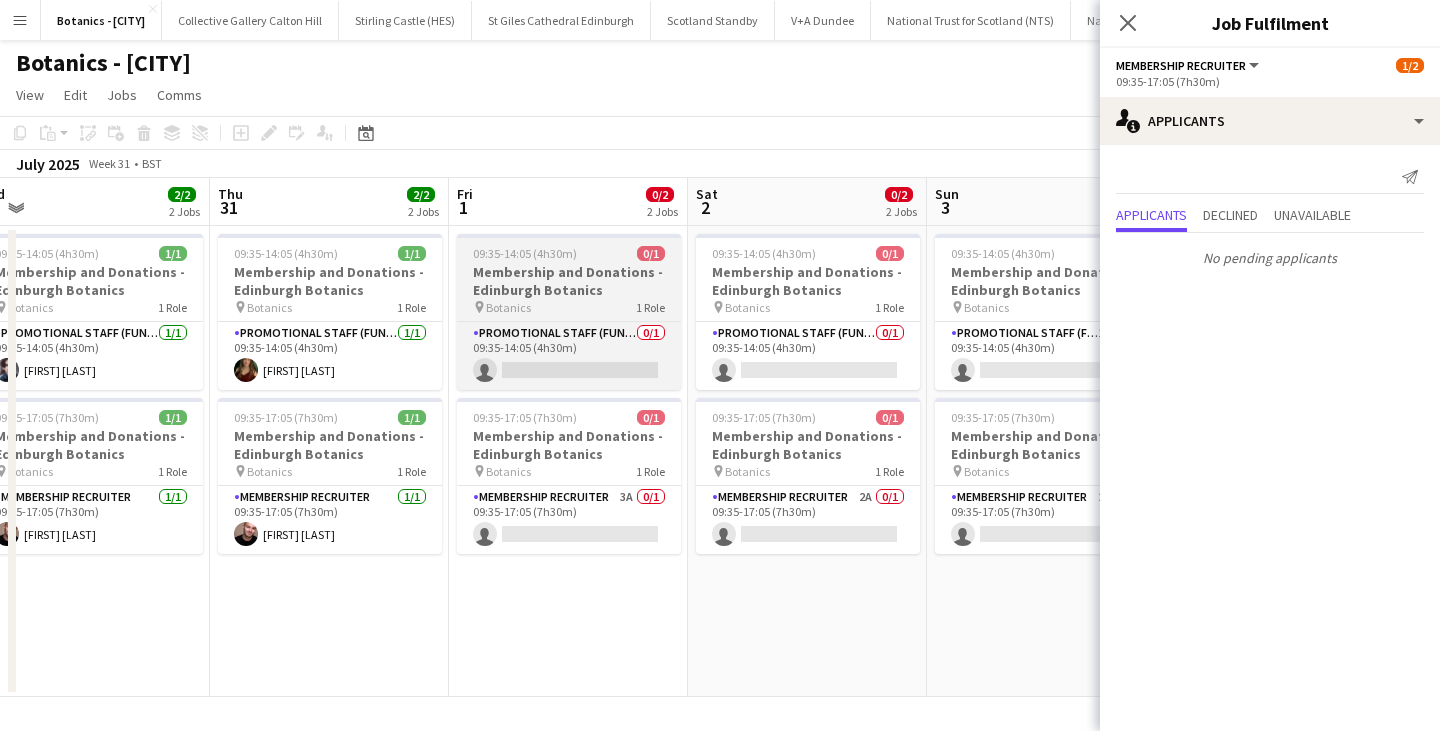 click on "Botanics" 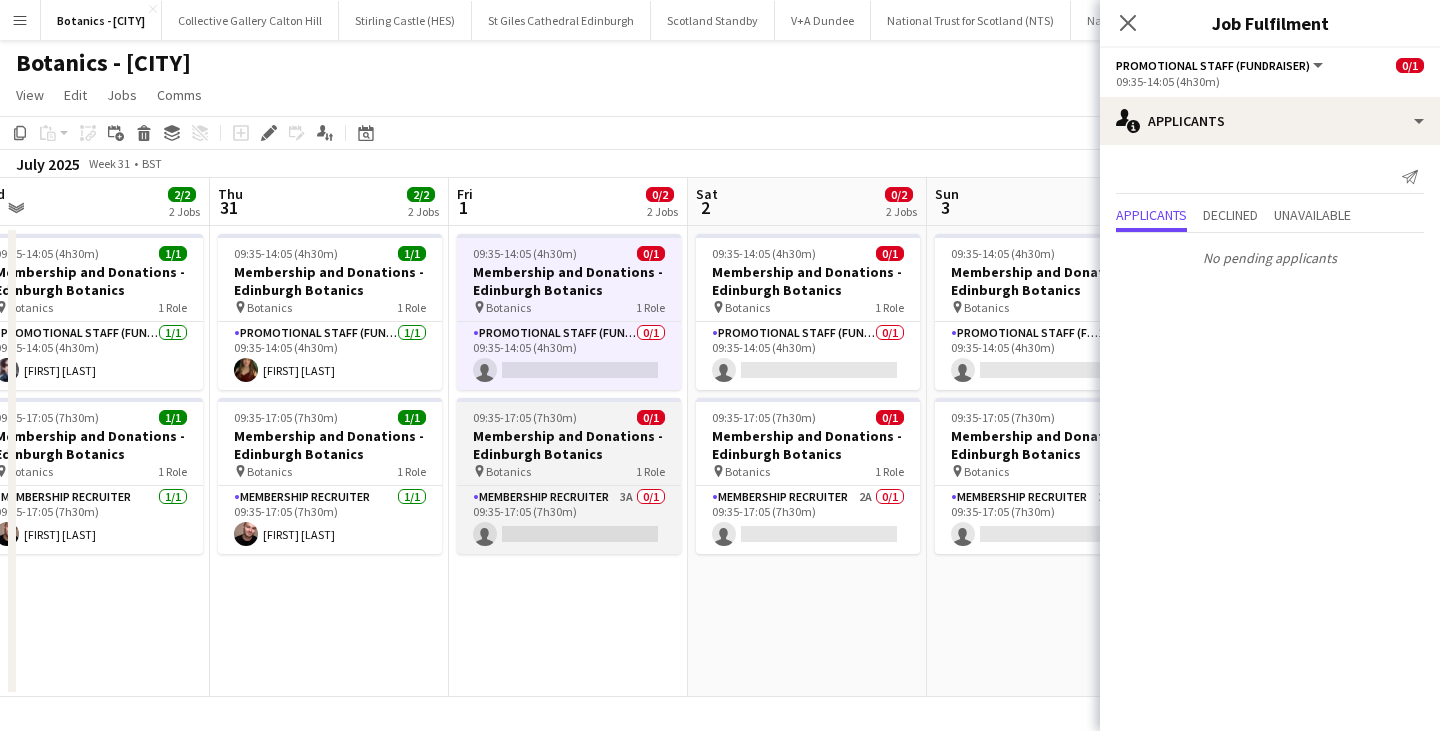 click on "Membership and Donations - Edinburgh Botanics" 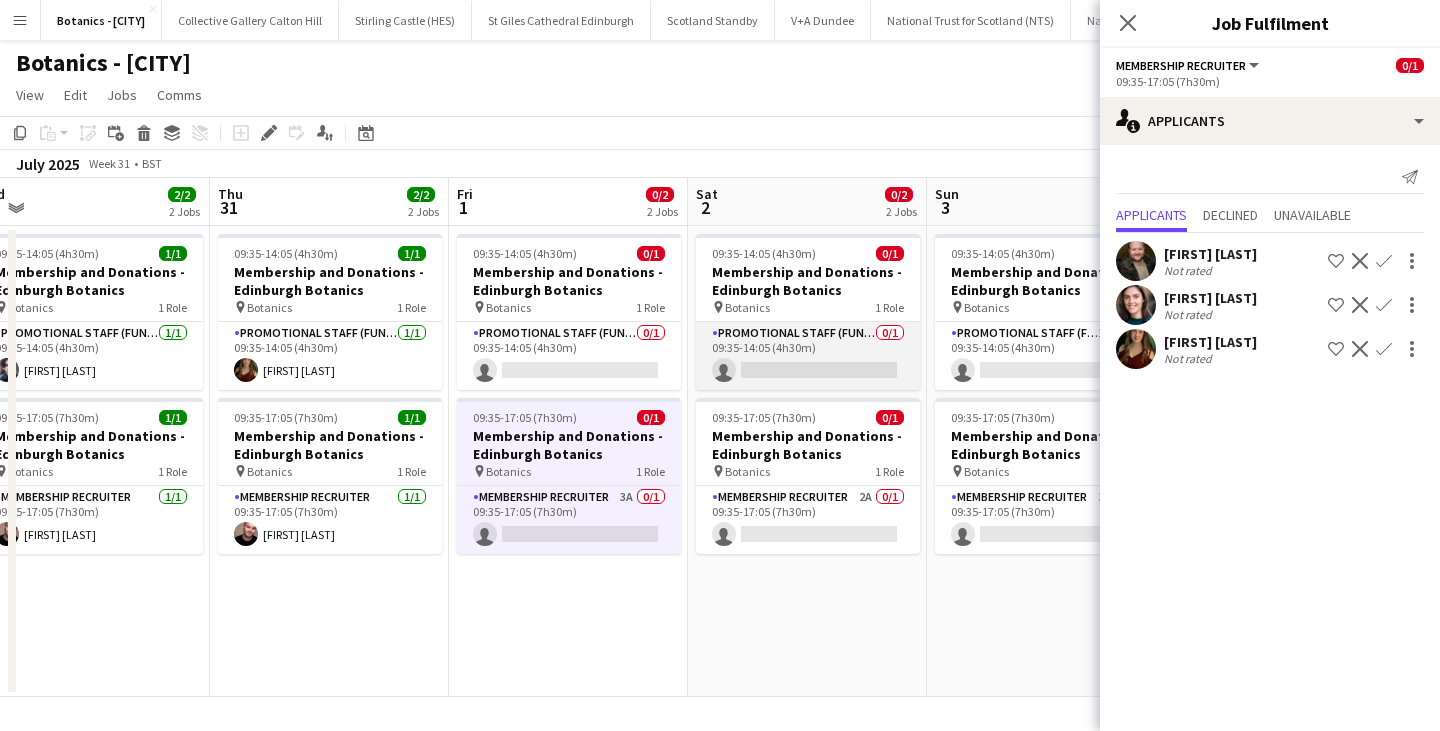 click on "Promotional Staff (Fundraiser)   0/1   09:35-14:05 (4h30m)
single-neutral-actions" 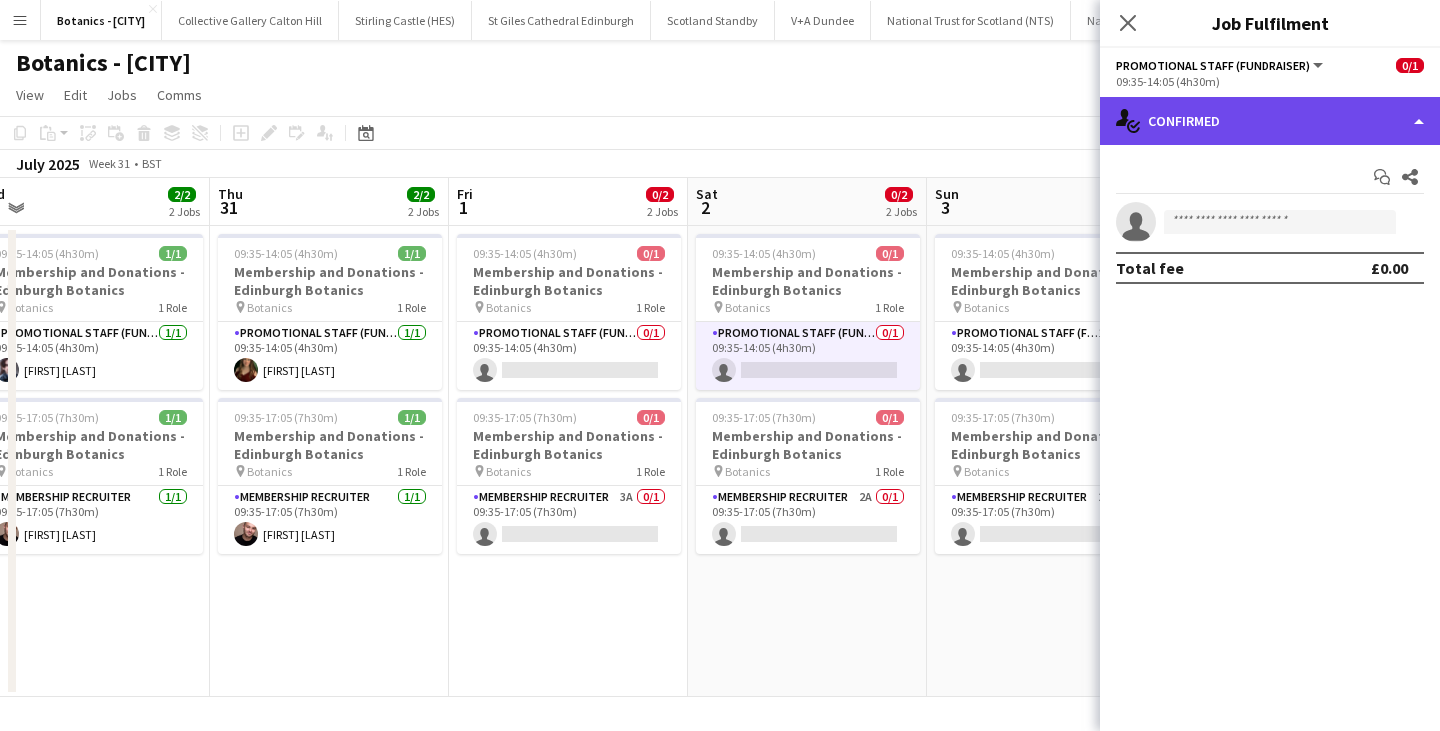 click on "single-neutral-actions-check-2
Confirmed" 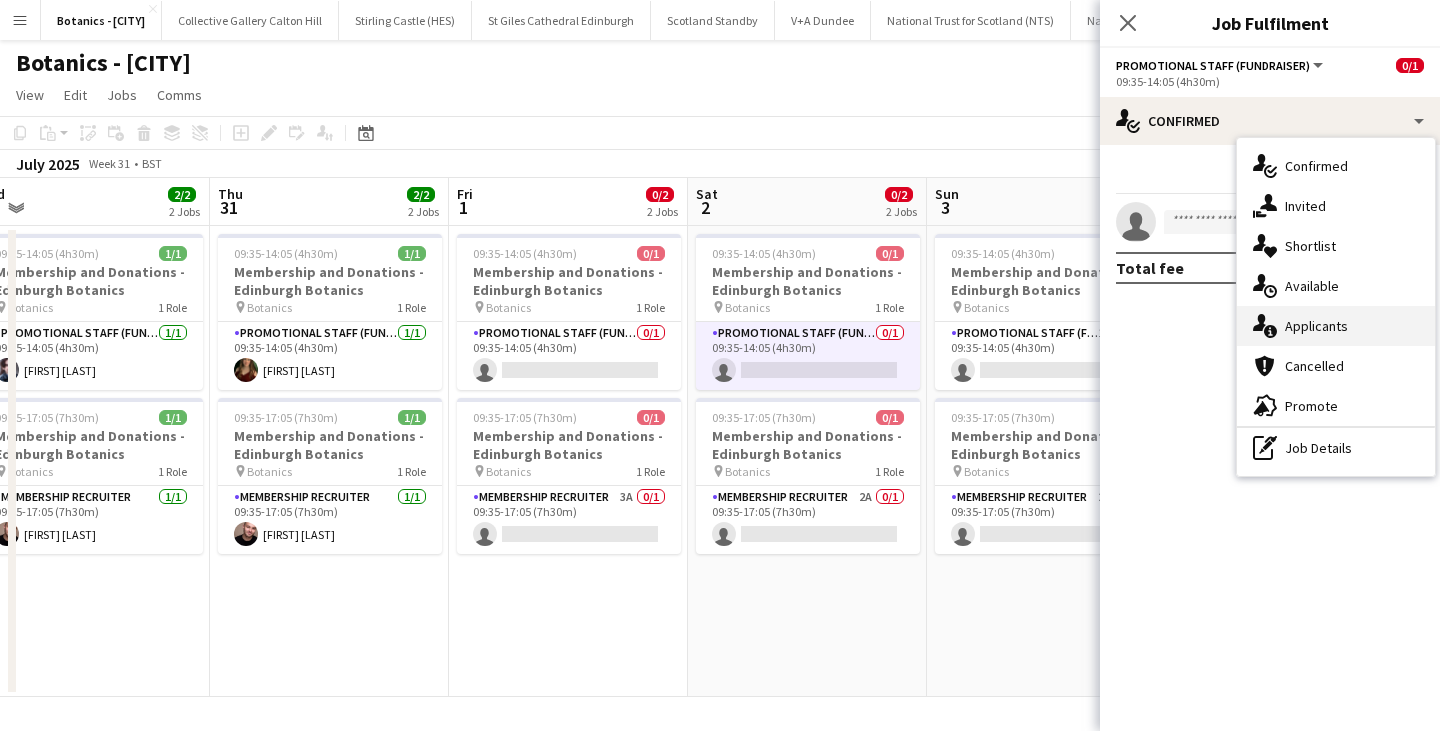 click on "single-neutral-actions-information
Applicants" at bounding box center [1336, 326] 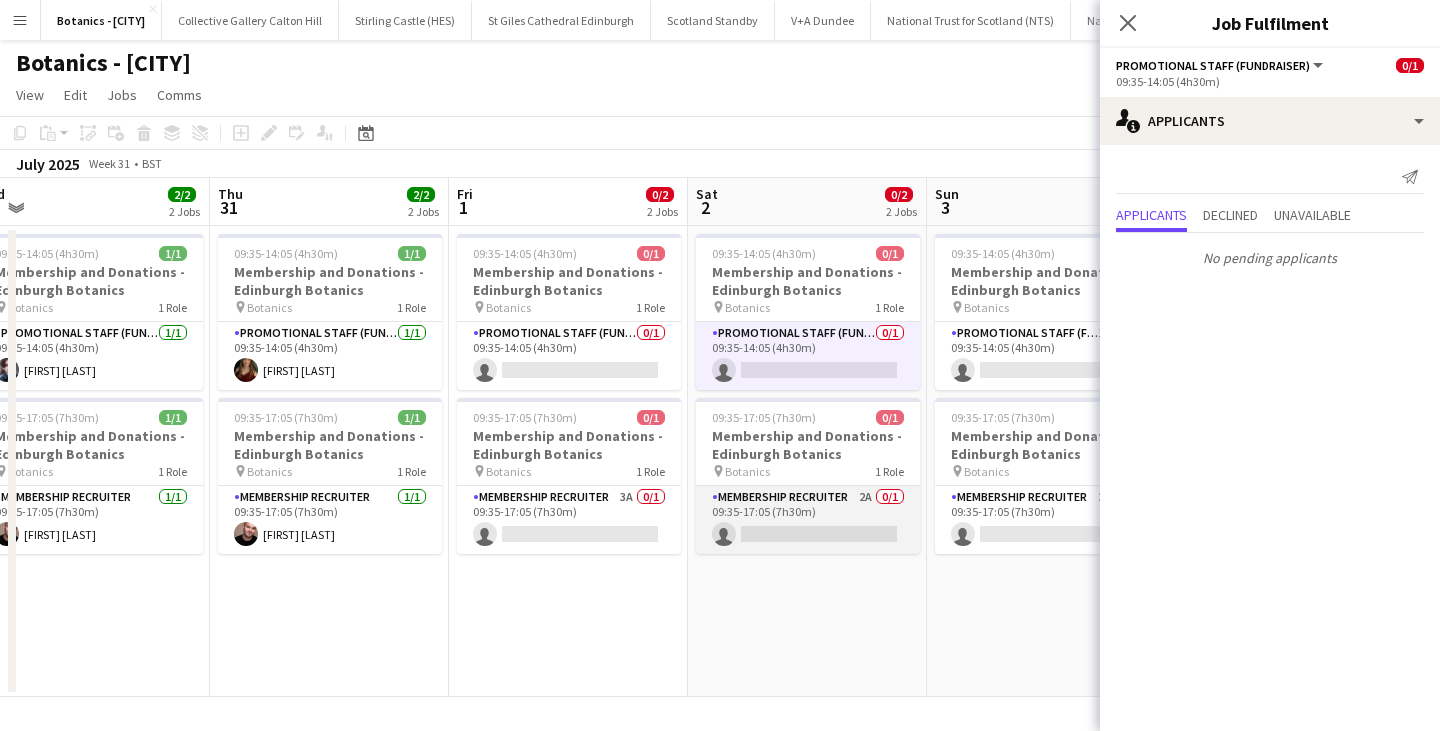 click on "Membership Recruiter   2A   0/1   09:35-17:05 (7h30m)
single-neutral-actions" 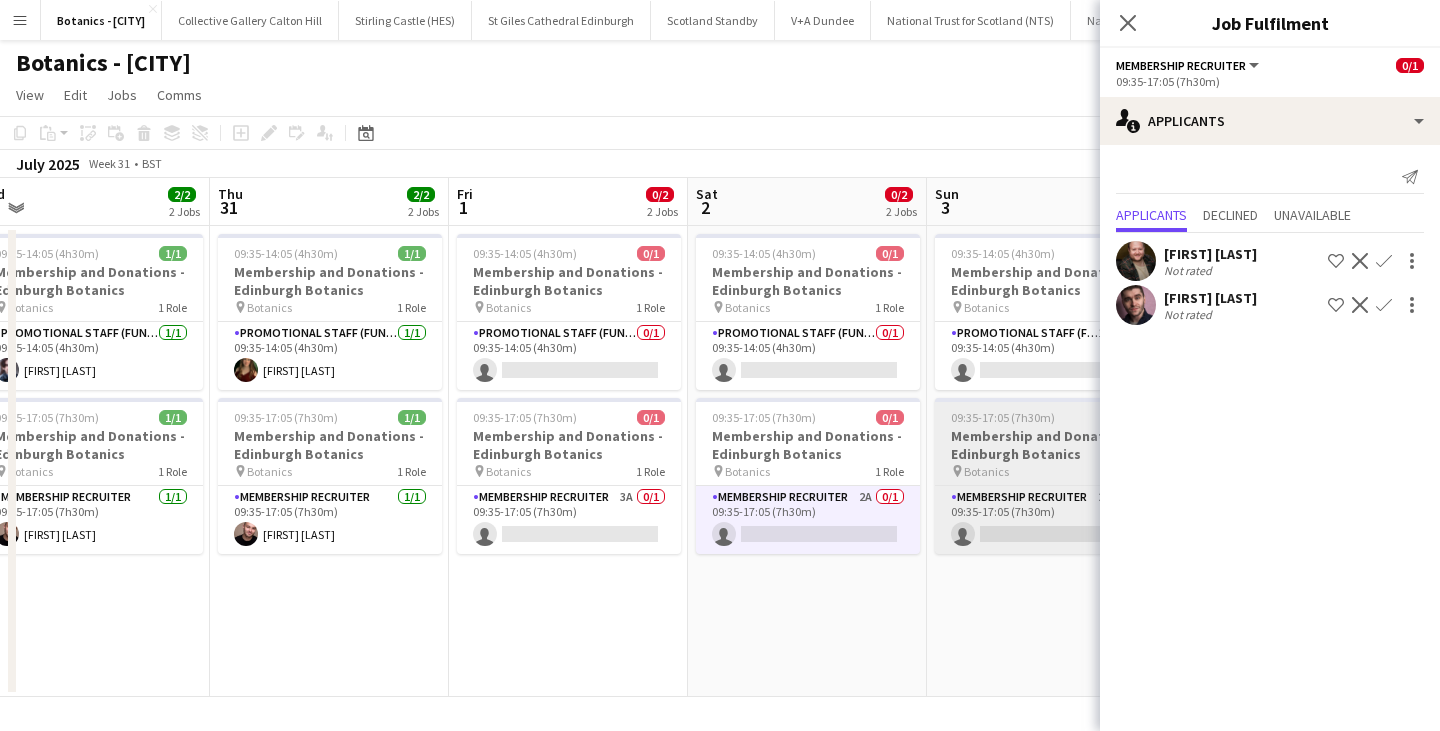 click on "09:35-17:05 (7h30m)    0/1   Membership and Donations - Edinburgh Botanics
pin
Botanics   1 Role   Membership Recruiter   2A   0/1   09:35-17:05 (7h30m)
single-neutral-actions" 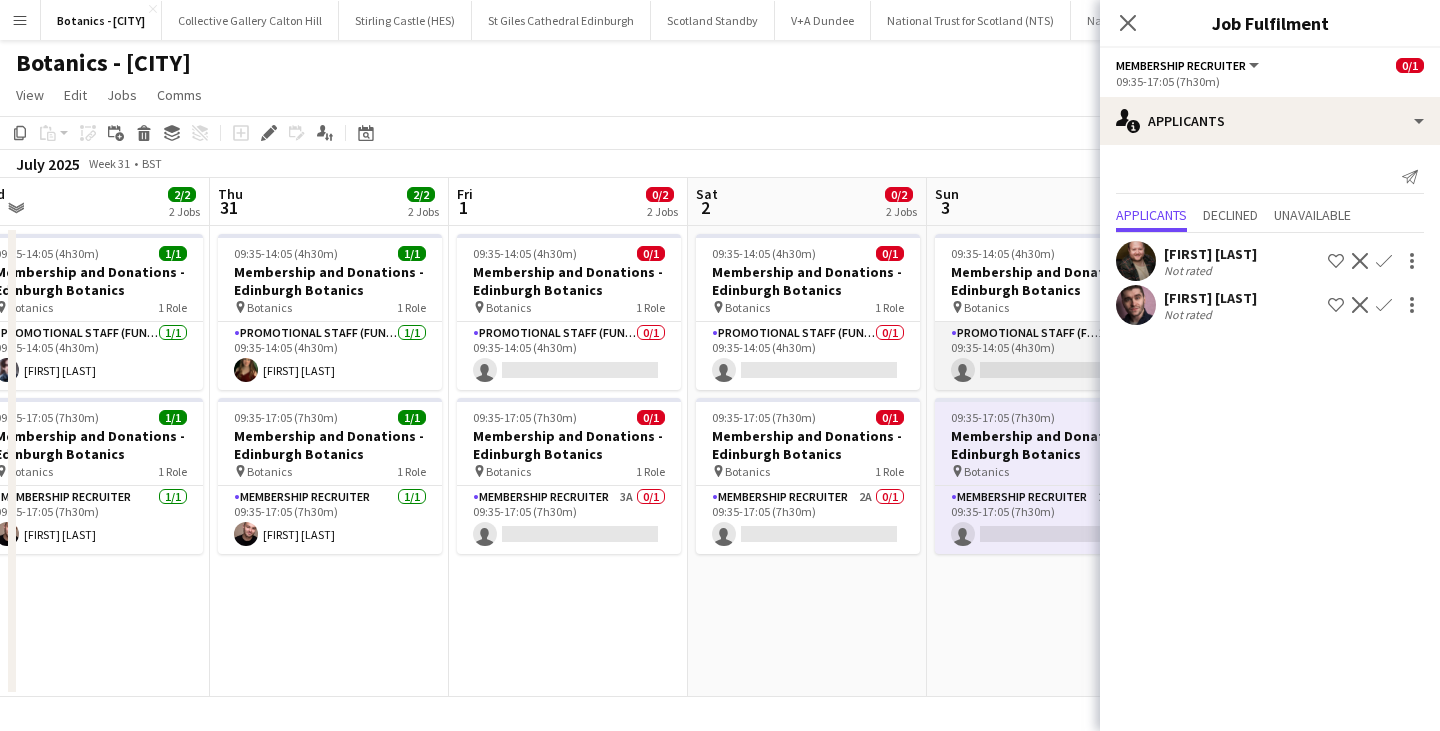 click on "Promotional Staff (Fundraiser)   1A   0/1   09:35-14:05 (4h30m)
single-neutral-actions" 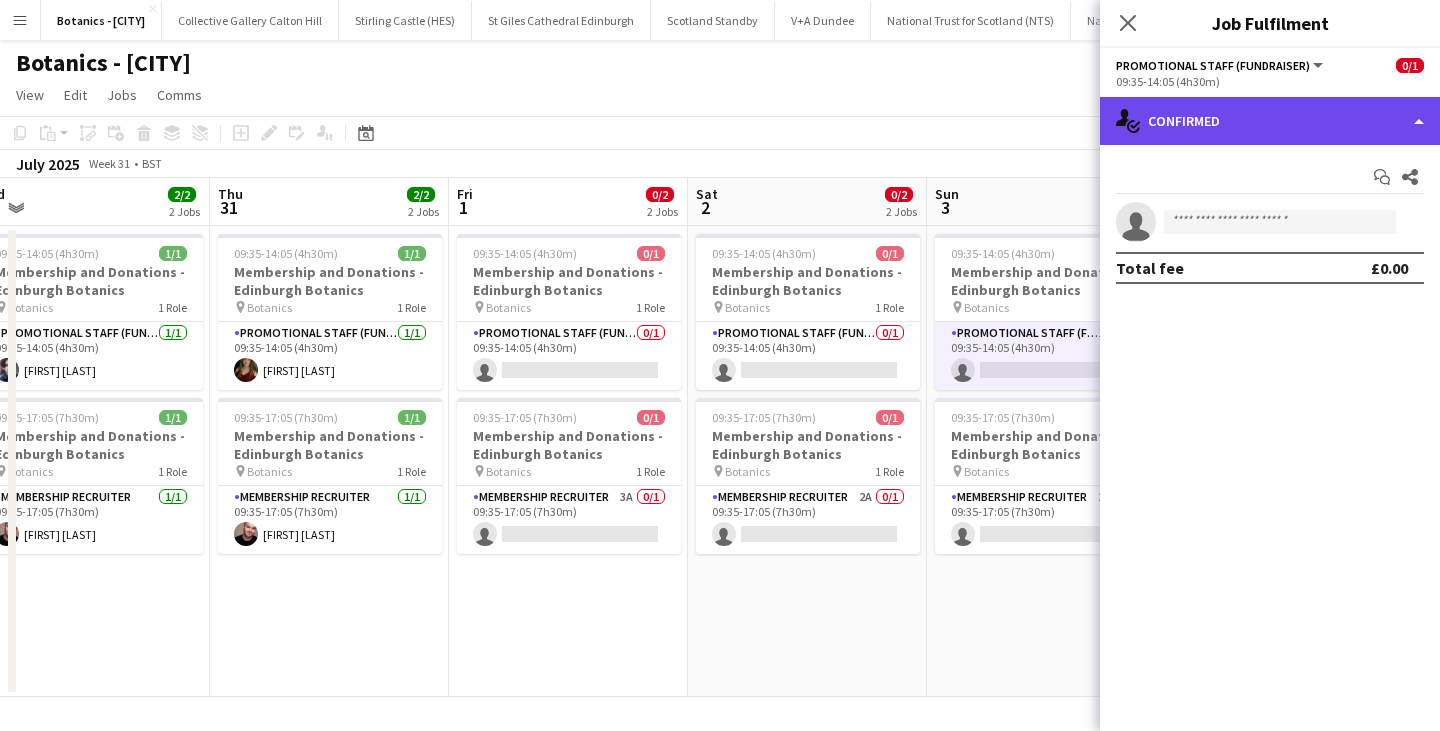 click on "single-neutral-actions-check-2
Confirmed" 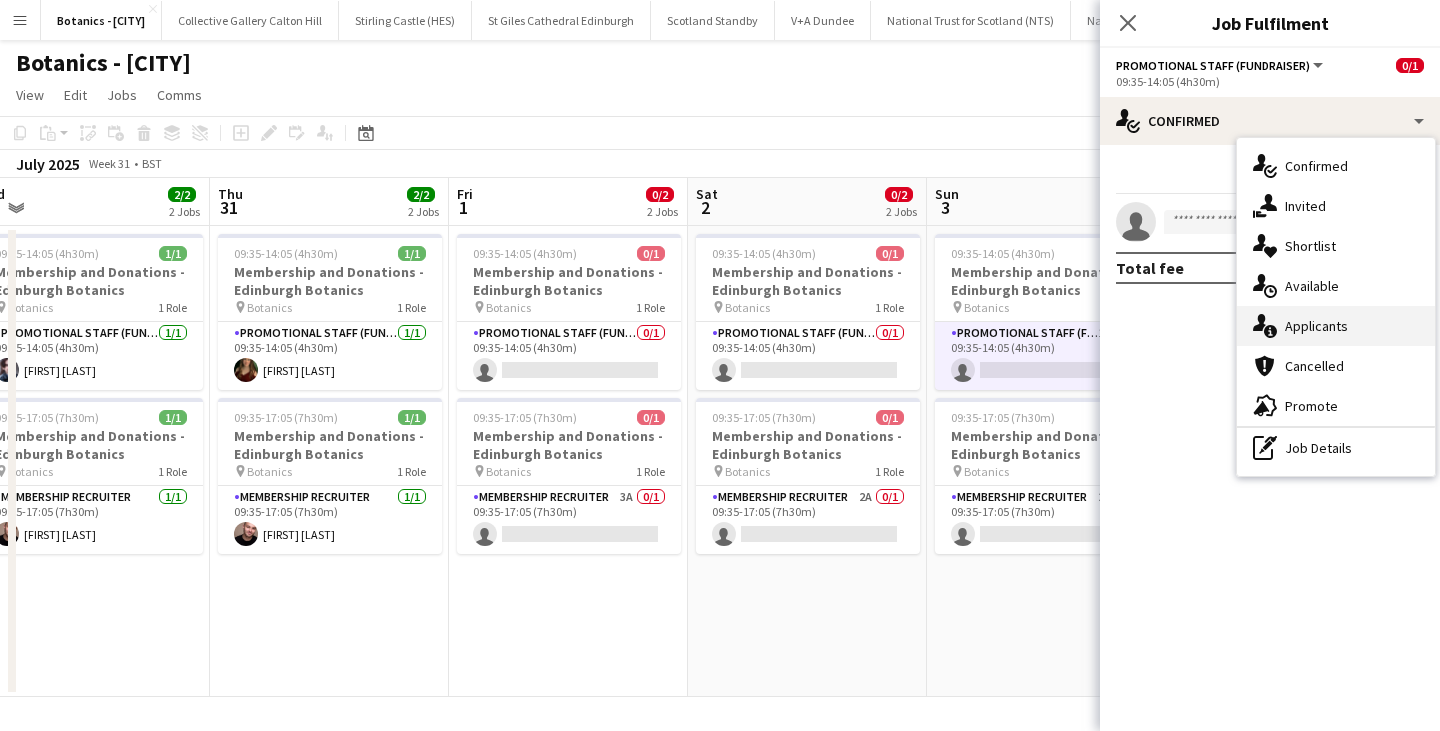 click on "single-neutral-actions-information
Applicants" at bounding box center (1336, 326) 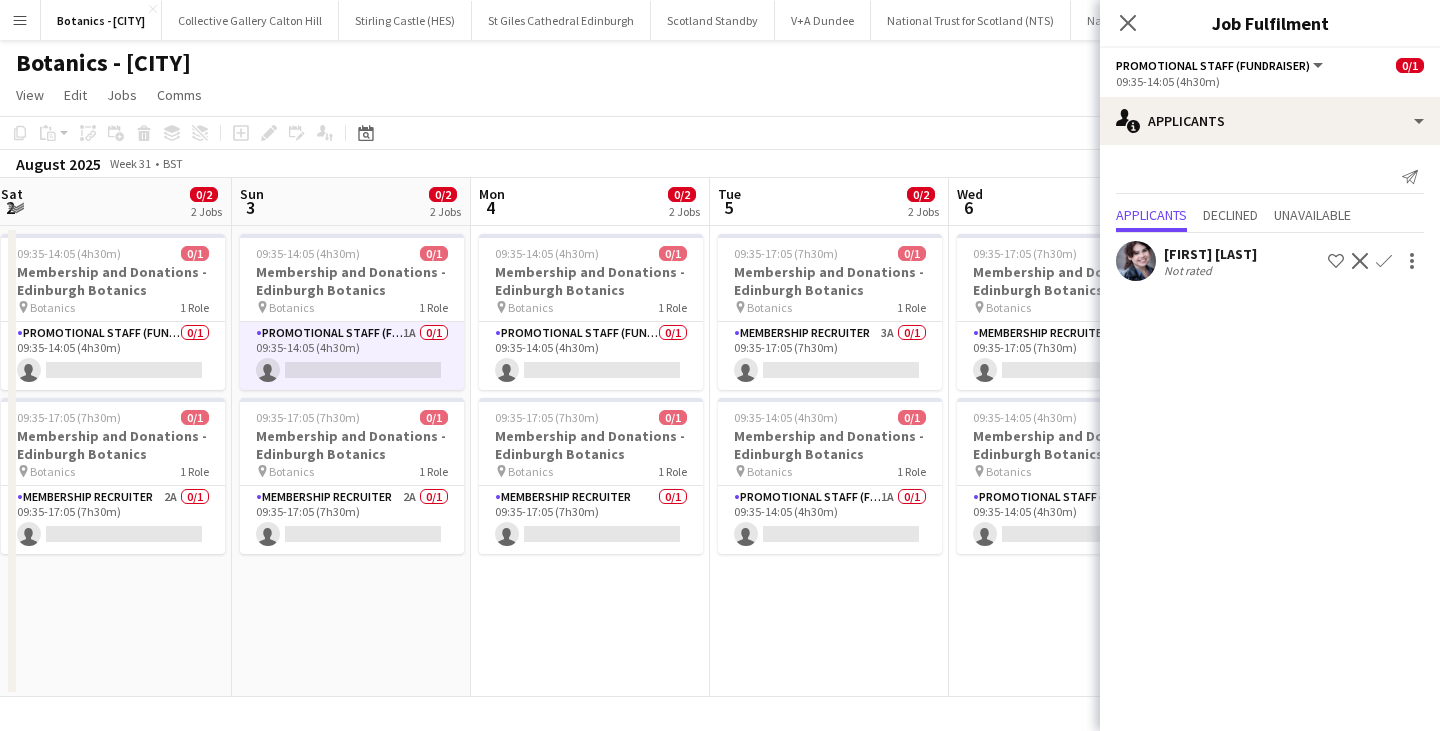 scroll, scrollTop: 0, scrollLeft: 738, axis: horizontal 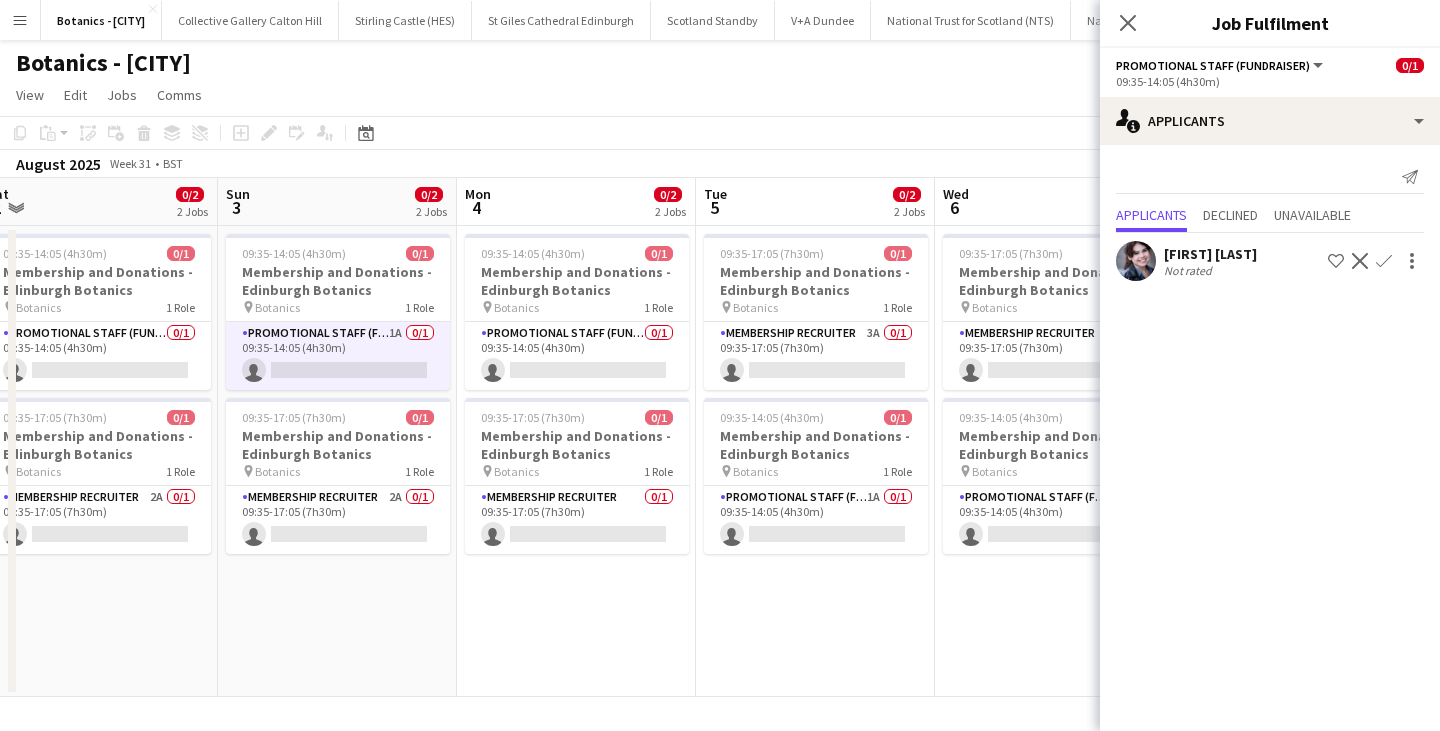 drag, startPoint x: 1065, startPoint y: 588, endPoint x: 356, endPoint y: 585, distance: 709.00635 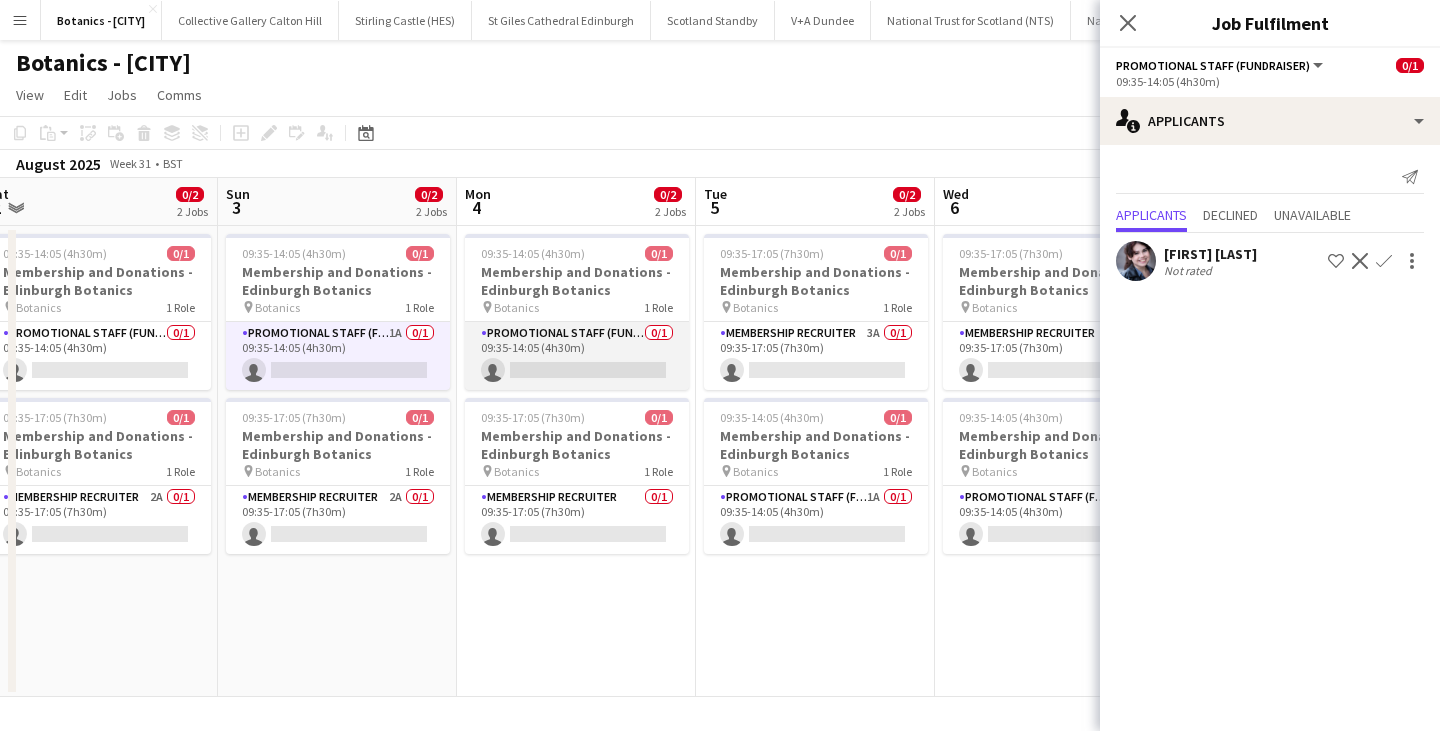 click on "Promotional Staff (Fundraiser)   0/1   09:35-14:05 (4h30m)
single-neutral-actions" 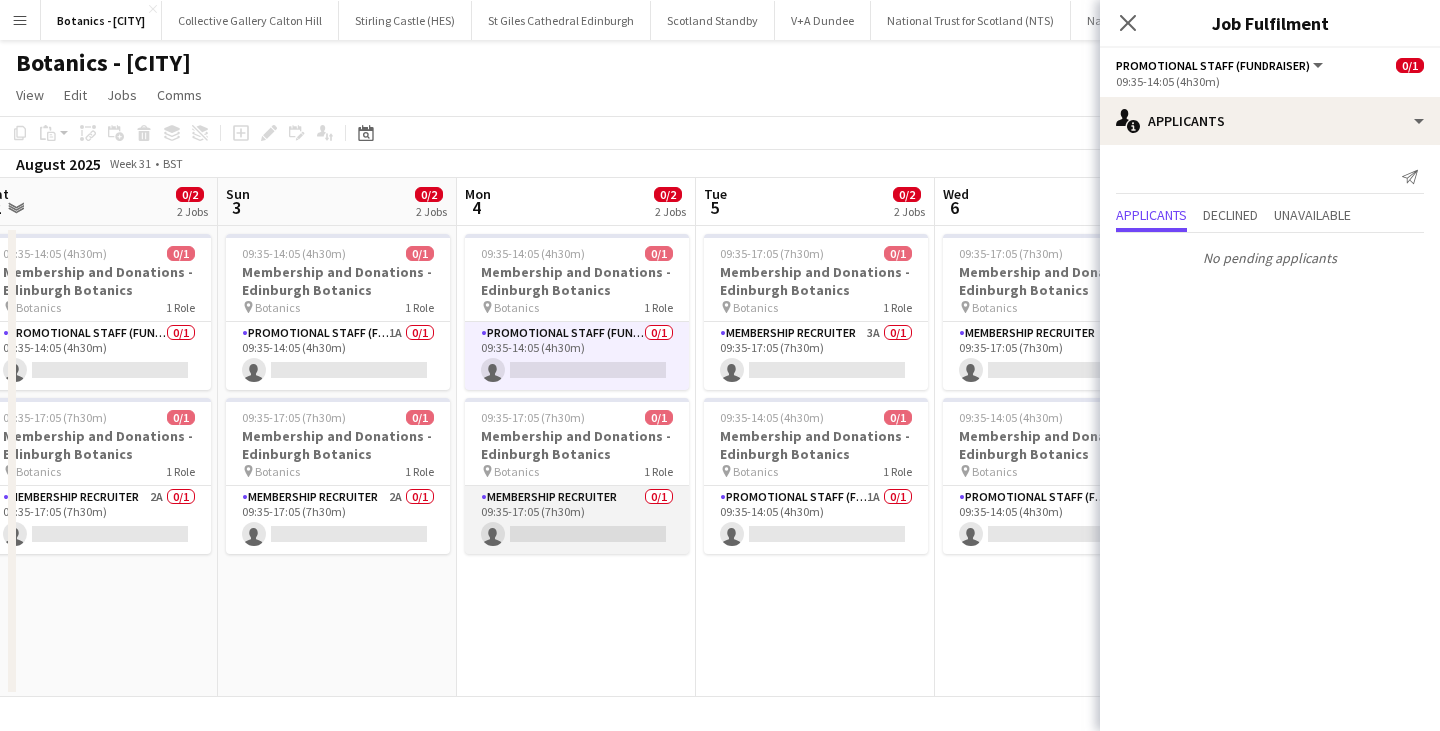 click on "Membership Recruiter   0/1   09:35-17:05 (7h30m)
[FIRST] [LAST]" 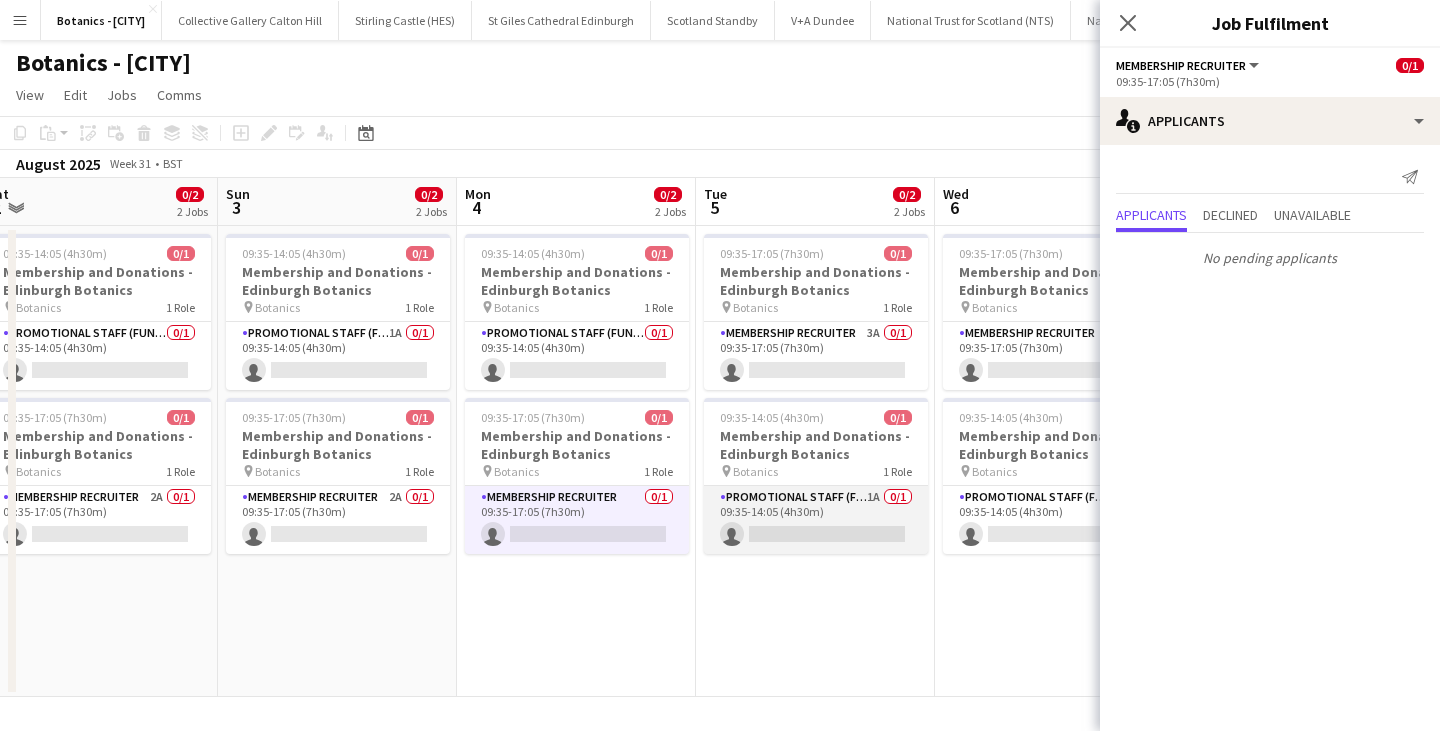 click on "Promotional Staff (Fundraiser)   1A   0/1   09:35-14:05 (4h30m)
single-neutral-actions" 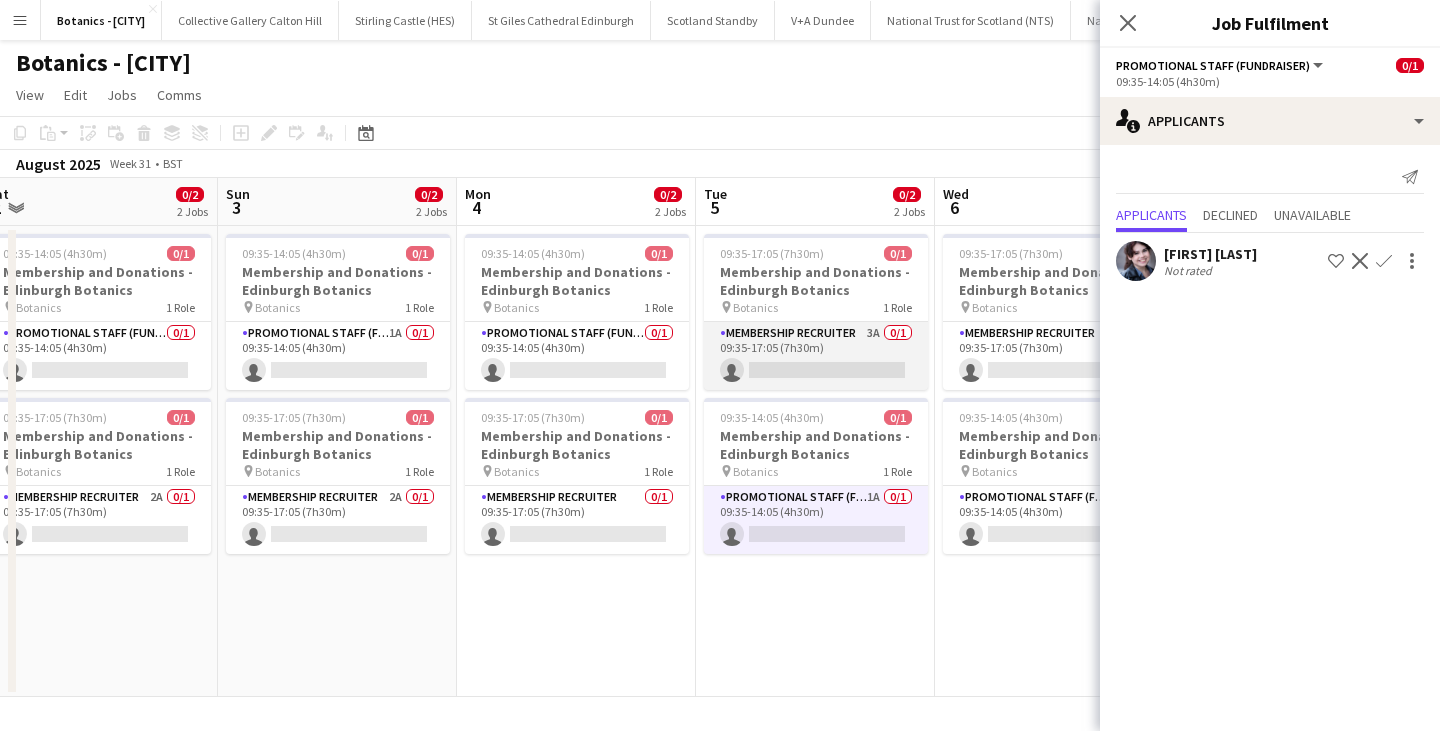 click on "Membership Recruiter   3A   0/1   09:35-17:05 (7h30m)
single-neutral-actions" 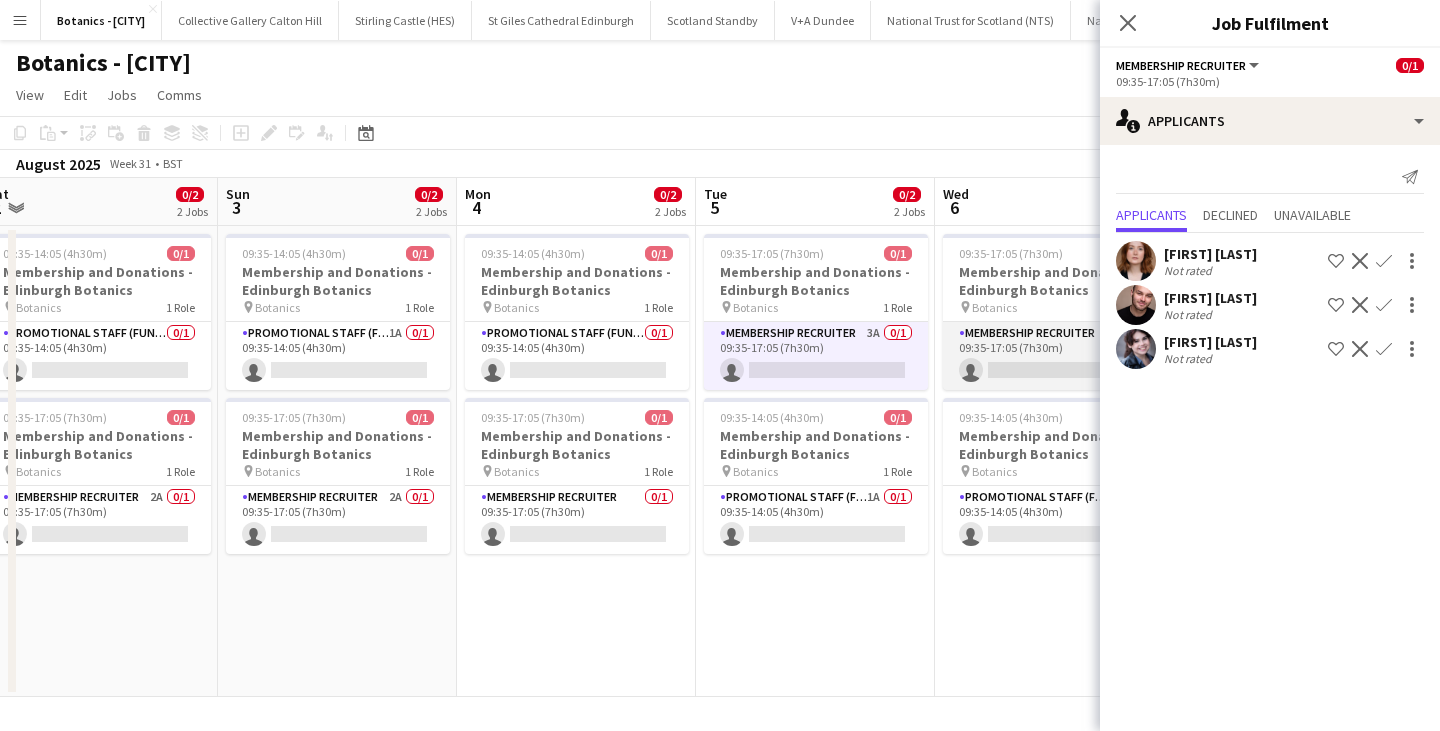 click on "Membership Recruiter   1A   0/1   09:35-17:05 (7h30m)
single-neutral-actions" 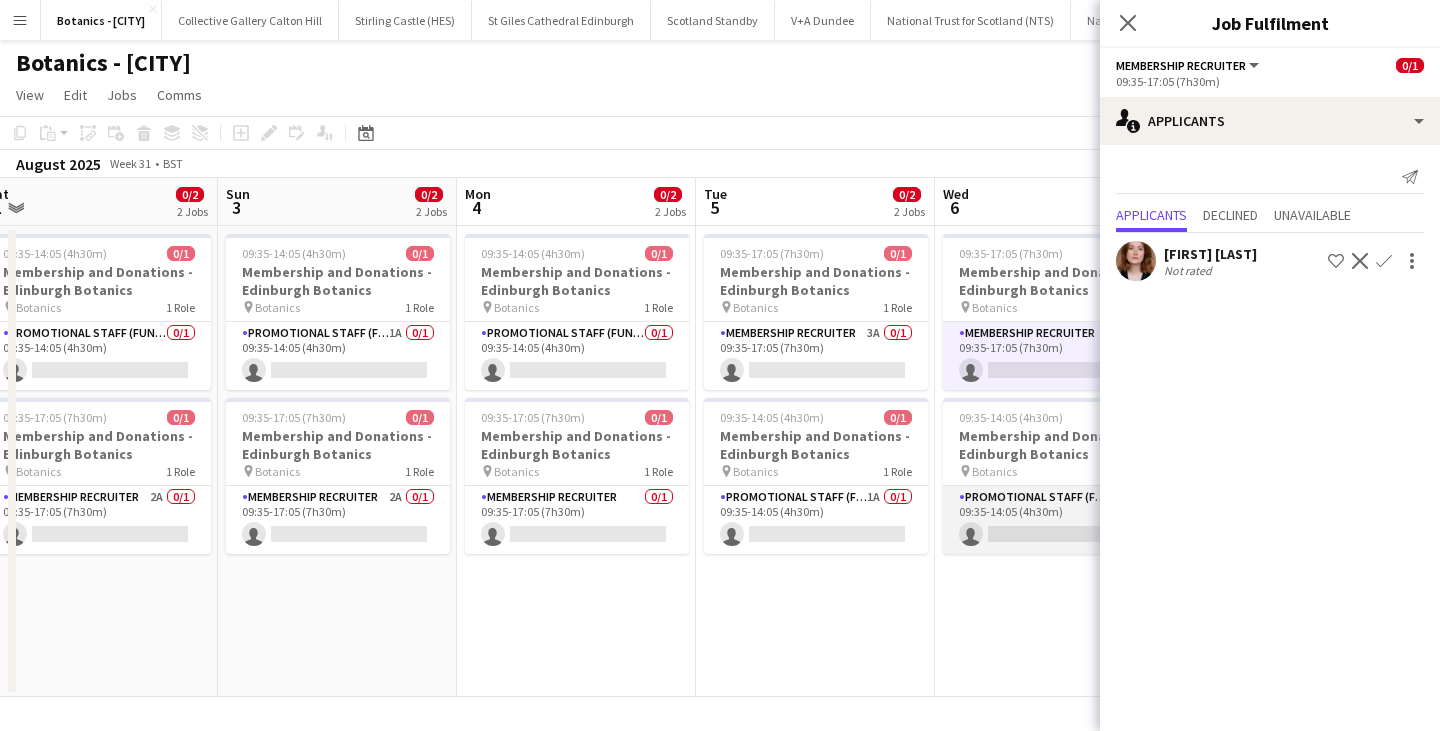 click on "Promotional Staff (Fundraiser)   1A   0/1   09:35-14:05 (4h30m)
single-neutral-actions" 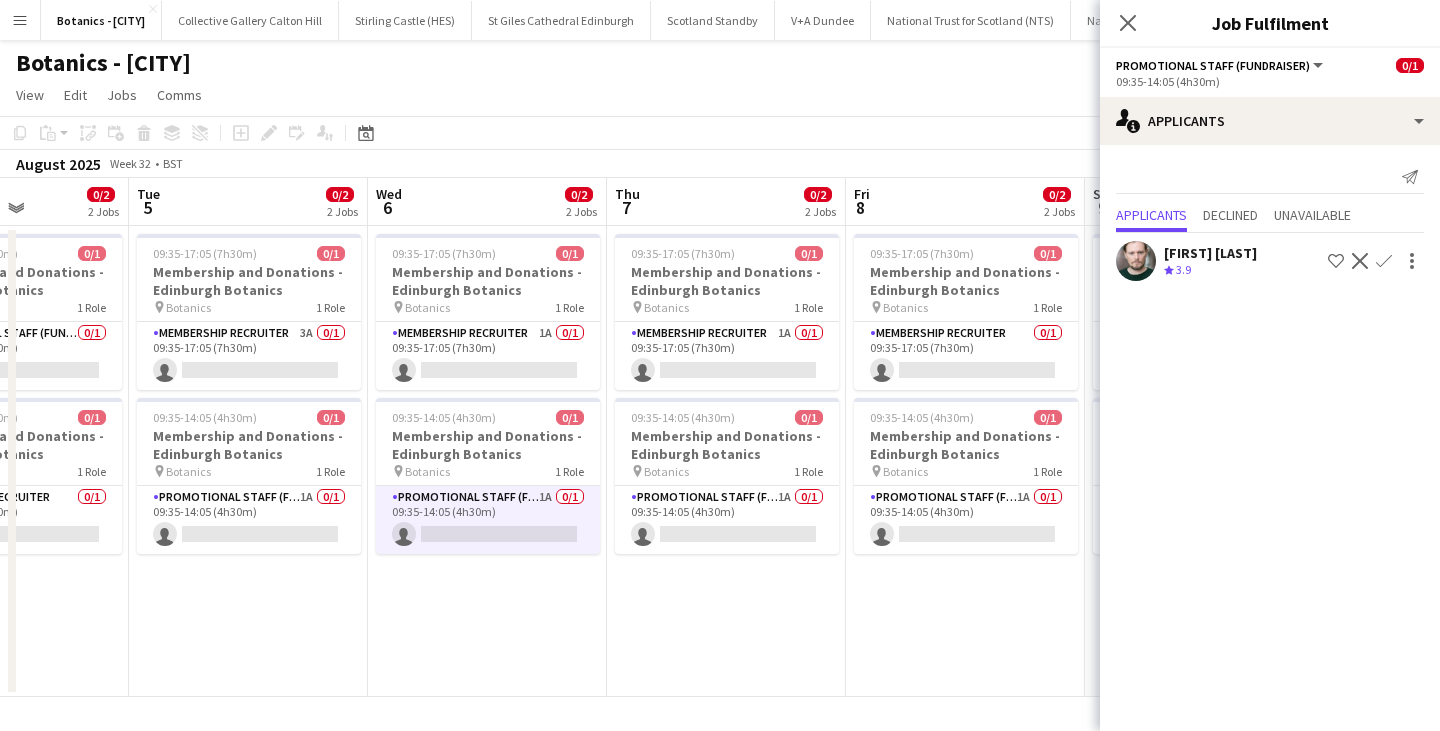 scroll, scrollTop: 0, scrollLeft: 719, axis: horizontal 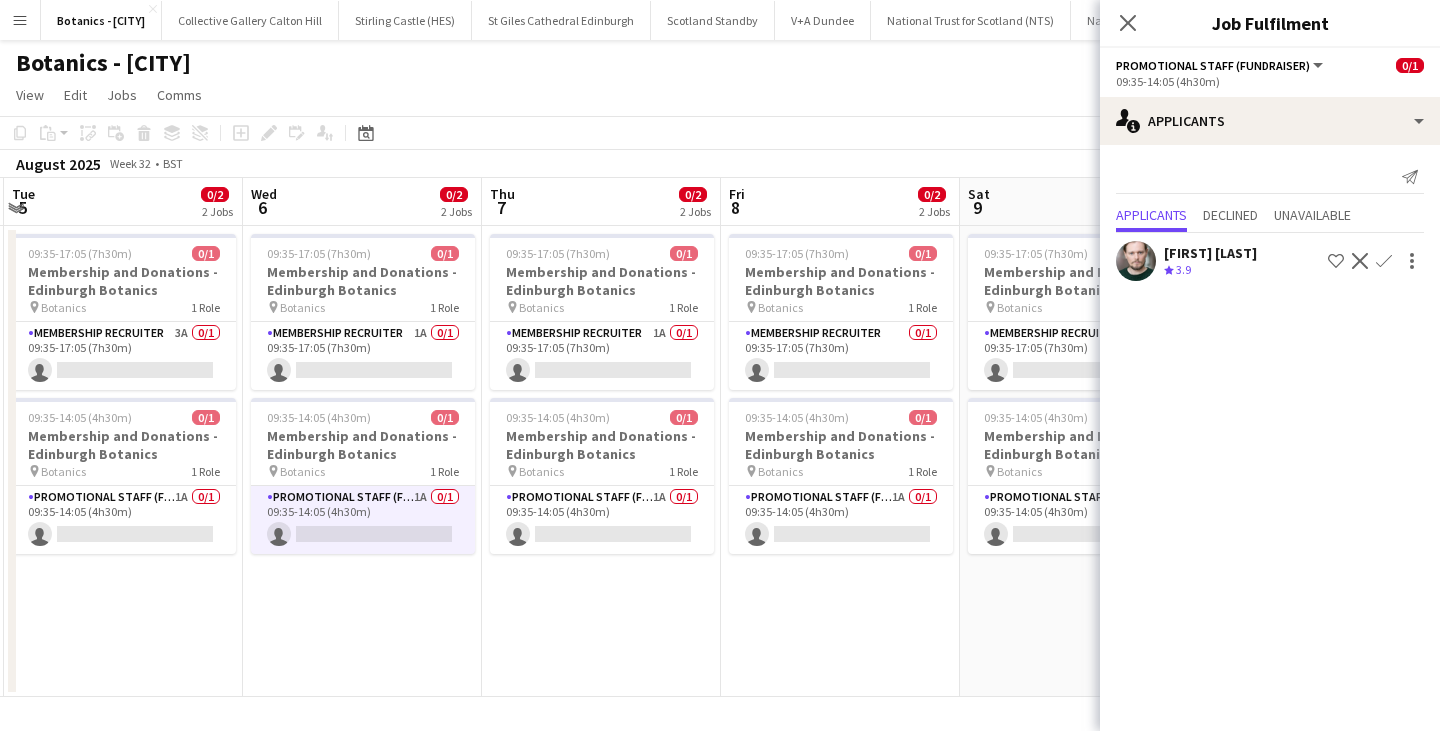 drag, startPoint x: 1026, startPoint y: 601, endPoint x: 342, endPoint y: 577, distance: 684.4209 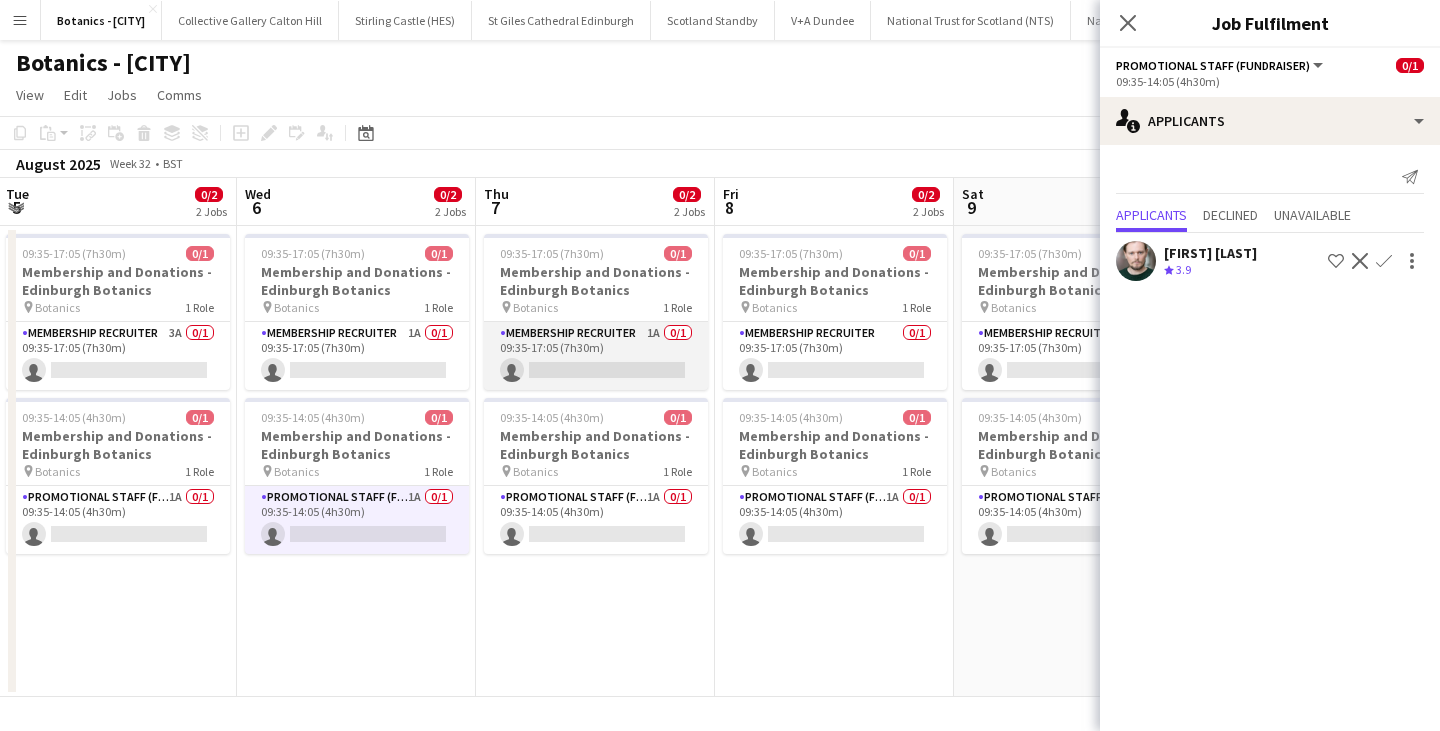 click on "Membership Recruiter   1A   0/1   09:35-17:05 (7h30m)
single-neutral-actions" 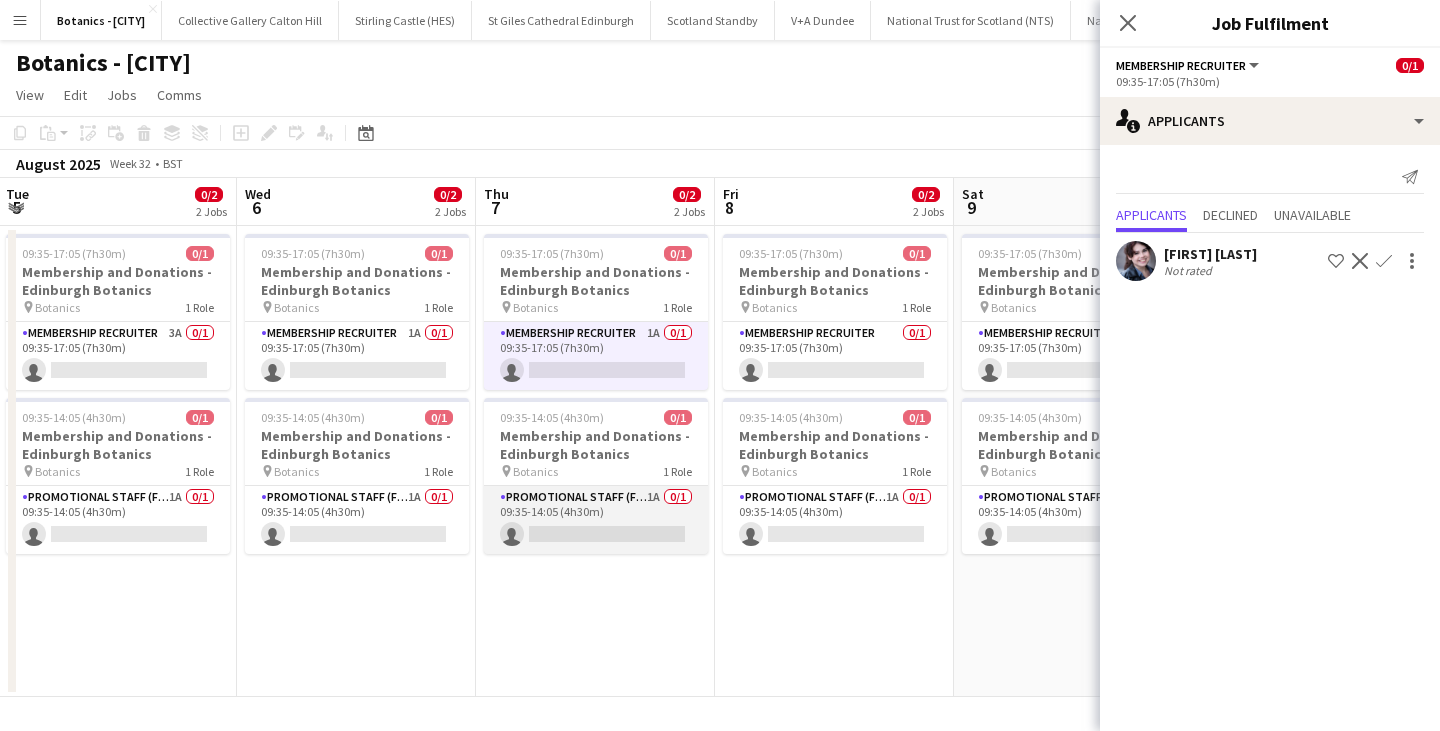 click on "Promotional Staff (Fundraiser)   1A   0/1   09:35-14:05 (4h30m)
single-neutral-actions" 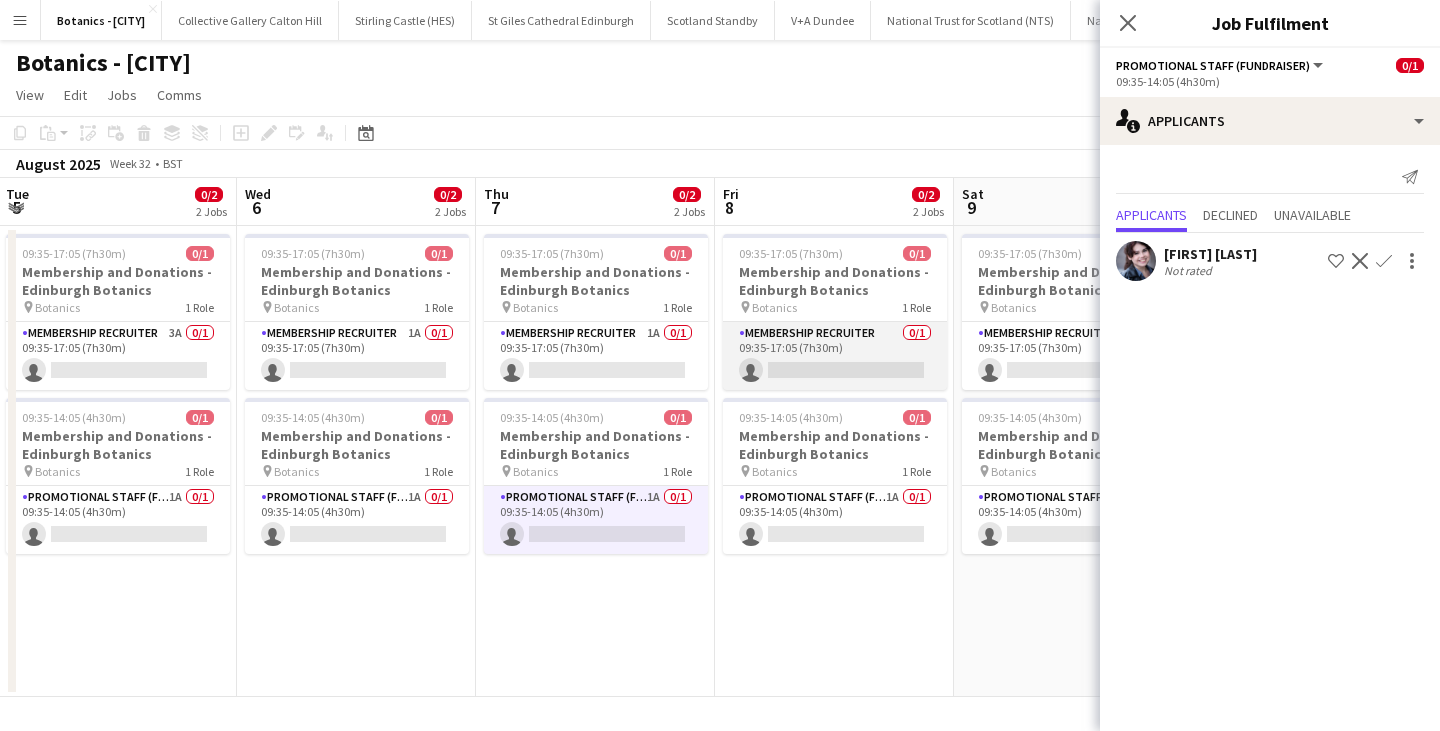 click on "Membership Recruiter   0/1   09:35-17:05 (7h30m)
[FIRST] [LAST]" 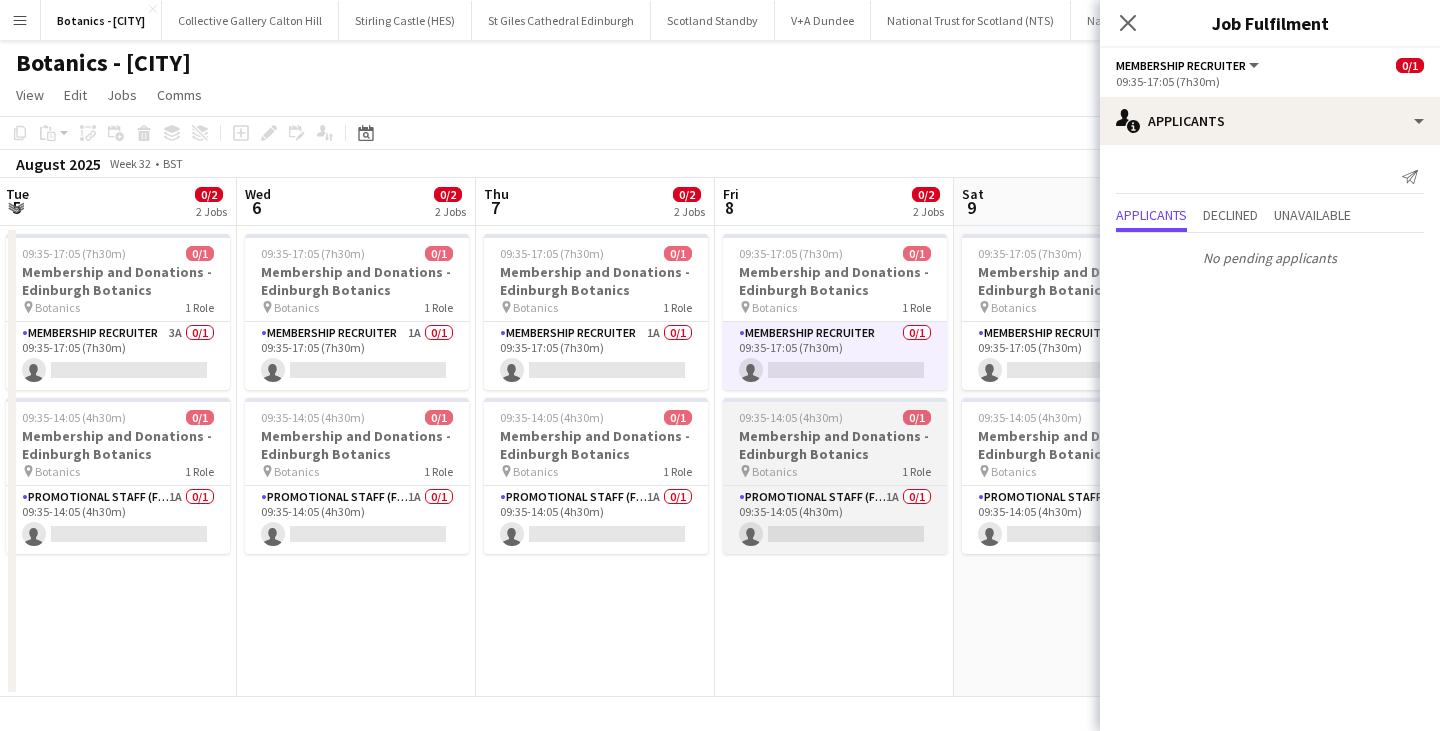 click on "09:35-14:05 (4h30m)    0/1   Membership and Donations - Edinburgh Botanics
pin
Botanics   1 Role   Promotional Staff (Fundraiser)   1A   0/1   09:35-14:05 (4h30m)
single-neutral-actions" 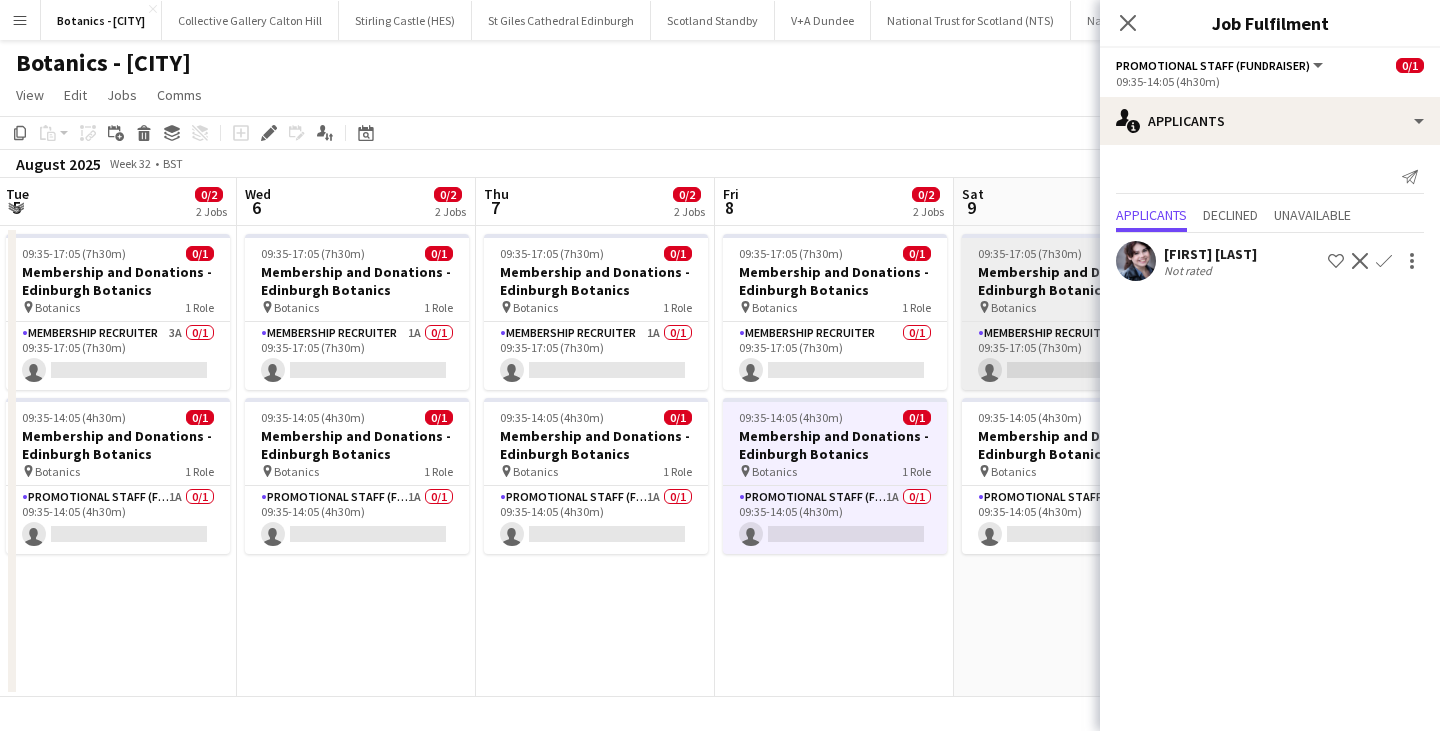 click on "09:35-17:05 (7h30m)    0/1   Membership and Donations - Edinburgh Botanics
pin
Botanics   1 Role   Membership Recruiter   2A   0/1   09:35-17:05 (7h30m)
single-neutral-actions" 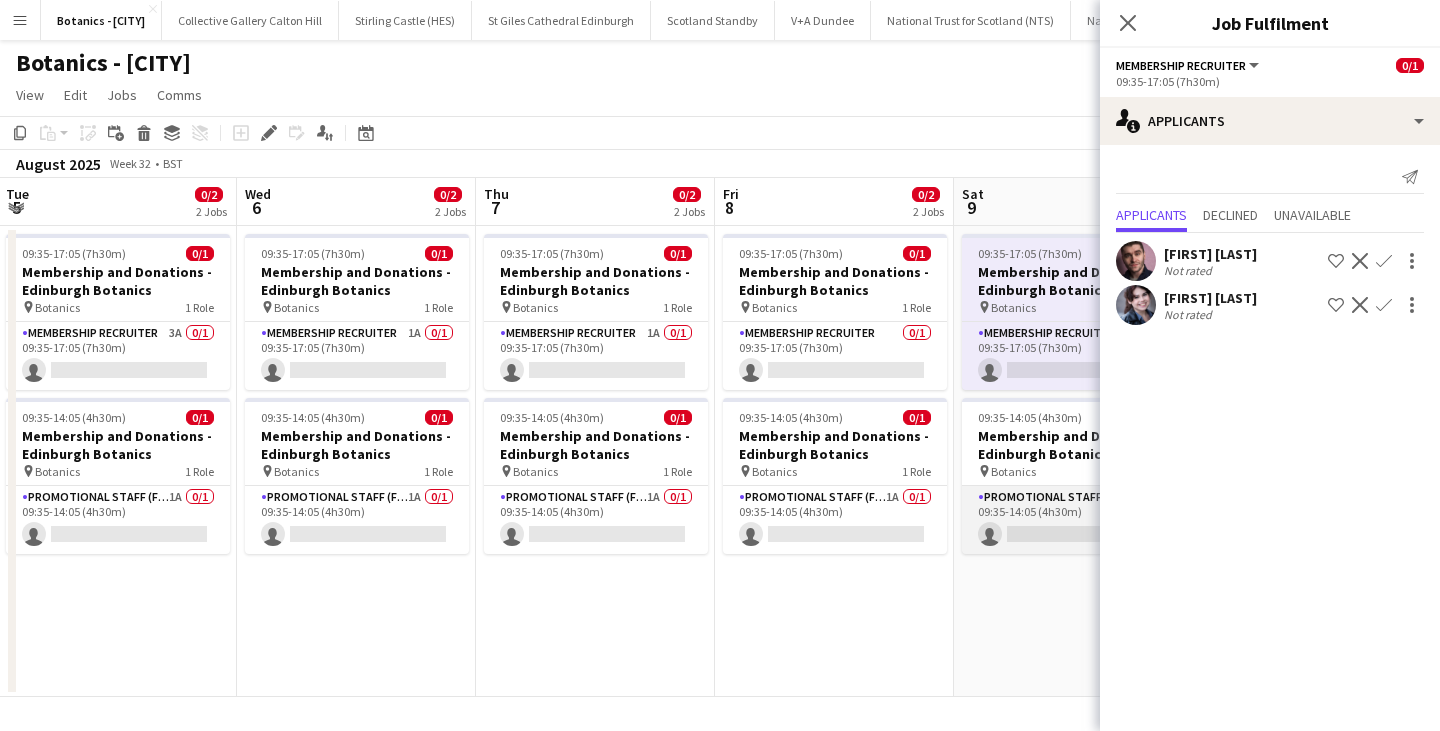 click on "Promotional Staff (Fundraiser)   1A   0/1   09:35-14:05 (4h30m)
single-neutral-actions" 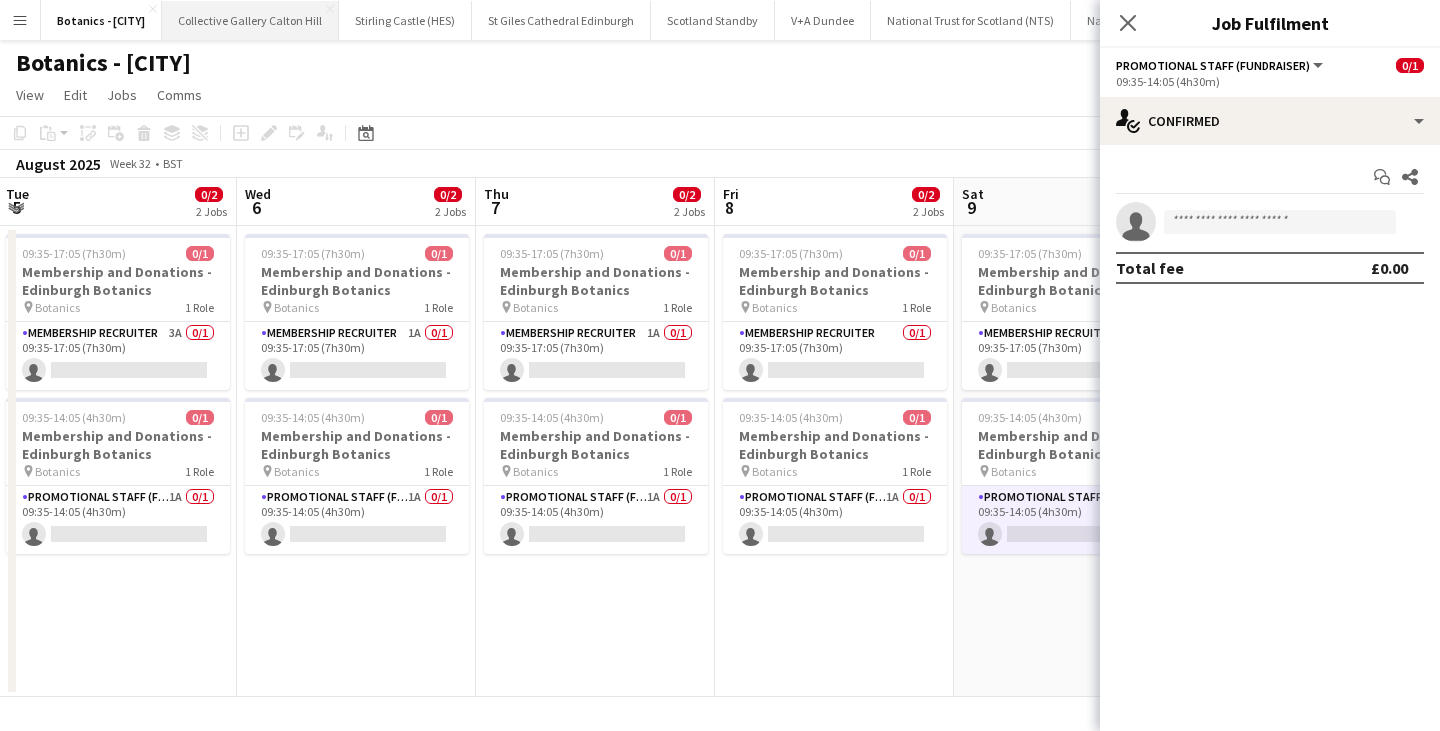 click on "Collective Gallery Calton Hill
Close" at bounding box center (250, 20) 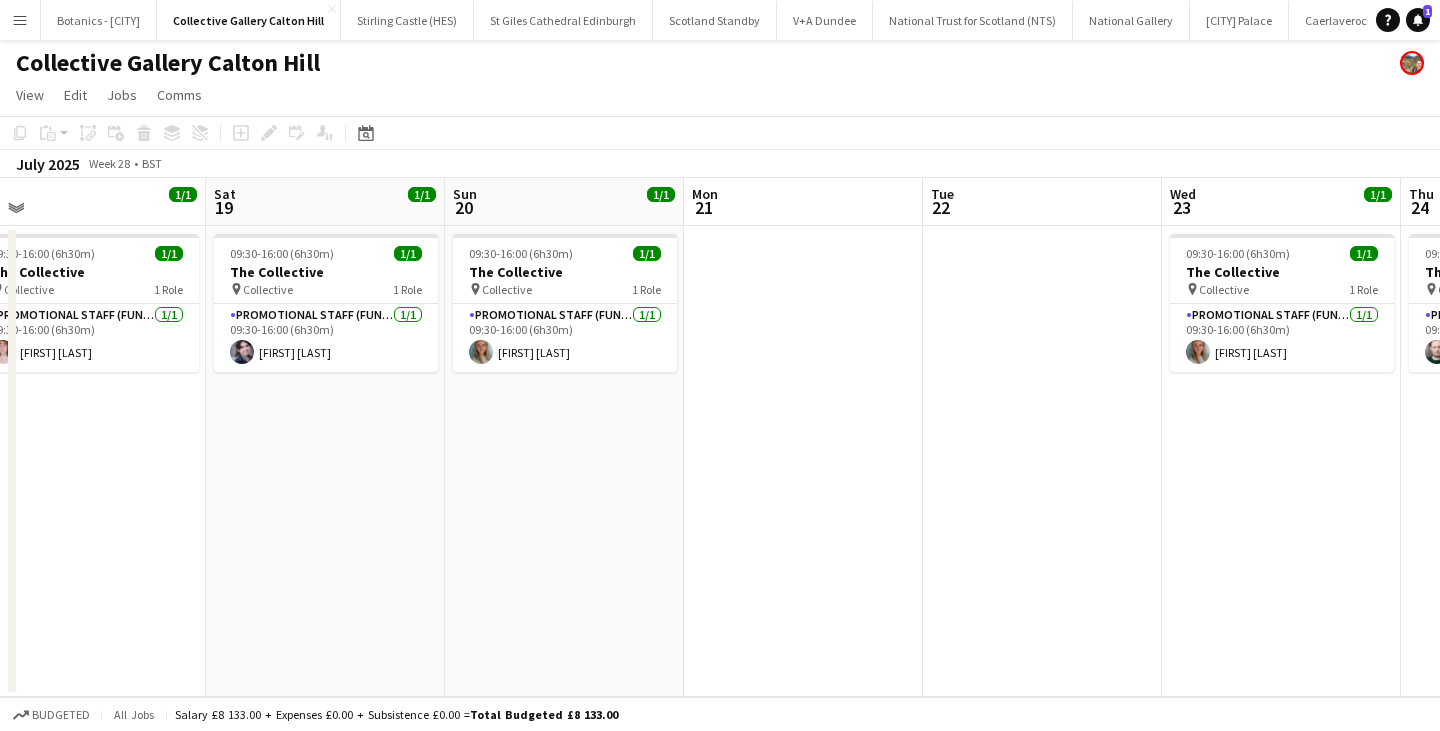 drag, startPoint x: 1309, startPoint y: 386, endPoint x: 66, endPoint y: 398, distance: 1243.058 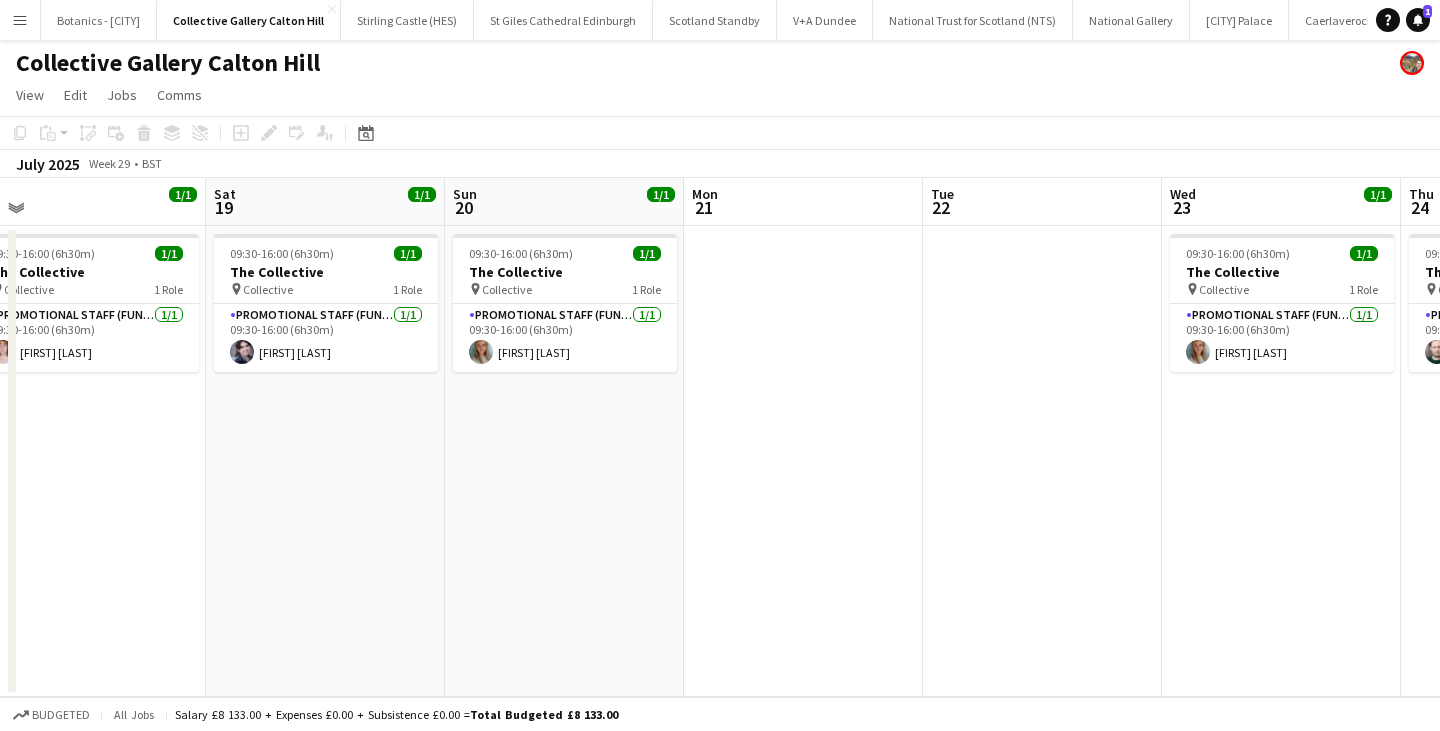 click on "[FIRST] [LAST]     09:30-16:00 (6h30m)    1/1   The Collective
pin
Collective   1 Role   Promotional Staff (Fundraiser)   1/1   09:30-16:00 (6h30m)
[FIRST] [LAST]     09:30-16:00 (6h30m)    1/1   The Collective
pin
Collective   1 Role   Promotional Staff (Fundraiser)   1/1   09:30-16:00 (6h30m)
[FIRST] [LAST]     09:30-13:30 (4h)    1/1   Training at Collective   1 Role   Training shift   1/1   09:30-13:30 (4h)
[FIRST] [LAST]     09:30-16:00 (6h30m)    1/1   The Collective
pin
Collective   1 Role   Promotional Staff (Fundraiser)   1/1   09:30-16:00 (6h30m)
[FIRST] [LAST]     1/1" 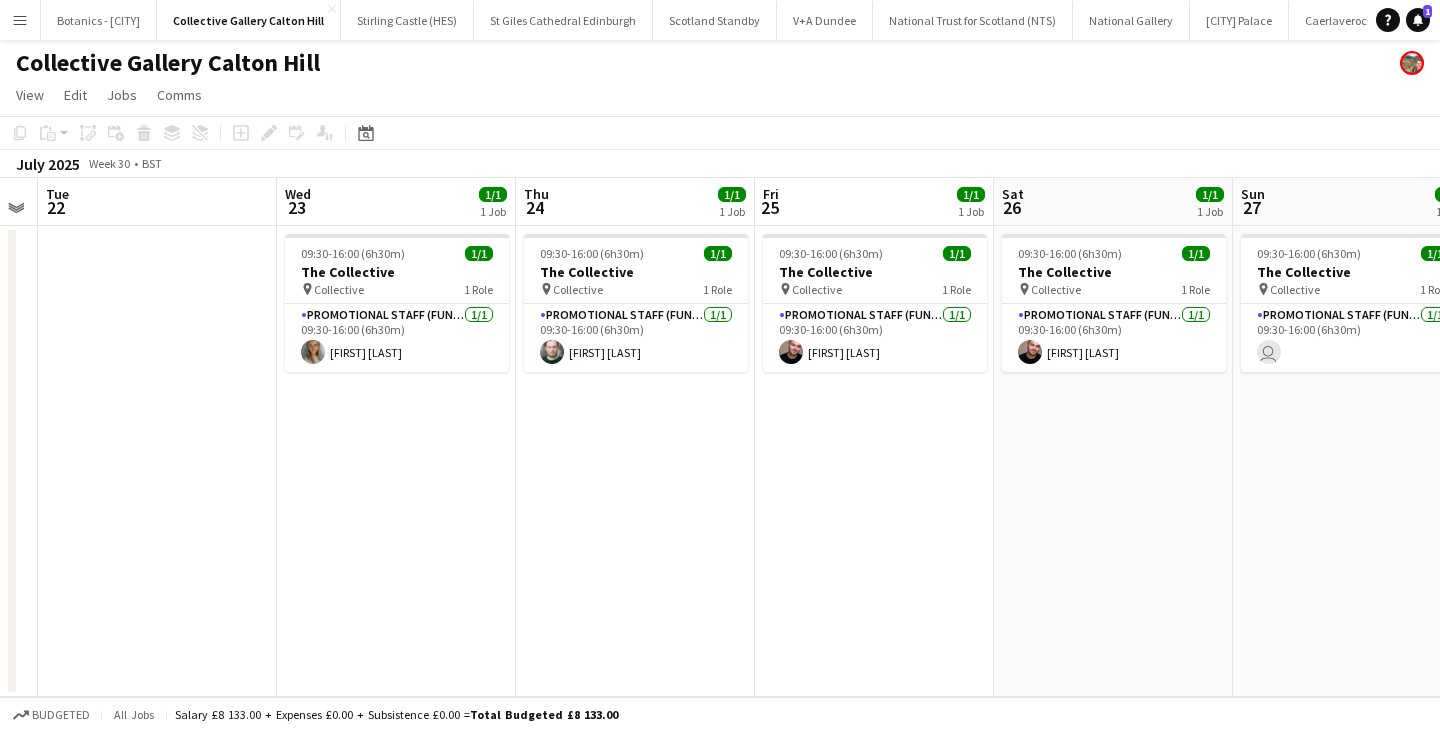 drag, startPoint x: 1145, startPoint y: 392, endPoint x: 235, endPoint y: 374, distance: 910.178 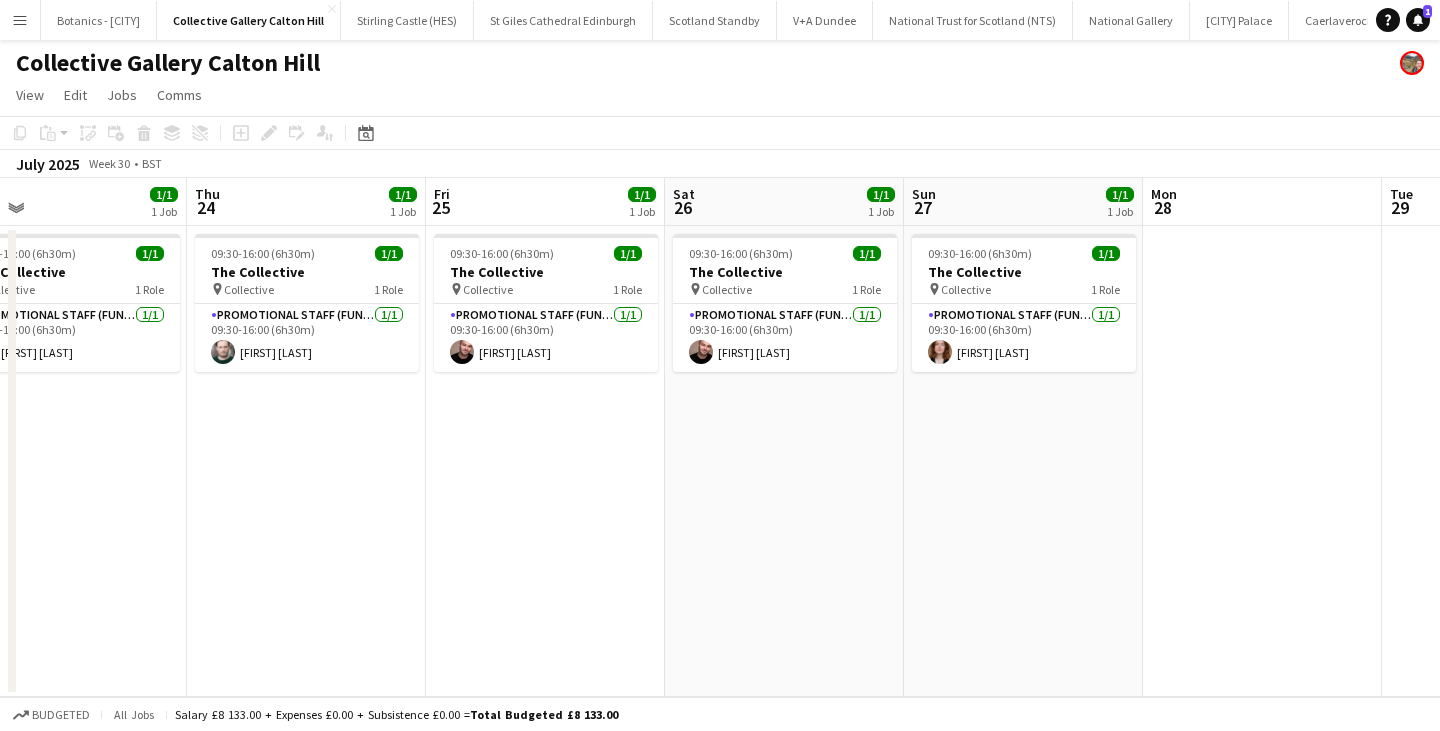 scroll, scrollTop: 0, scrollLeft: 720, axis: horizontal 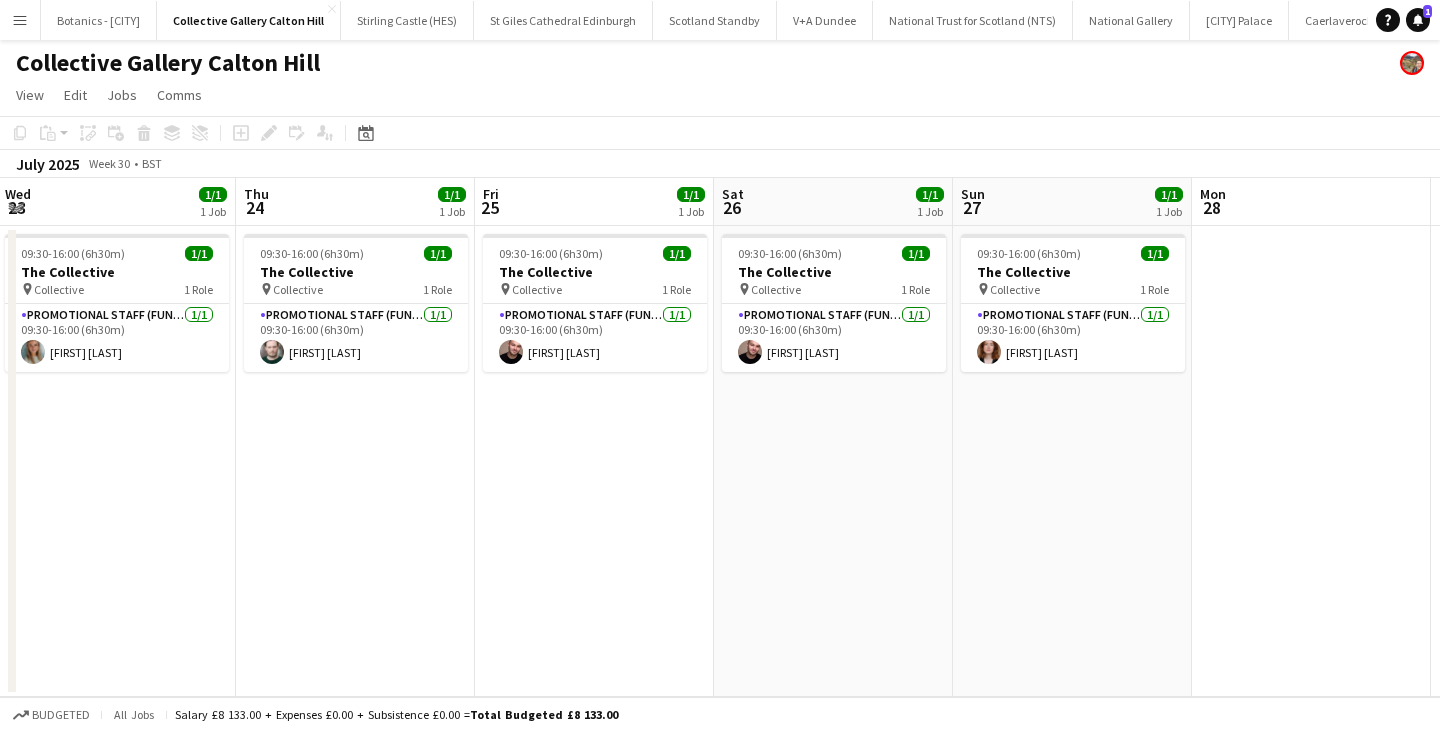 drag, startPoint x: 1109, startPoint y: 377, endPoint x: 118, endPoint y: 369, distance: 991.0323 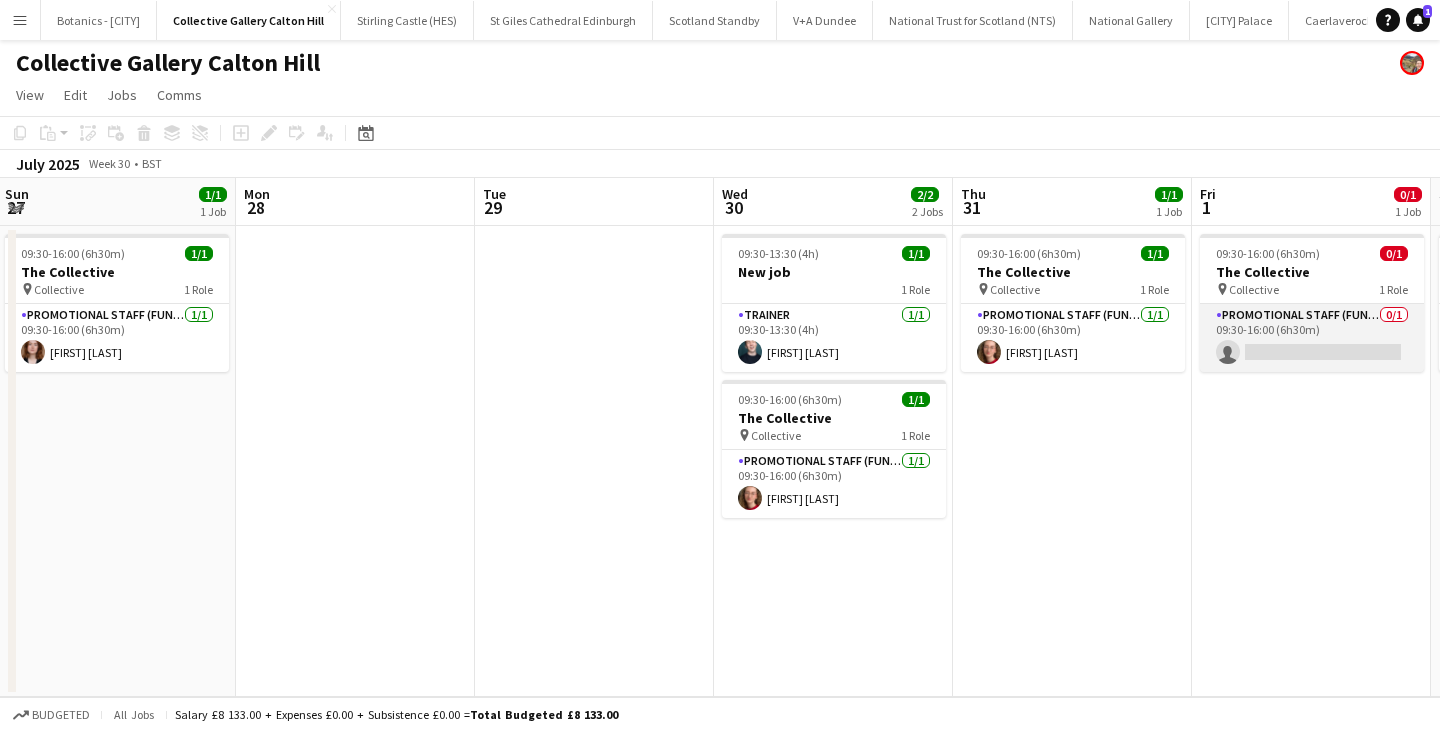 click on "Promotional Staff (Fundraiser)   0/1   09:30-16:00 (6h30m)
single-neutral-actions" 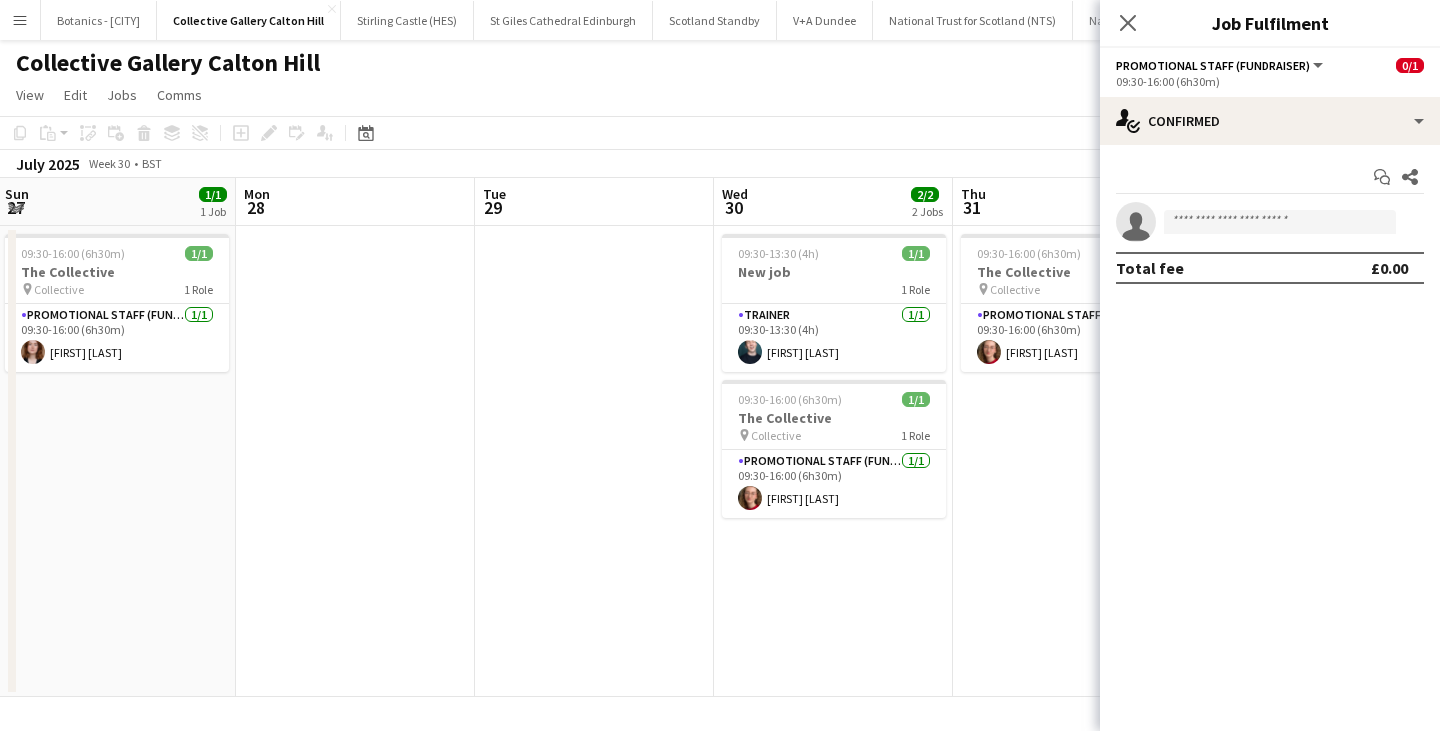 drag, startPoint x: 1205, startPoint y: 455, endPoint x: 657, endPoint y: 434, distance: 548.4022 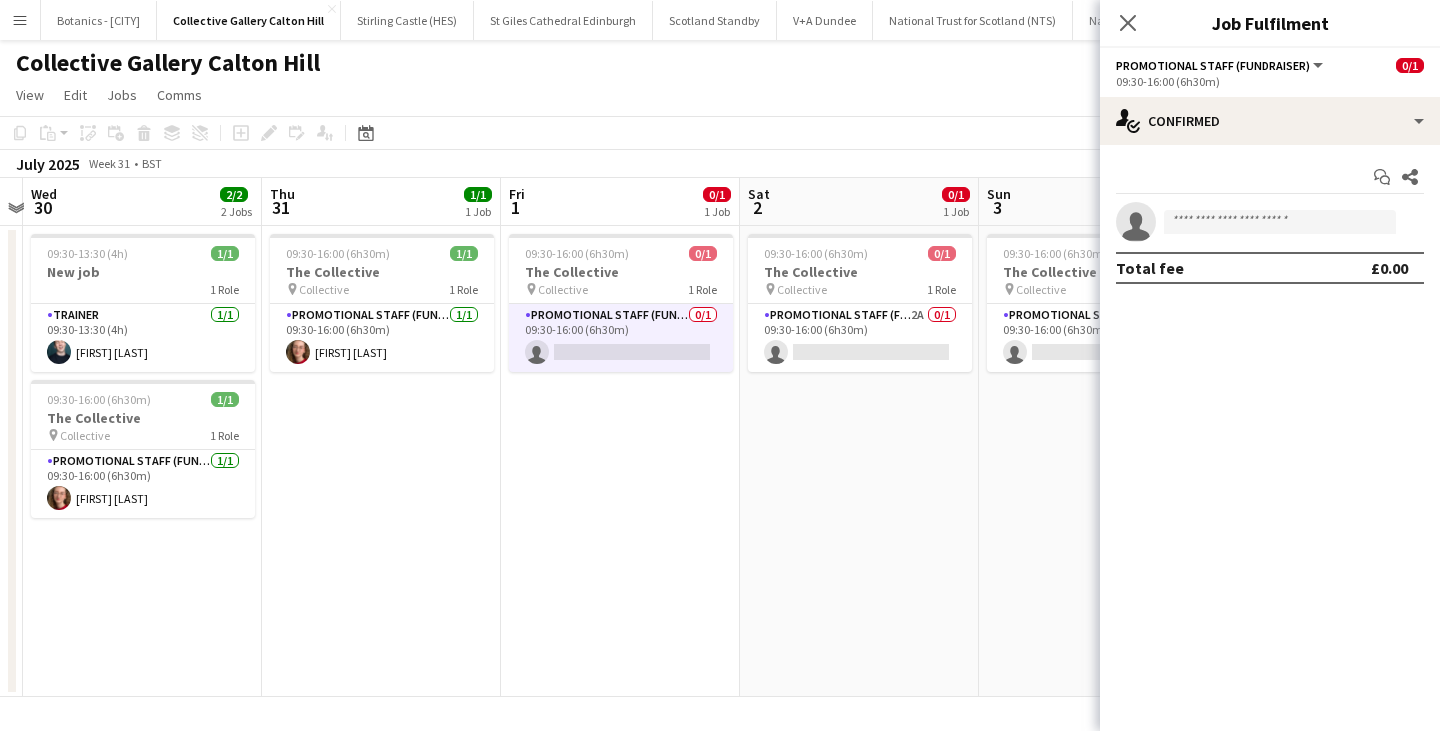 scroll, scrollTop: 0, scrollLeft: 624, axis: horizontal 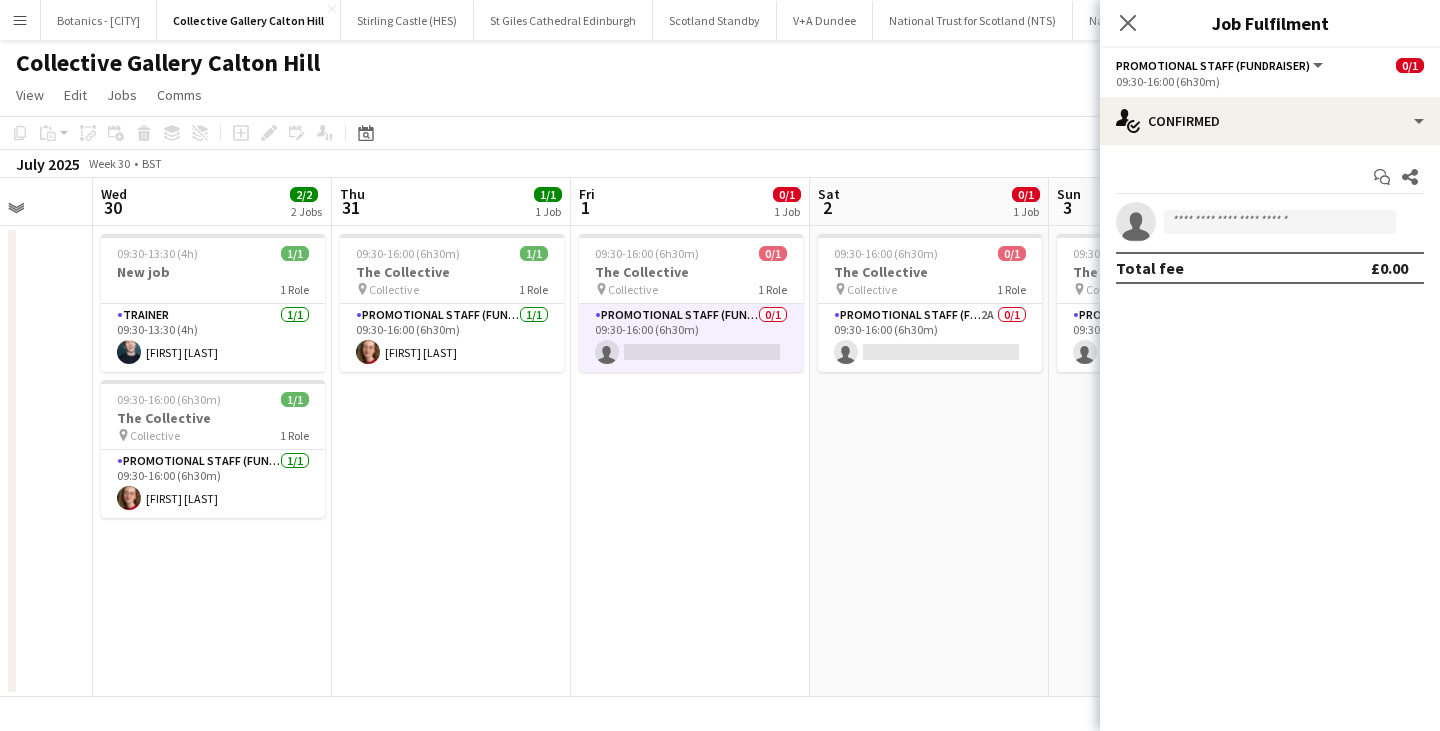 drag, startPoint x: 1022, startPoint y: 462, endPoint x: 162, endPoint y: 450, distance: 860.08374 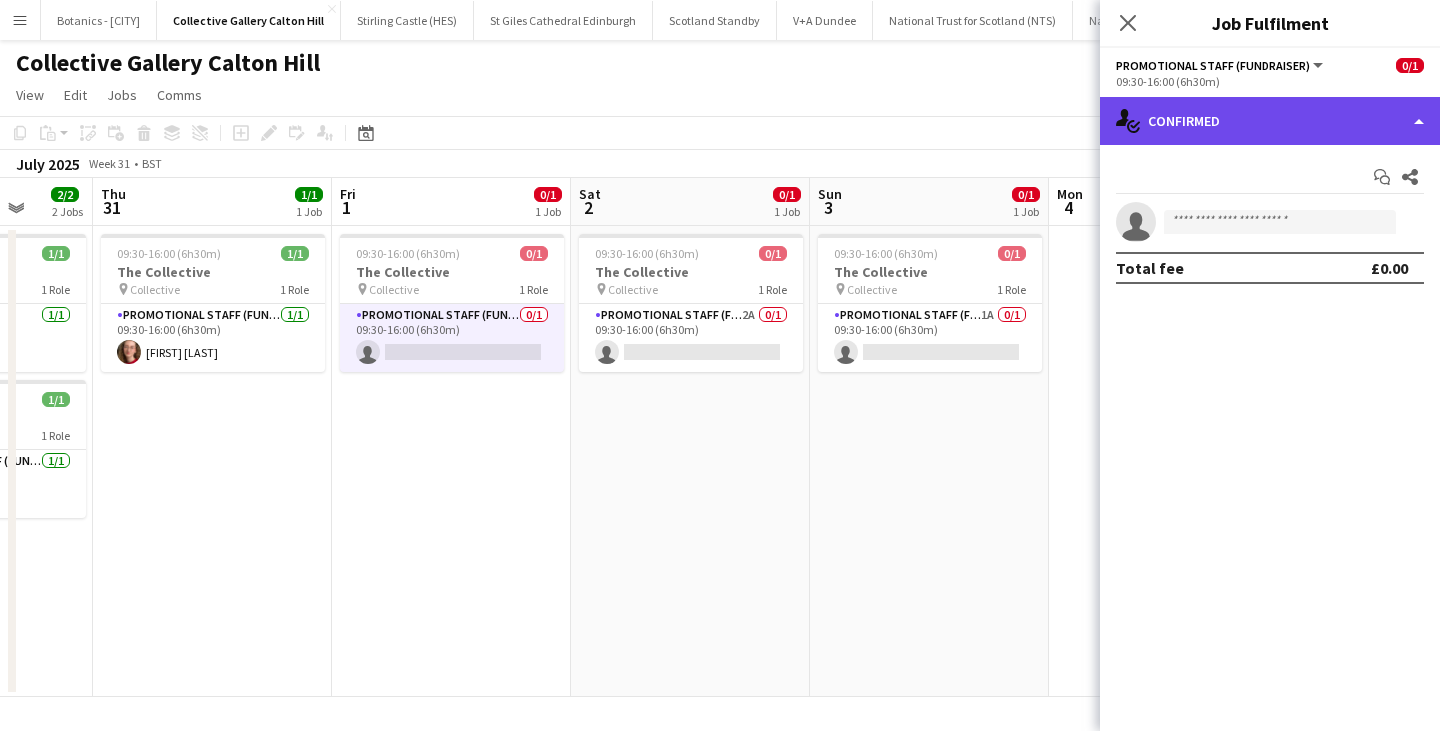 click on "single-neutral-actions-check-2
Confirmed" 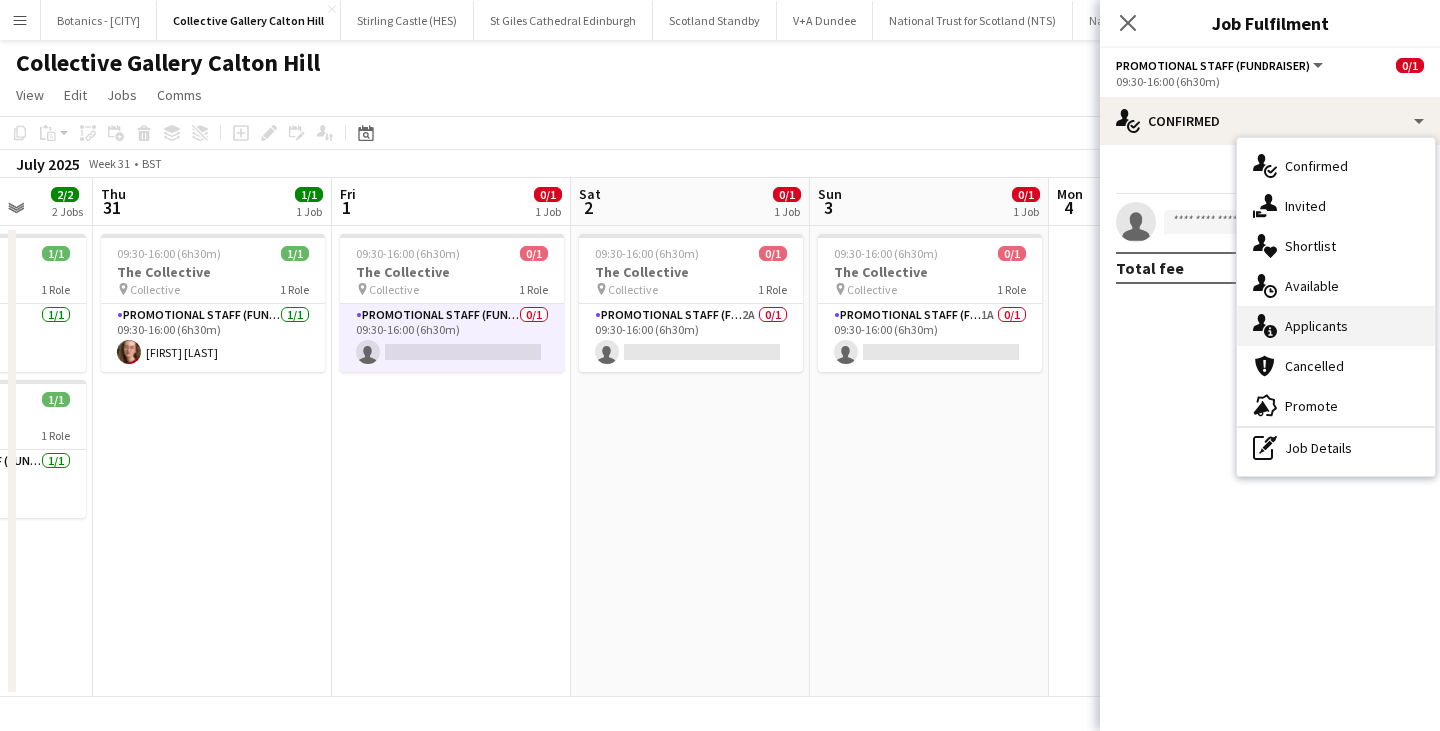 click on "single-neutral-actions-information
Applicants" at bounding box center [1336, 326] 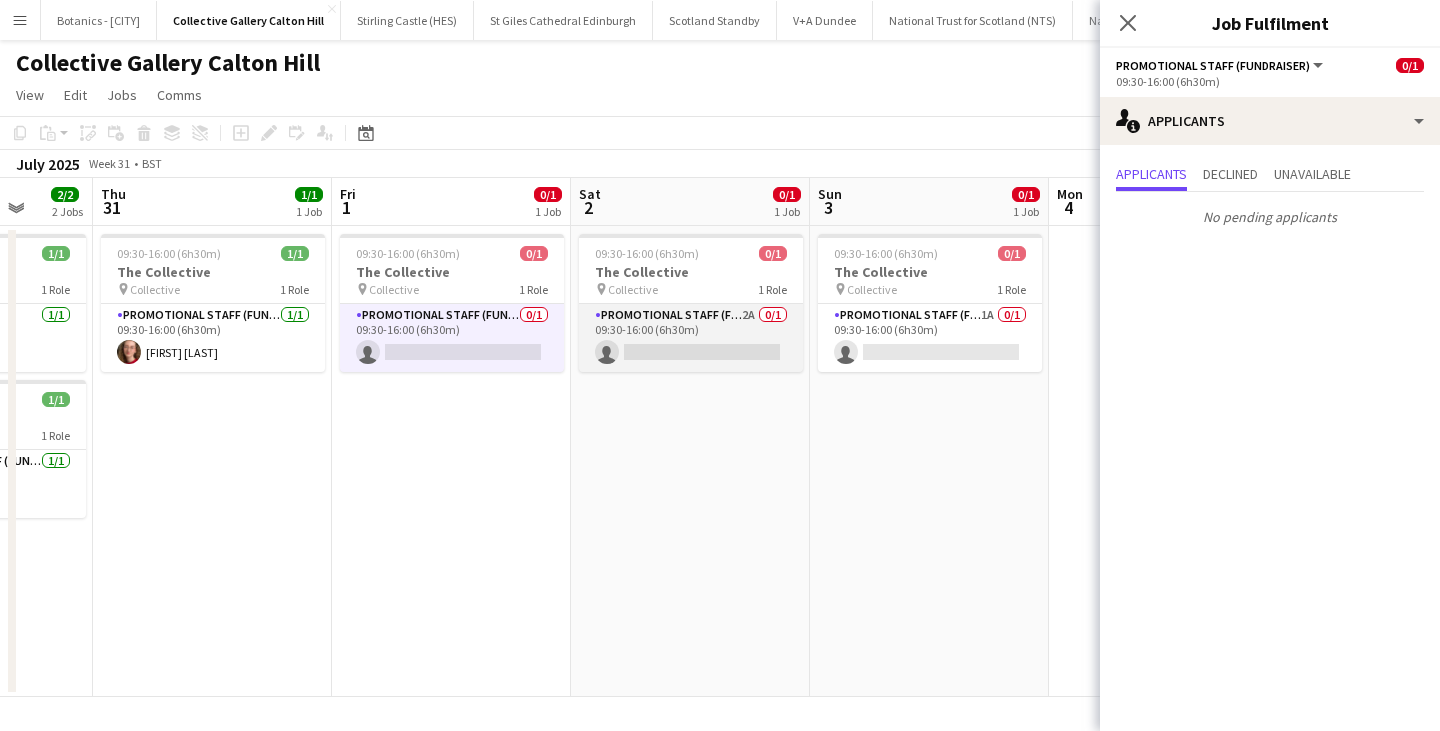 click on "Promotional Staff (Fundraiser)   2A   0/1   09:30-16:00 (6h30m)
single-neutral-actions" 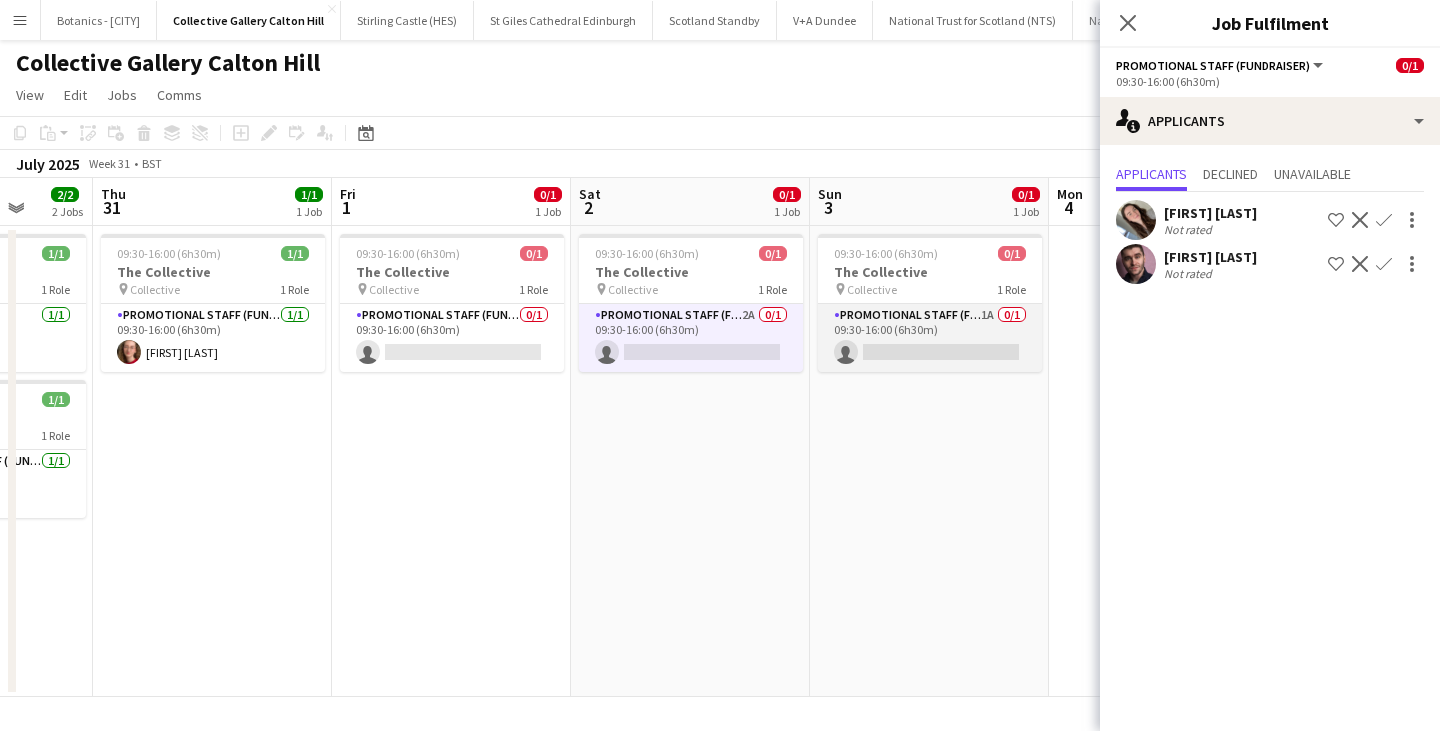 click on "Promotional Staff (Fundraiser)   1A   0/1   09:30-16:00 (6h30m)
single-neutral-actions" 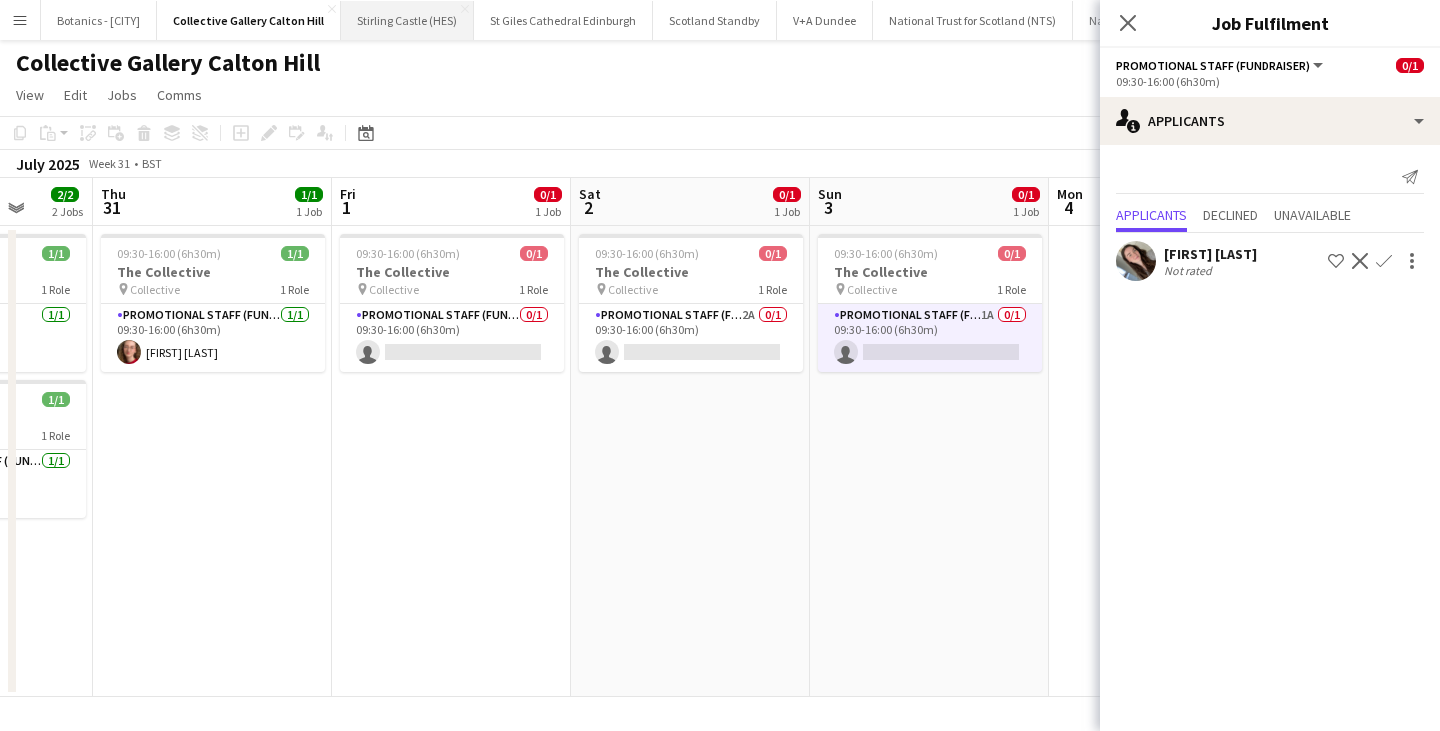 click on "Stirling Castle (HES)
Close" at bounding box center [407, 20] 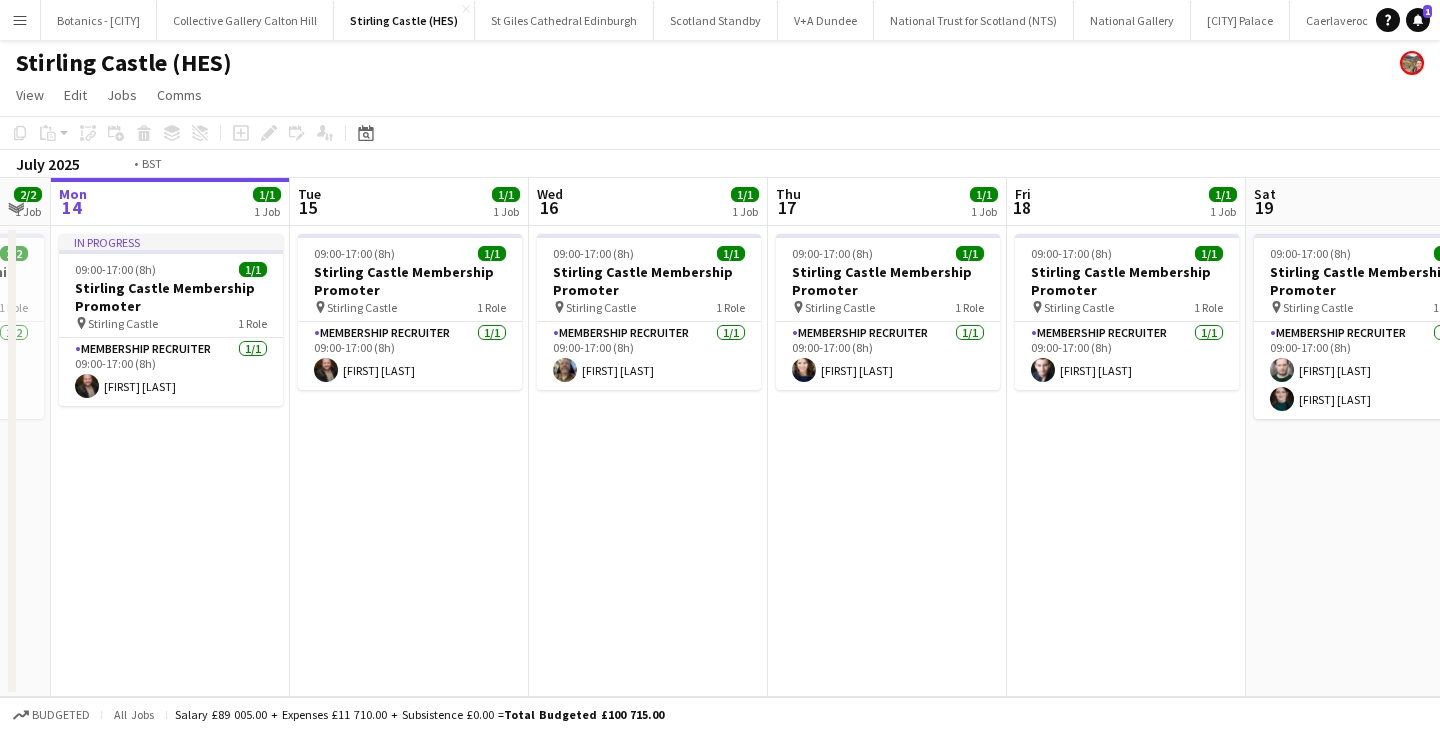 click on "Chloë Shimmin     09:00-17:00 (8h)    2/2   Stirling Castle Membership Promoter
pin
Stirling Castle   1 Role   Membership Recruiter   2/2   09:00-17:00 (8h)
[FIRST] [LAST]     09:00-17:00 (8h)    2/2   Stirling Castle Membership Promoter
pin
Stirling Castle   1 Role   Membership Recruiter   2/2   09:00-17:00 (8h)
[FIRST] [LAST]  In progress   09:00-17:00 (8h)    1/1   Stirling Castle Membership Promoter
pin
1 Role" 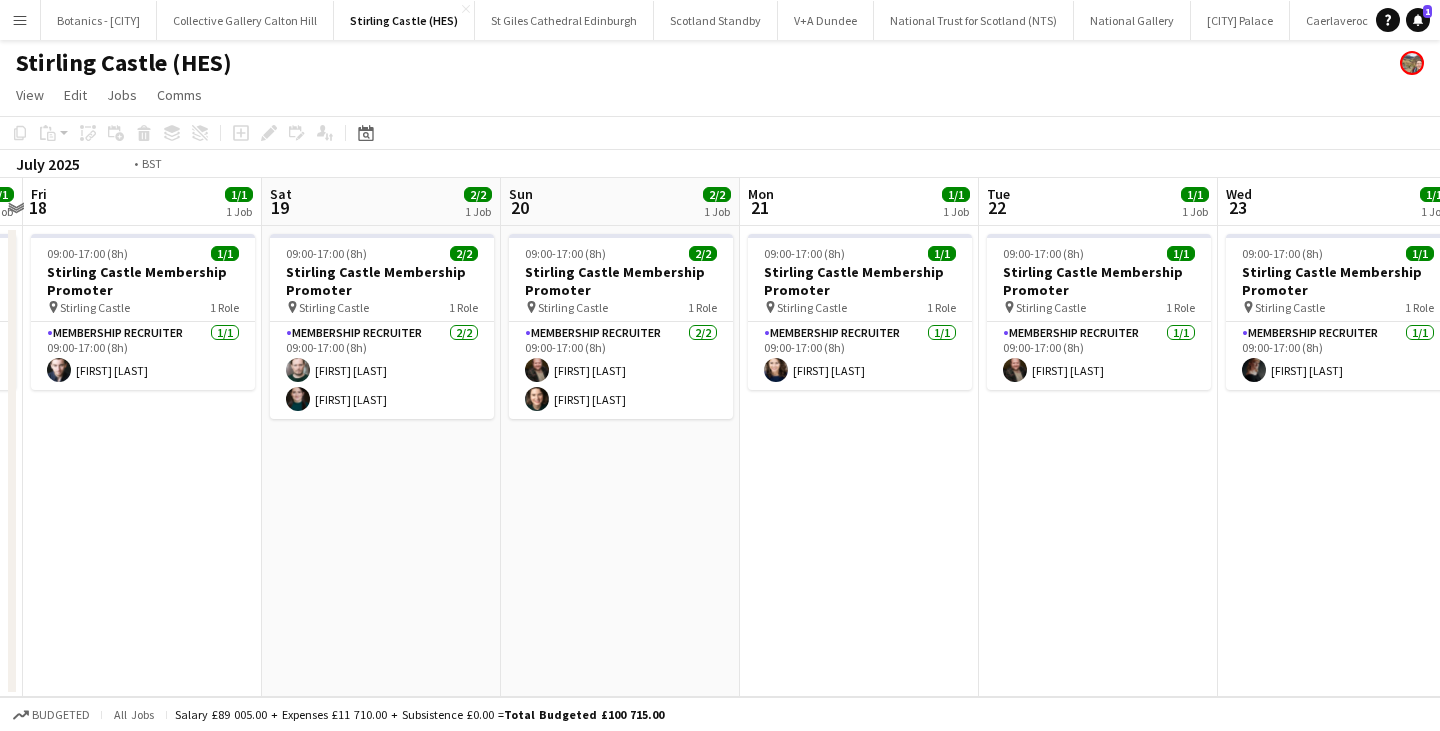 drag, startPoint x: 130, startPoint y: 460, endPoint x: 215, endPoint y: 451, distance: 85.47514 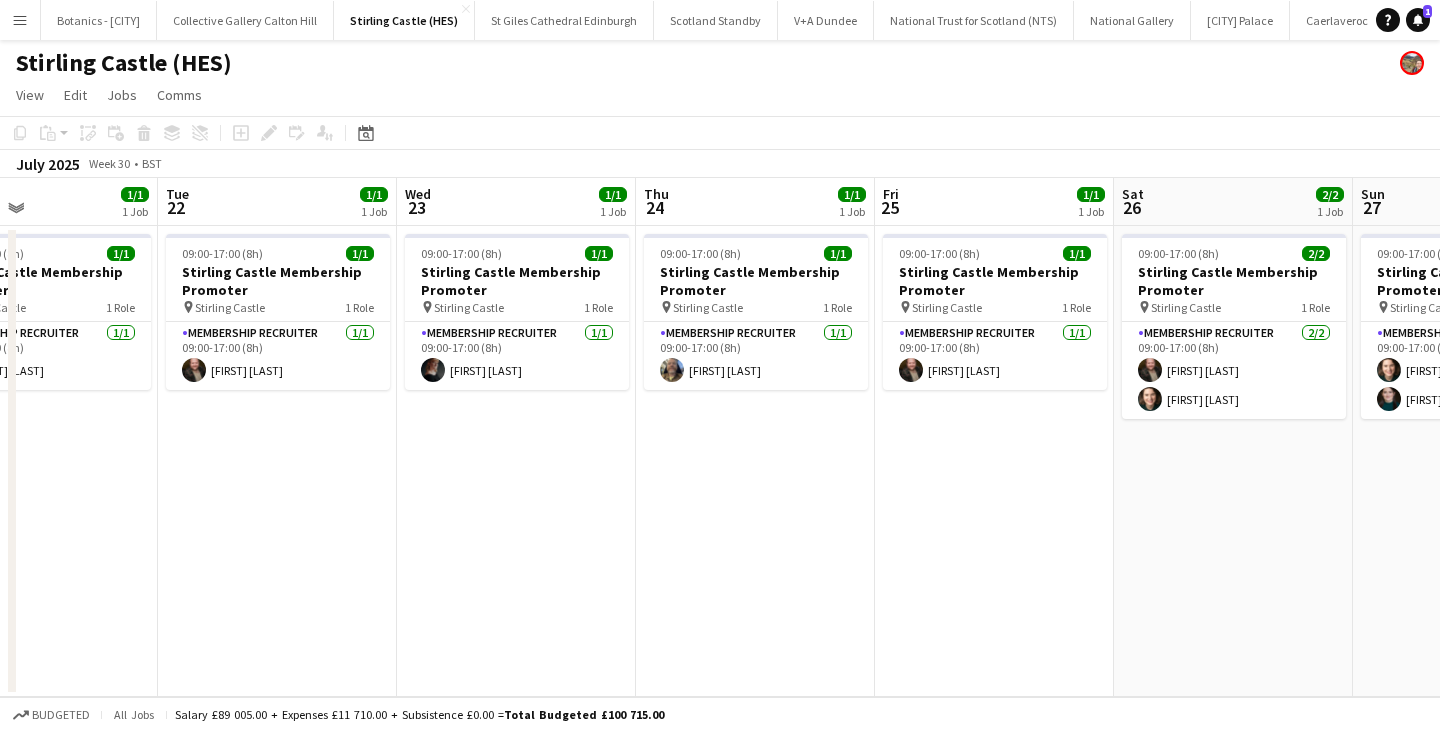 drag, startPoint x: 990, startPoint y: 448, endPoint x: 238, endPoint y: 422, distance: 752.44934 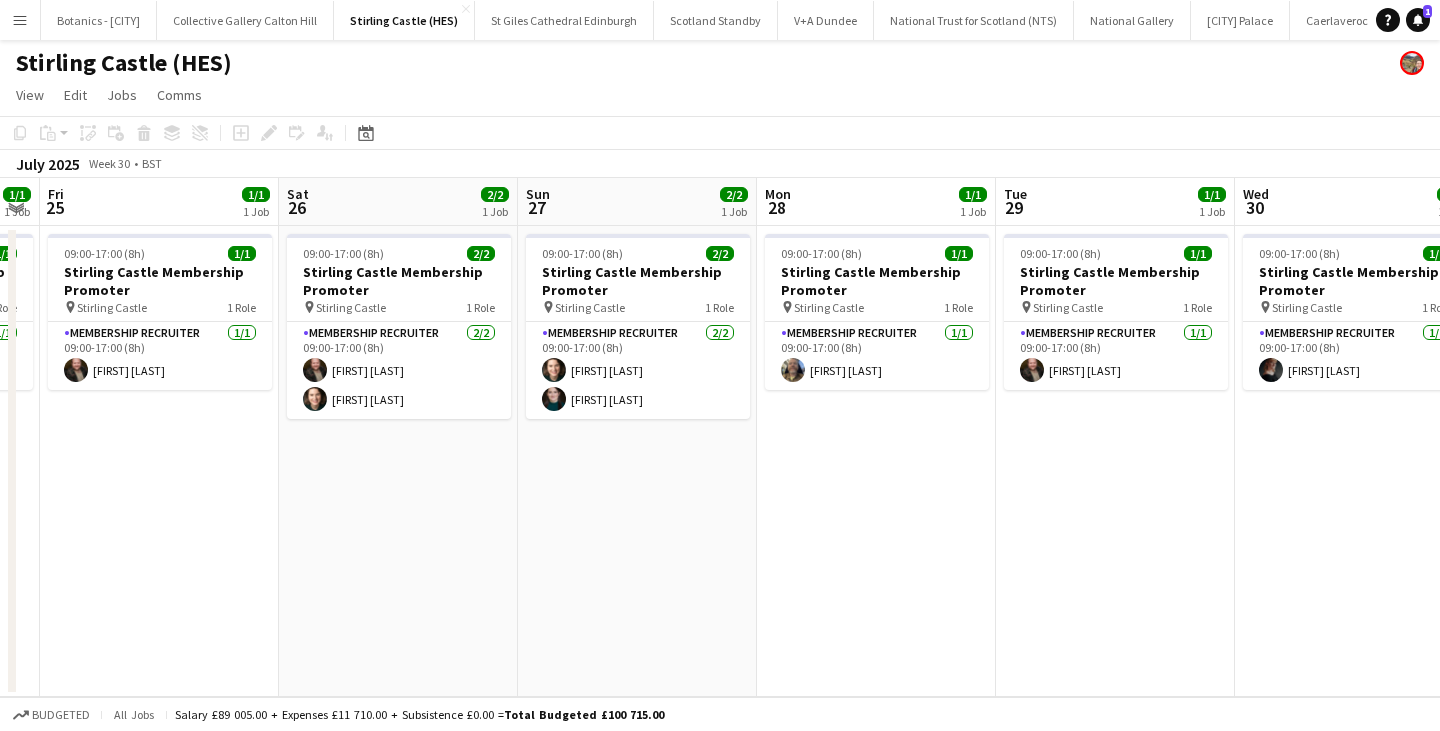 drag, startPoint x: 179, startPoint y: 409, endPoint x: 155, endPoint y: 406, distance: 24.186773 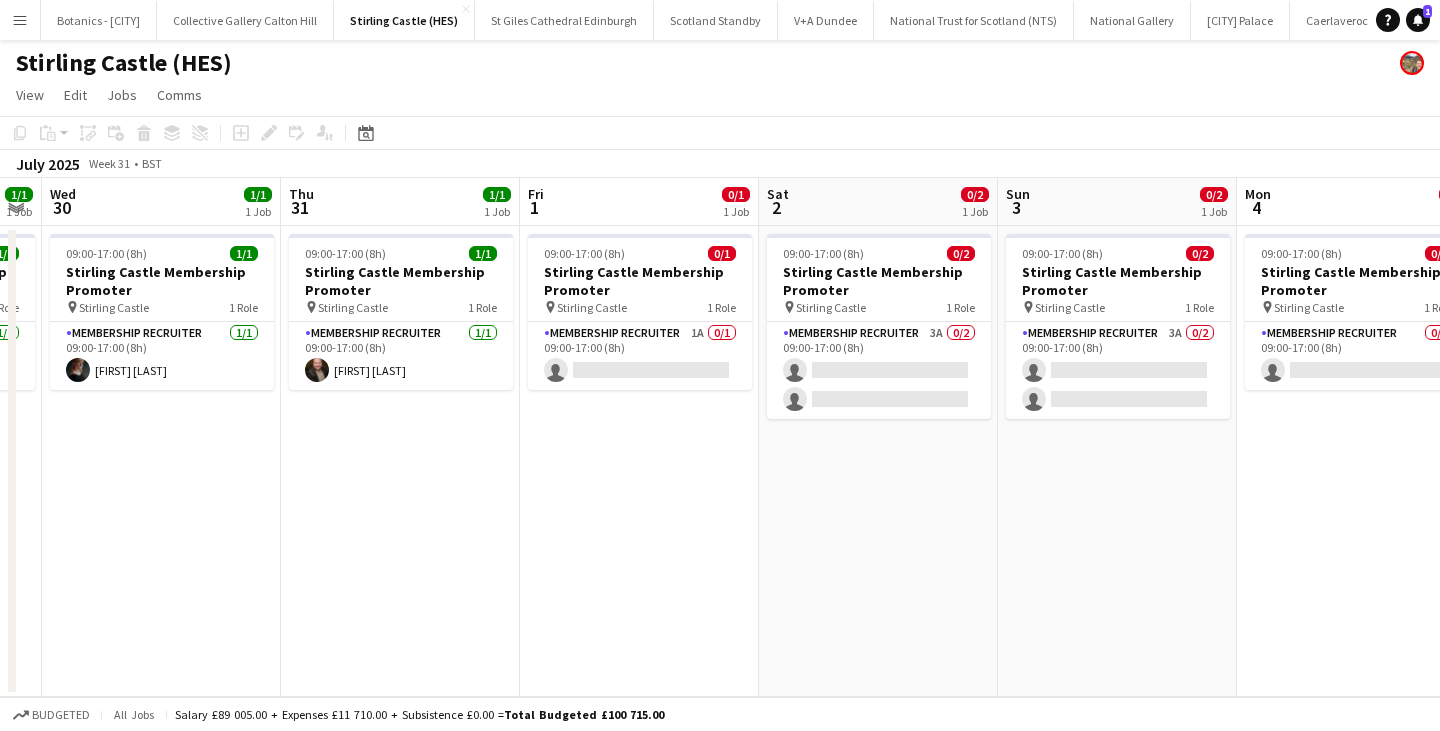 scroll, scrollTop: 0, scrollLeft: 660, axis: horizontal 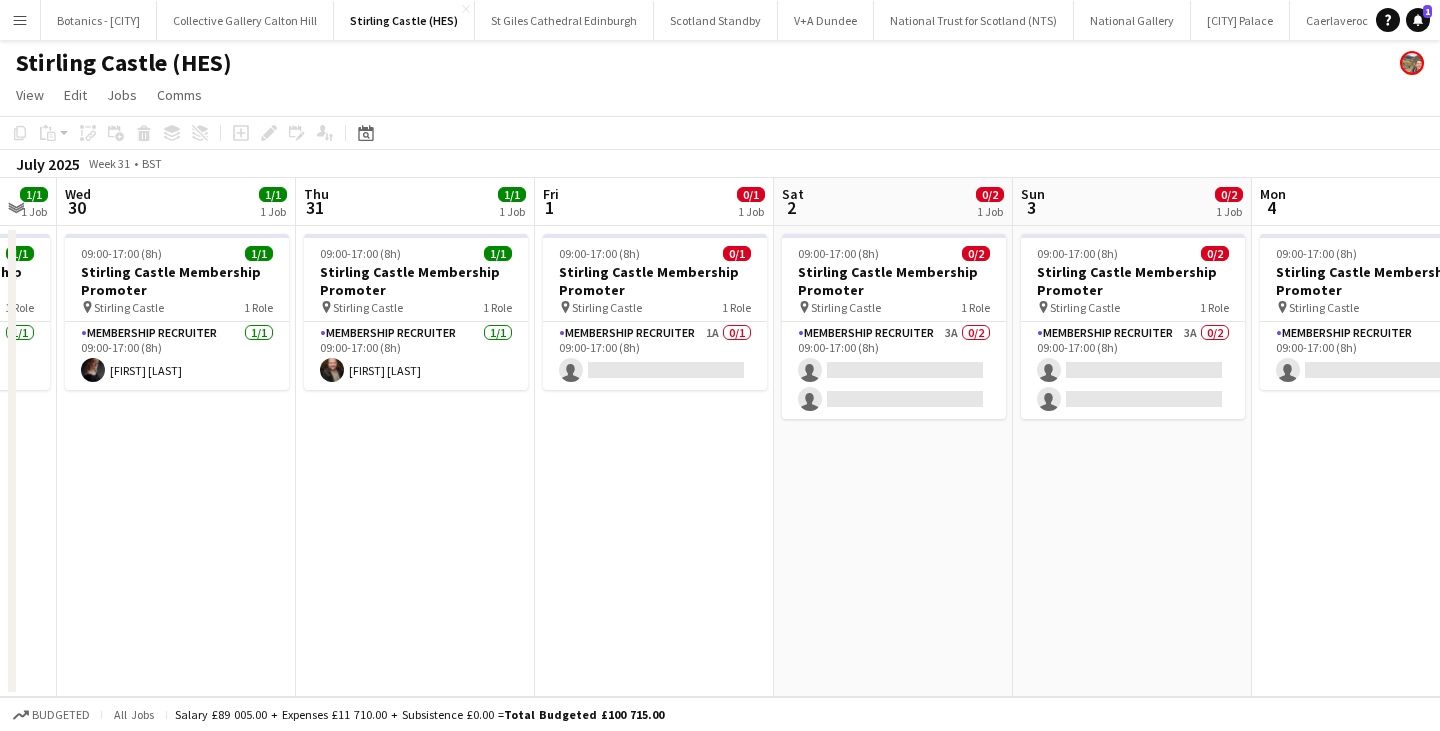 drag, startPoint x: 984, startPoint y: 430, endPoint x: 331, endPoint y: 402, distance: 653.60004 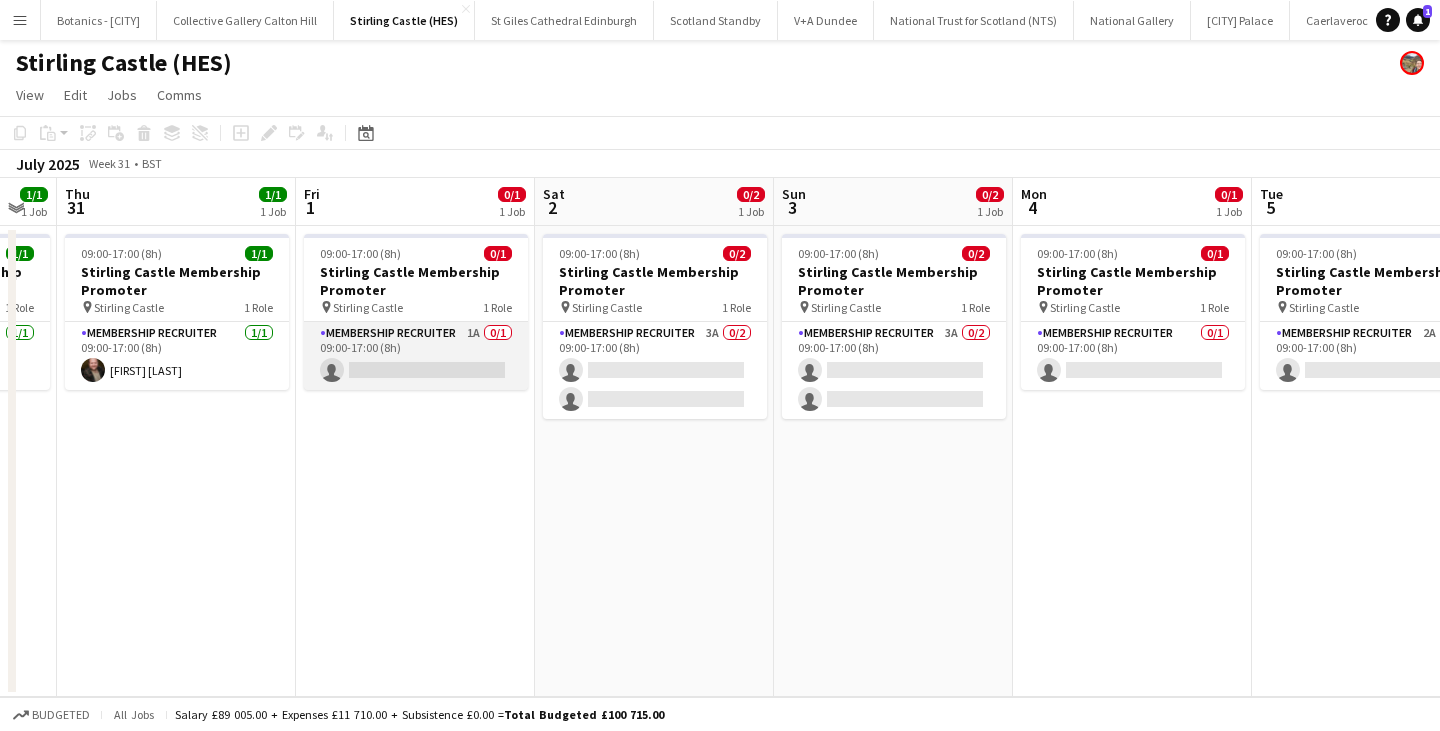 click on "Membership Recruiter   1A   0/1   09:00-17:00 (8h)
single-neutral-actions" 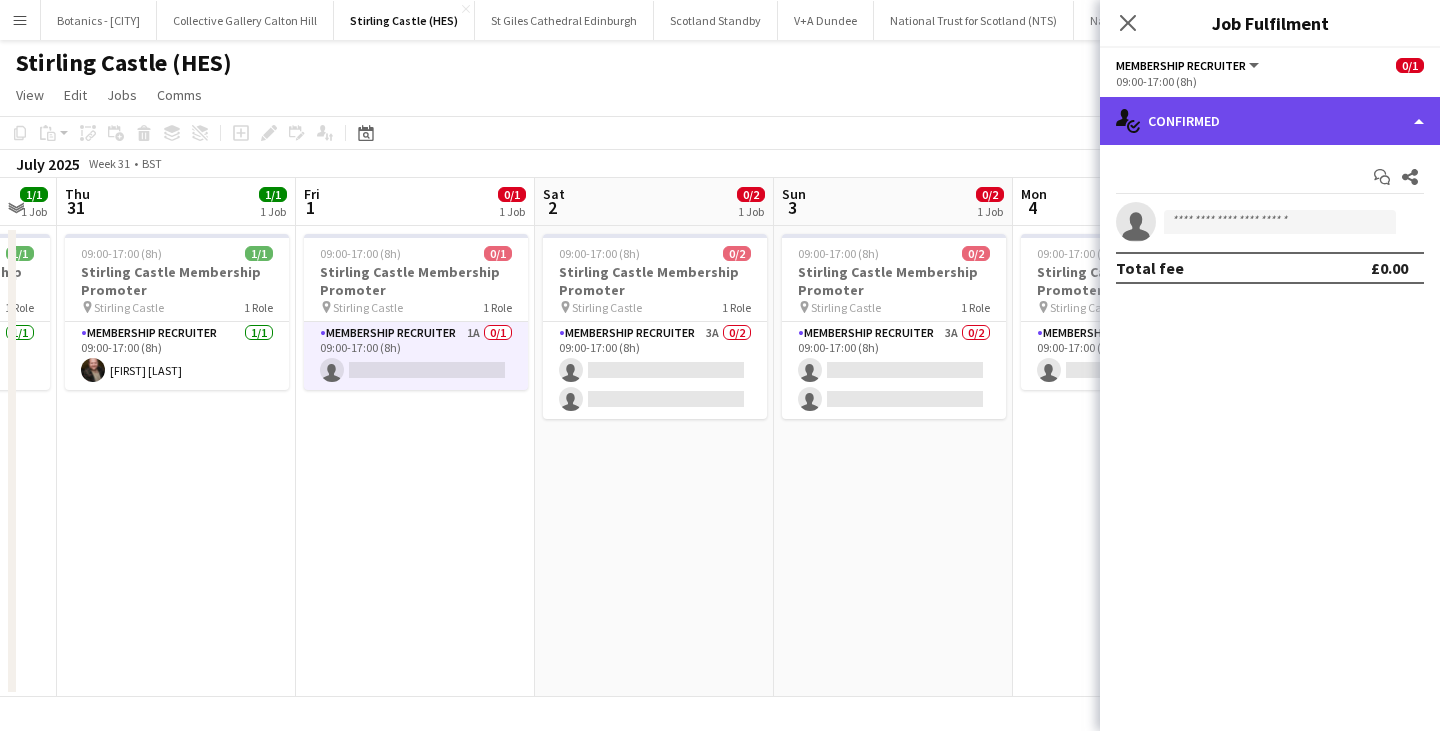 click on "single-neutral-actions-check-2
Confirmed" 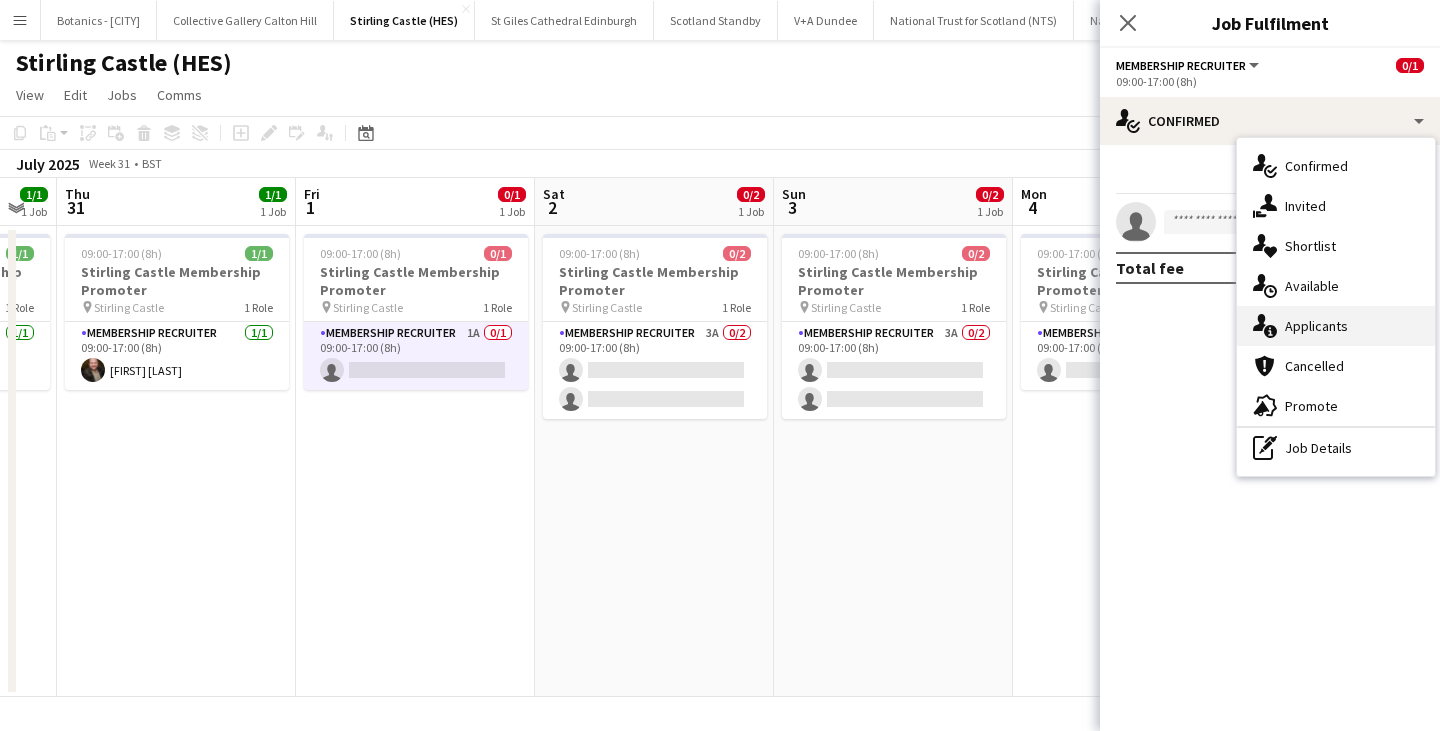 click on "single-neutral-actions-information
Applicants" at bounding box center [1336, 326] 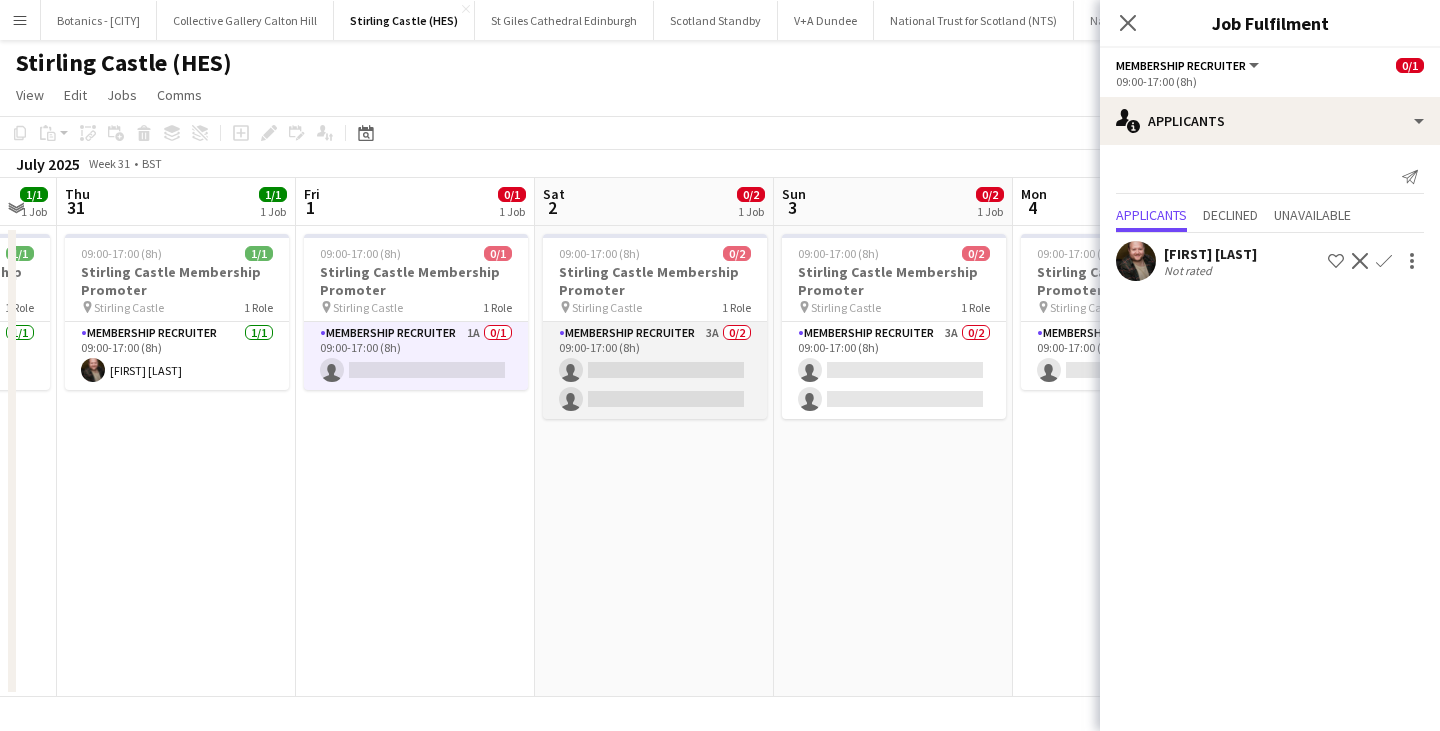 click on "Membership Recruiter   3A   0/2   09:00-17:00 (8h)
single-neutral-actions
single-neutral-actions" 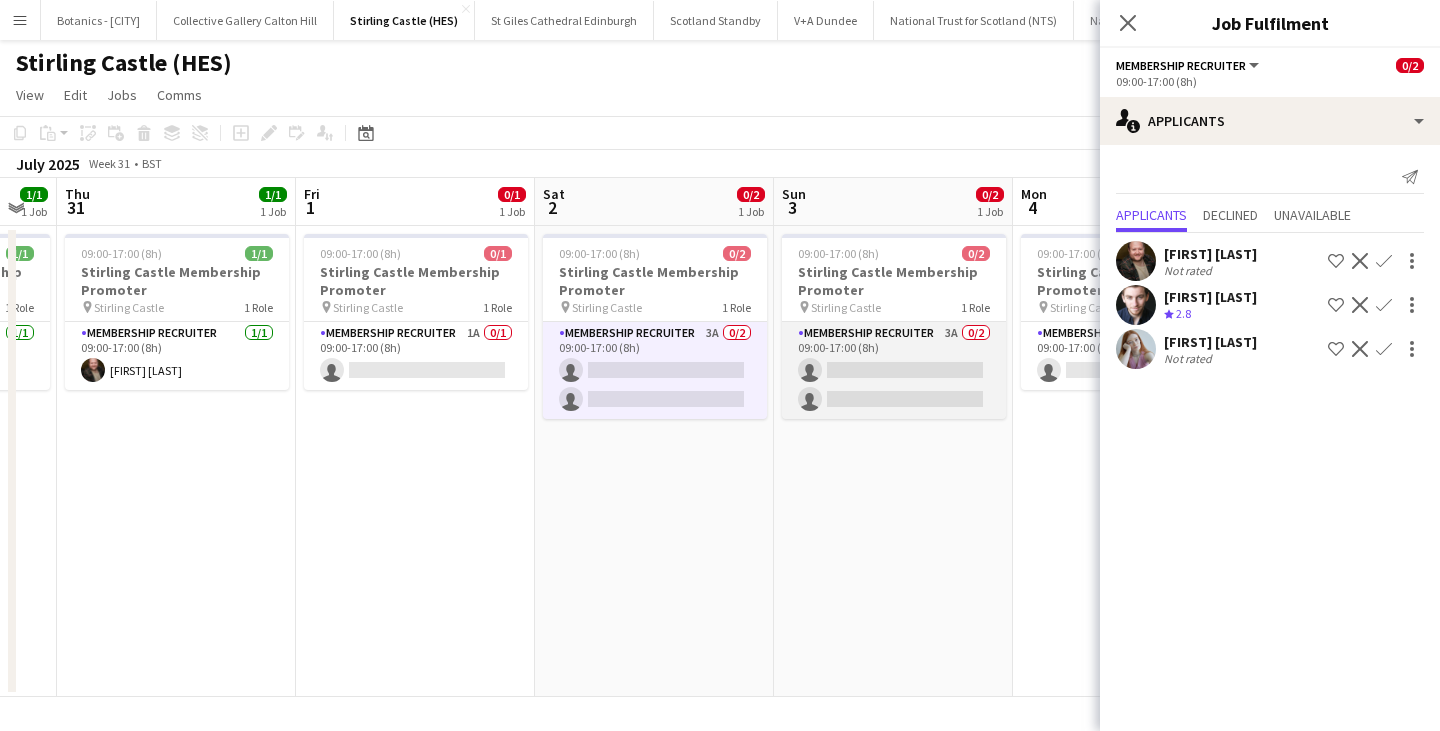 click on "Membership Recruiter   3A   0/2   09:00-17:00 (8h)
single-neutral-actions
single-neutral-actions" 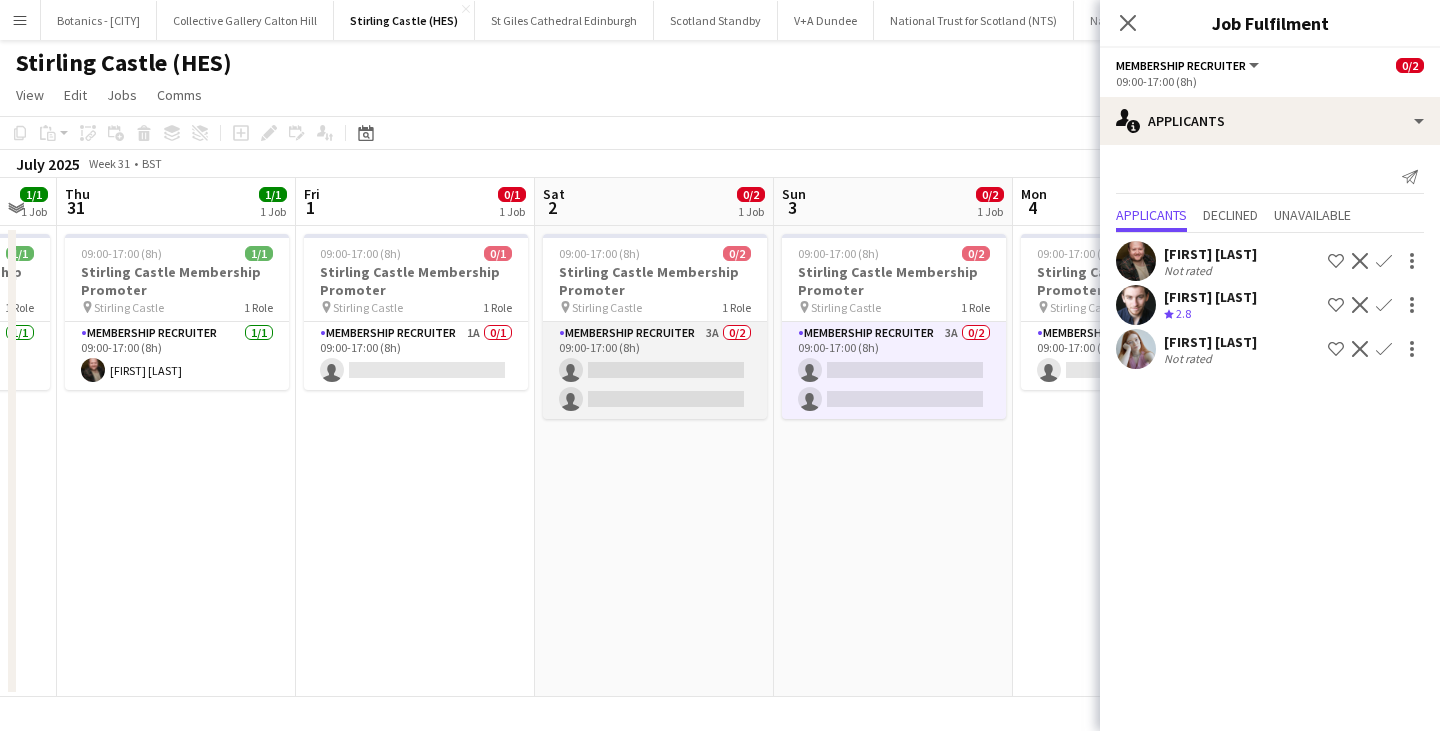 click on "Membership Recruiter   3A   0/2   09:00-17:00 (8h)
single-neutral-actions
single-neutral-actions" 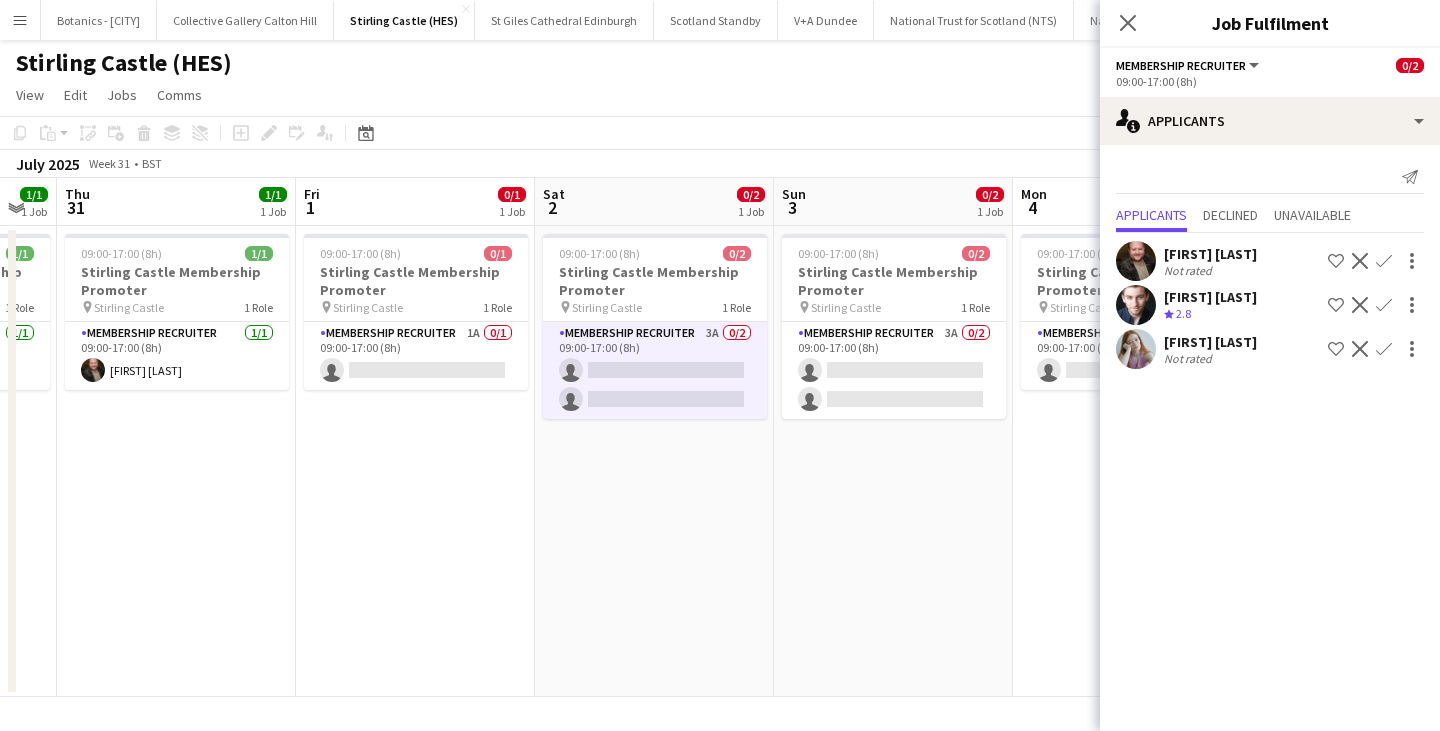 click on "Confirm" 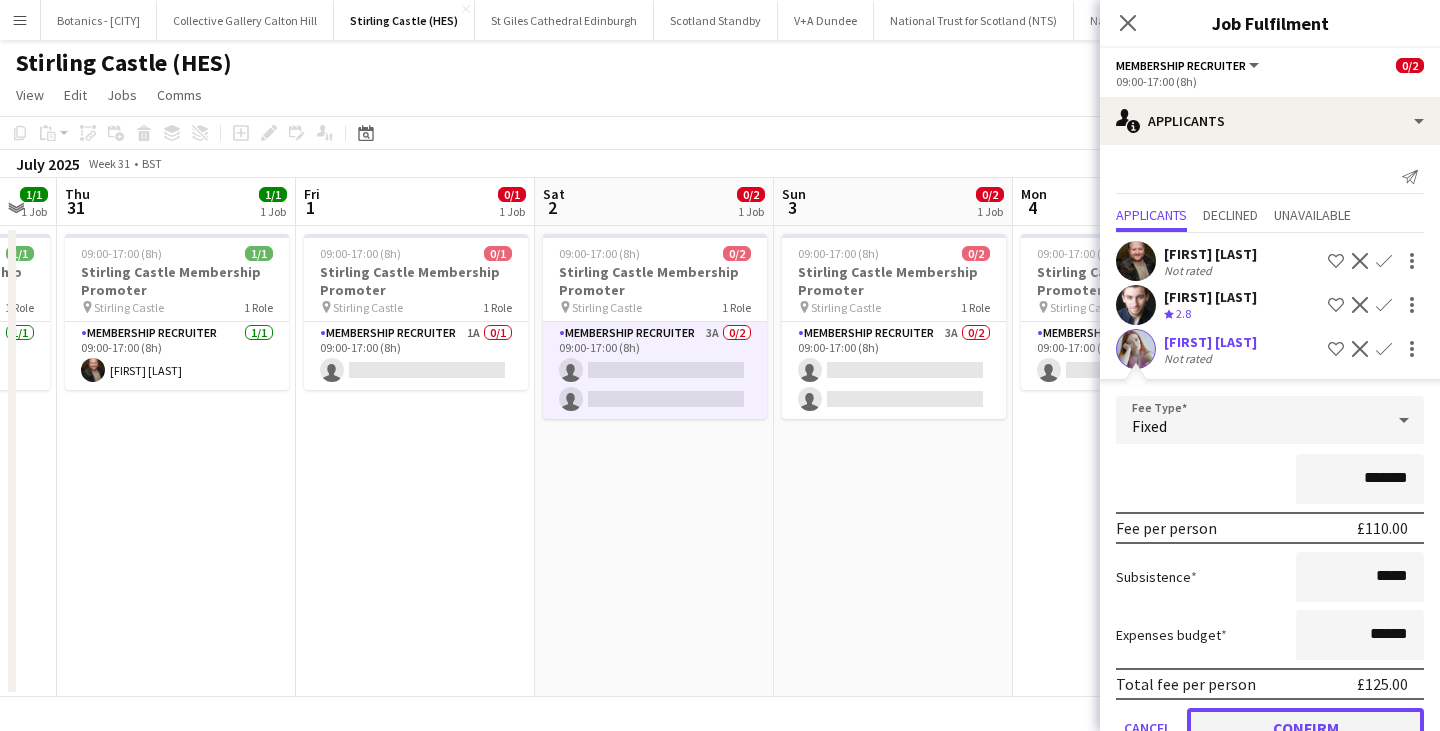 click on "Confirm" 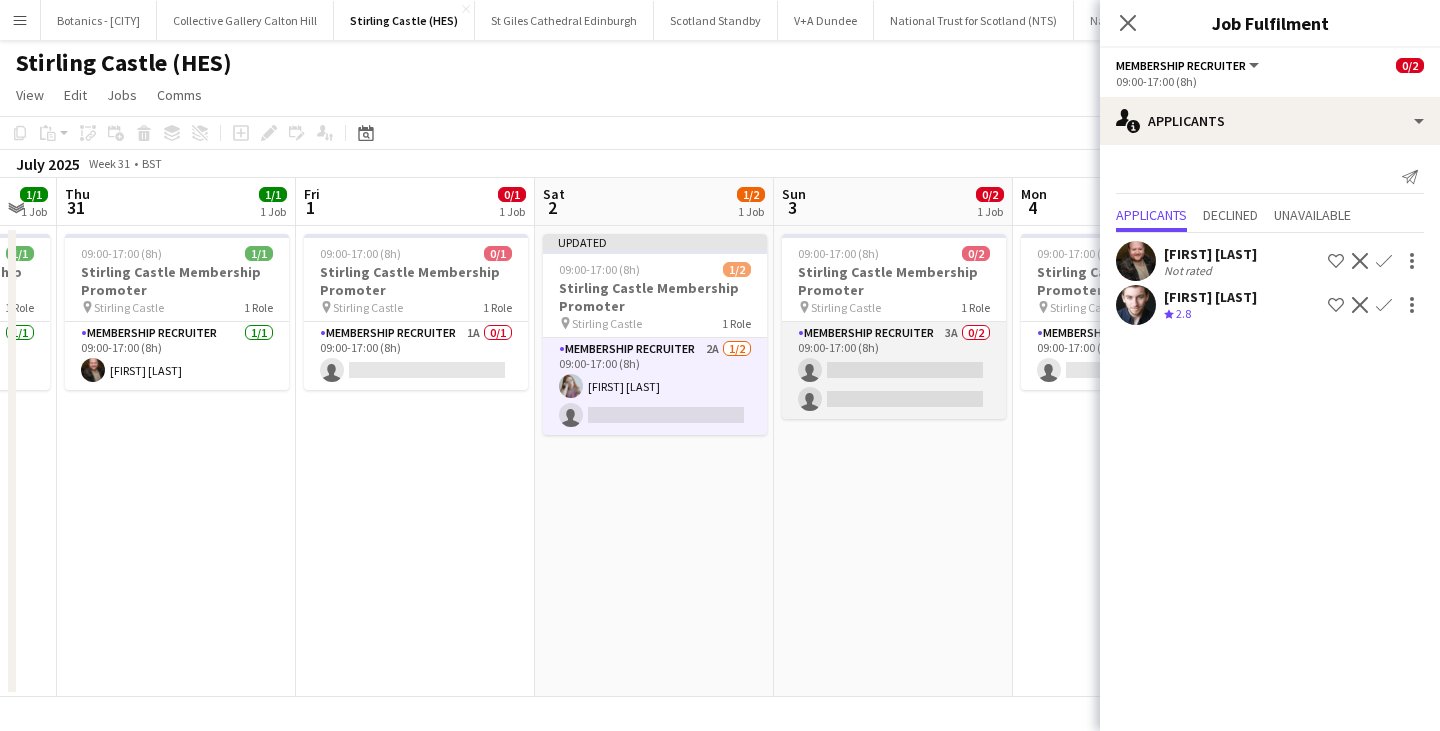 click on "Membership Recruiter   3A   0/2   09:00-17:00 (8h)
single-neutral-actions
single-neutral-actions" 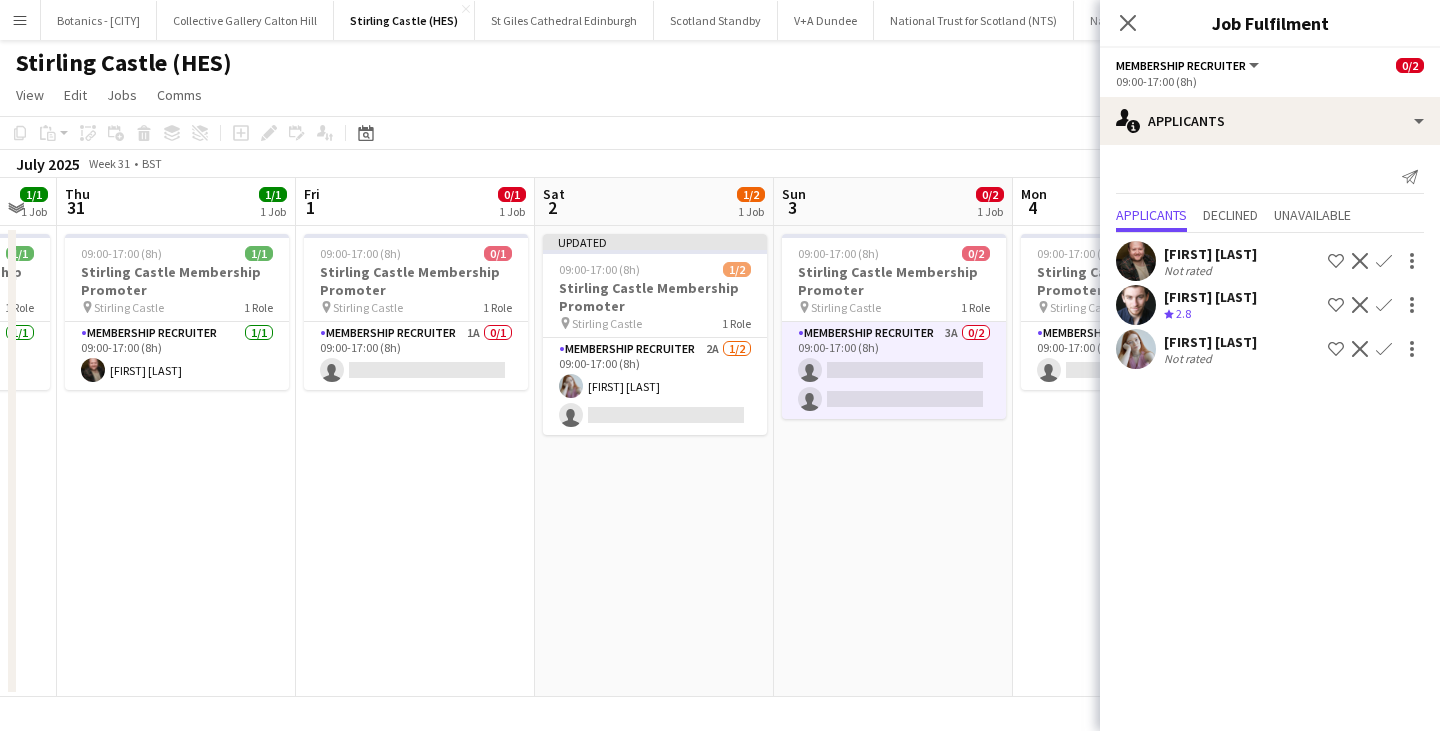 click on "Confirm" 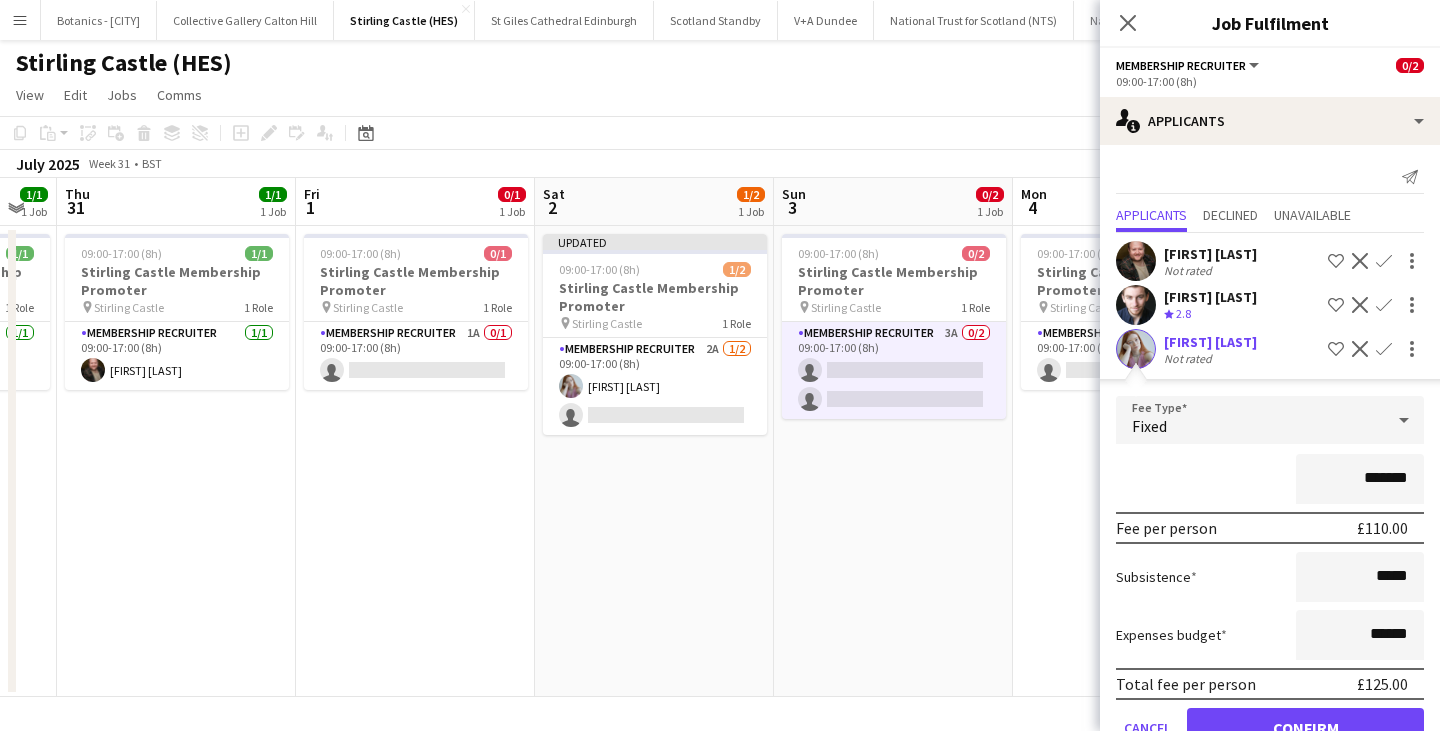 scroll, scrollTop: 54, scrollLeft: 0, axis: vertical 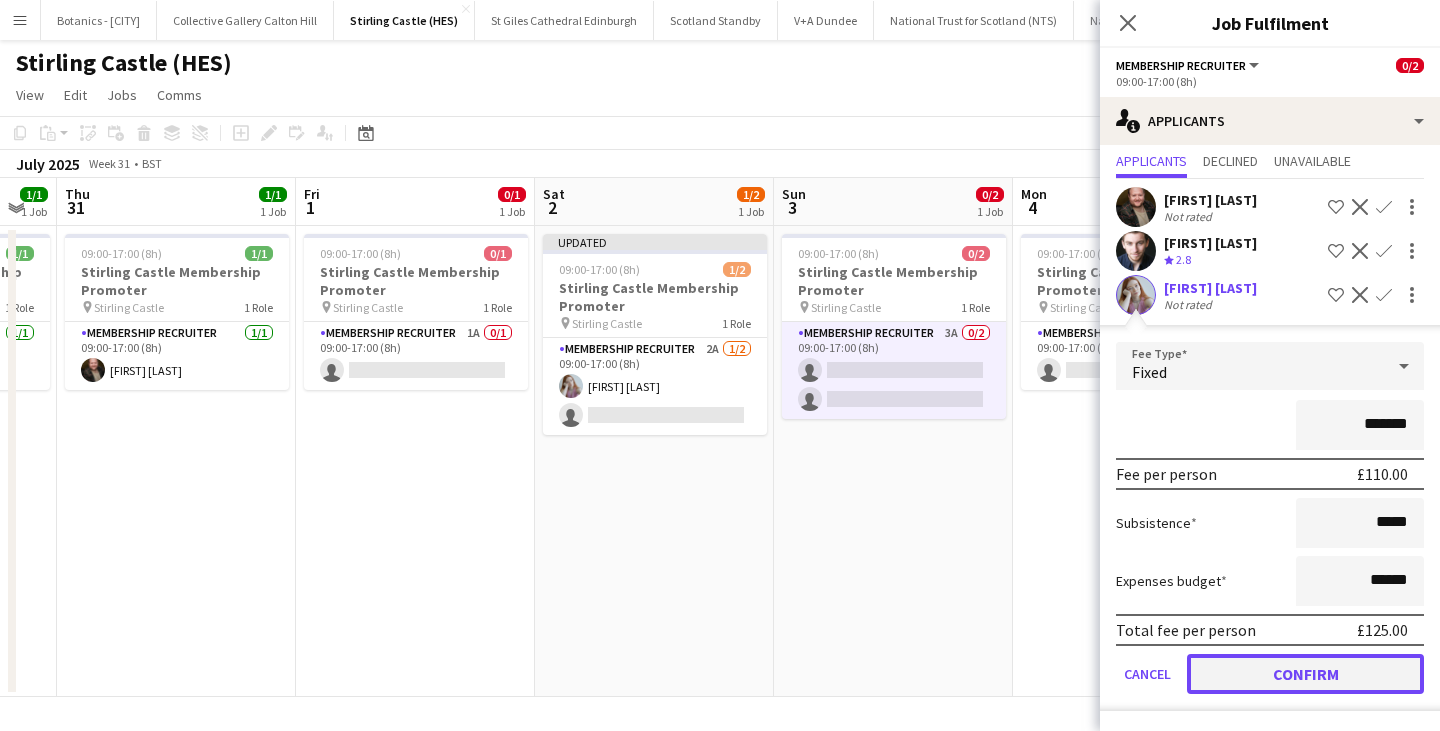 click on "Confirm" 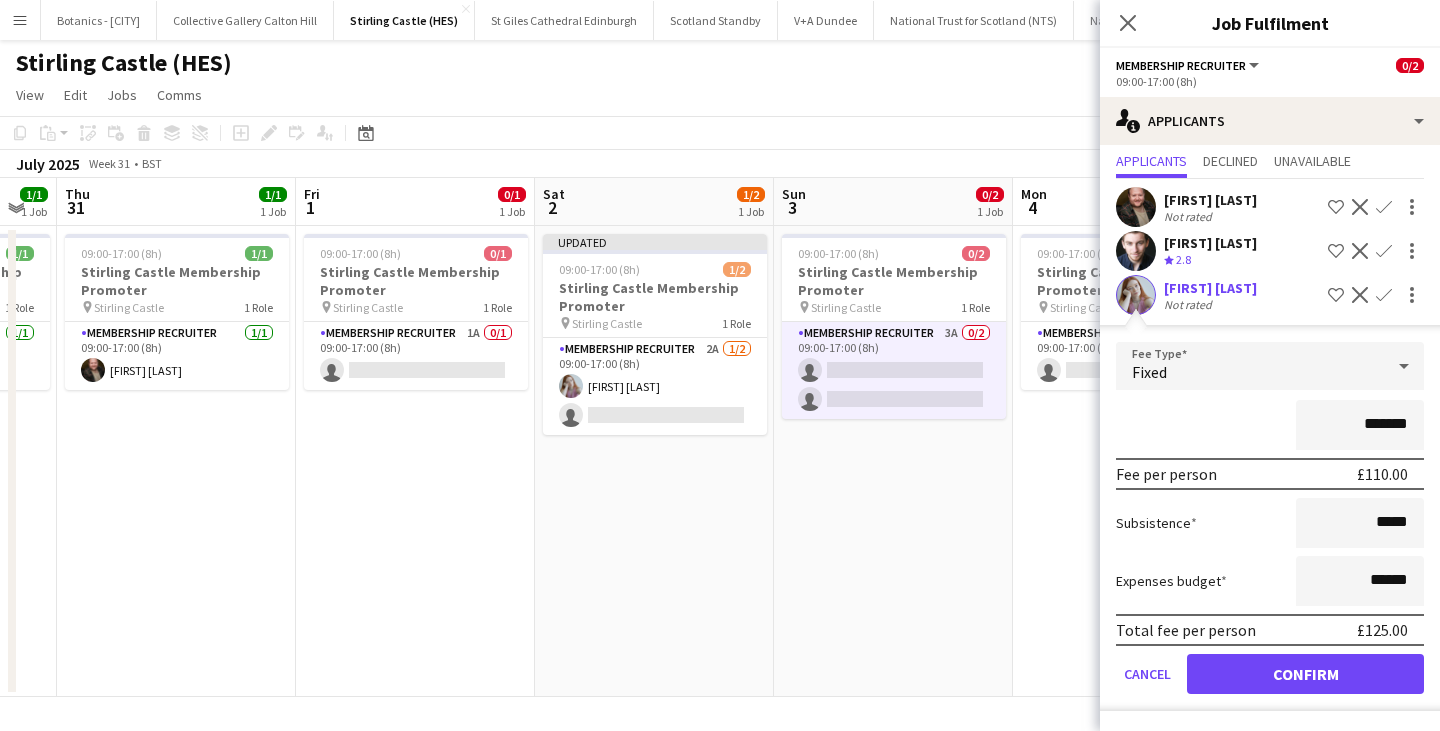 scroll, scrollTop: 0, scrollLeft: 0, axis: both 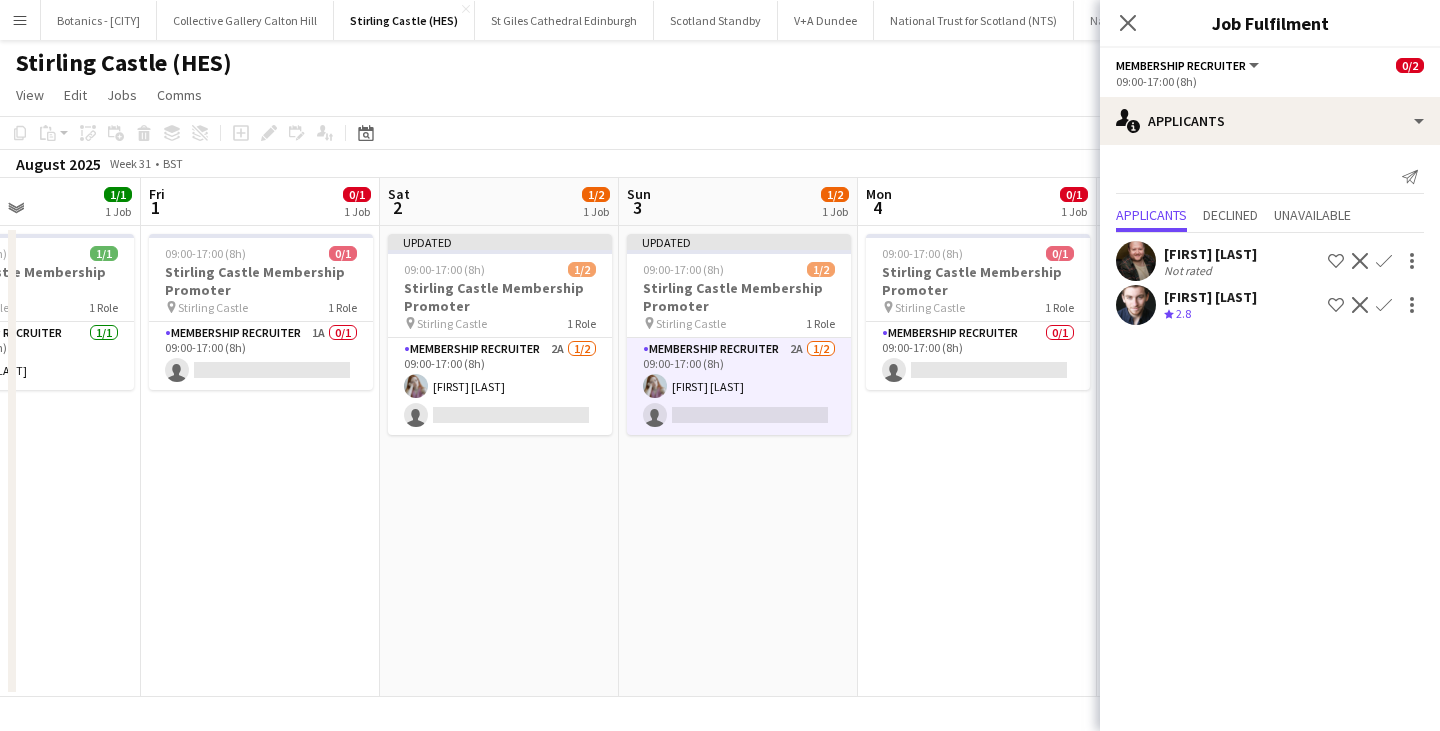 drag, startPoint x: 1010, startPoint y: 434, endPoint x: 599, endPoint y: 456, distance: 411.58838 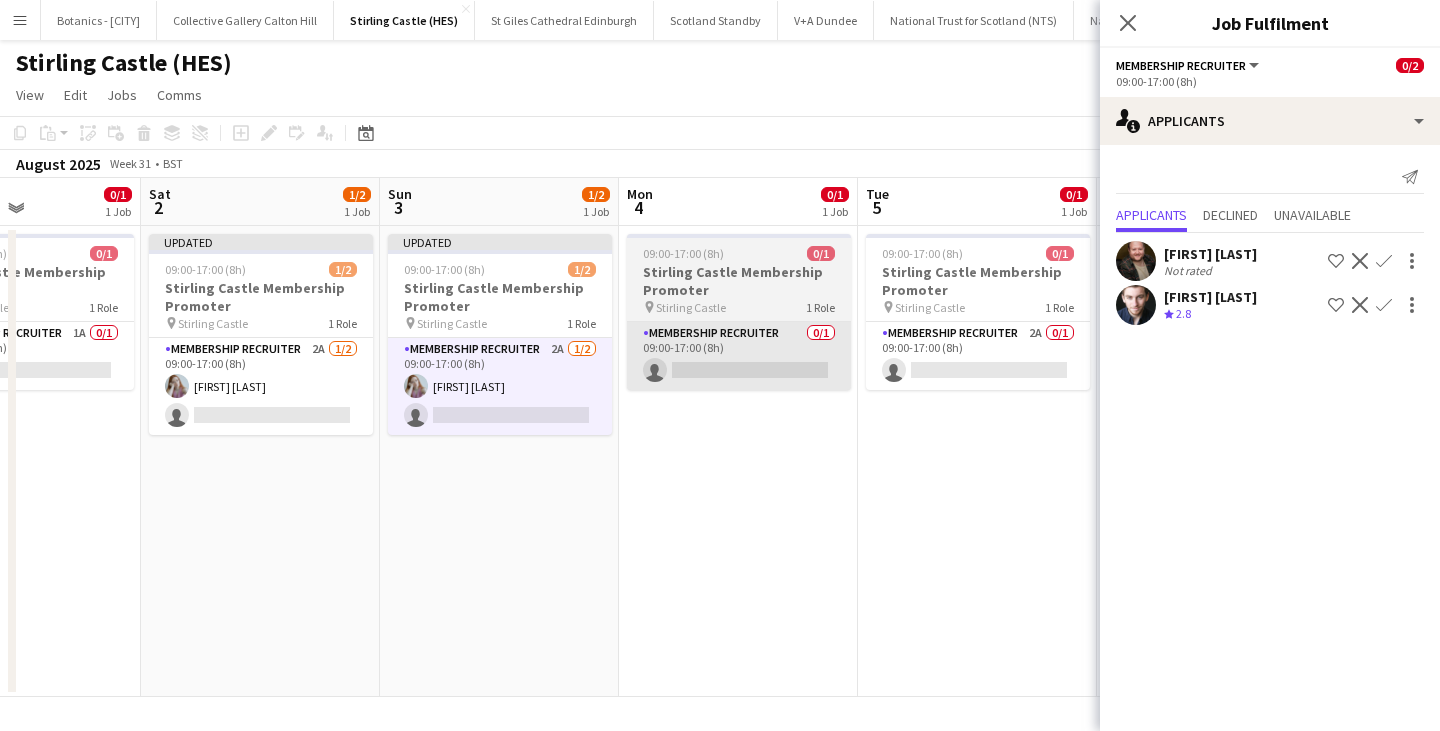 scroll, scrollTop: 0, scrollLeft: 599, axis: horizontal 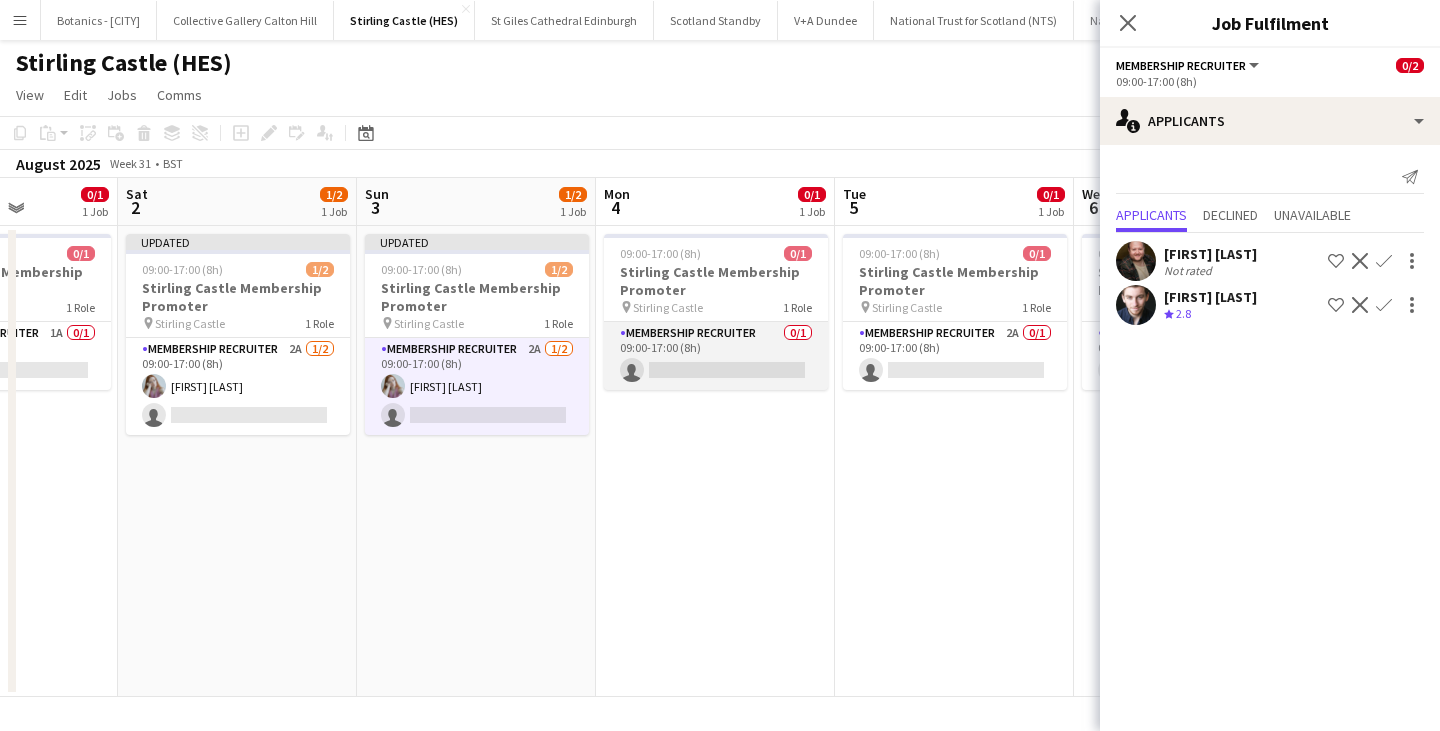 click on "Membership Recruiter   0/1   09:00-17:00 (8h)
single-neutral-actions" 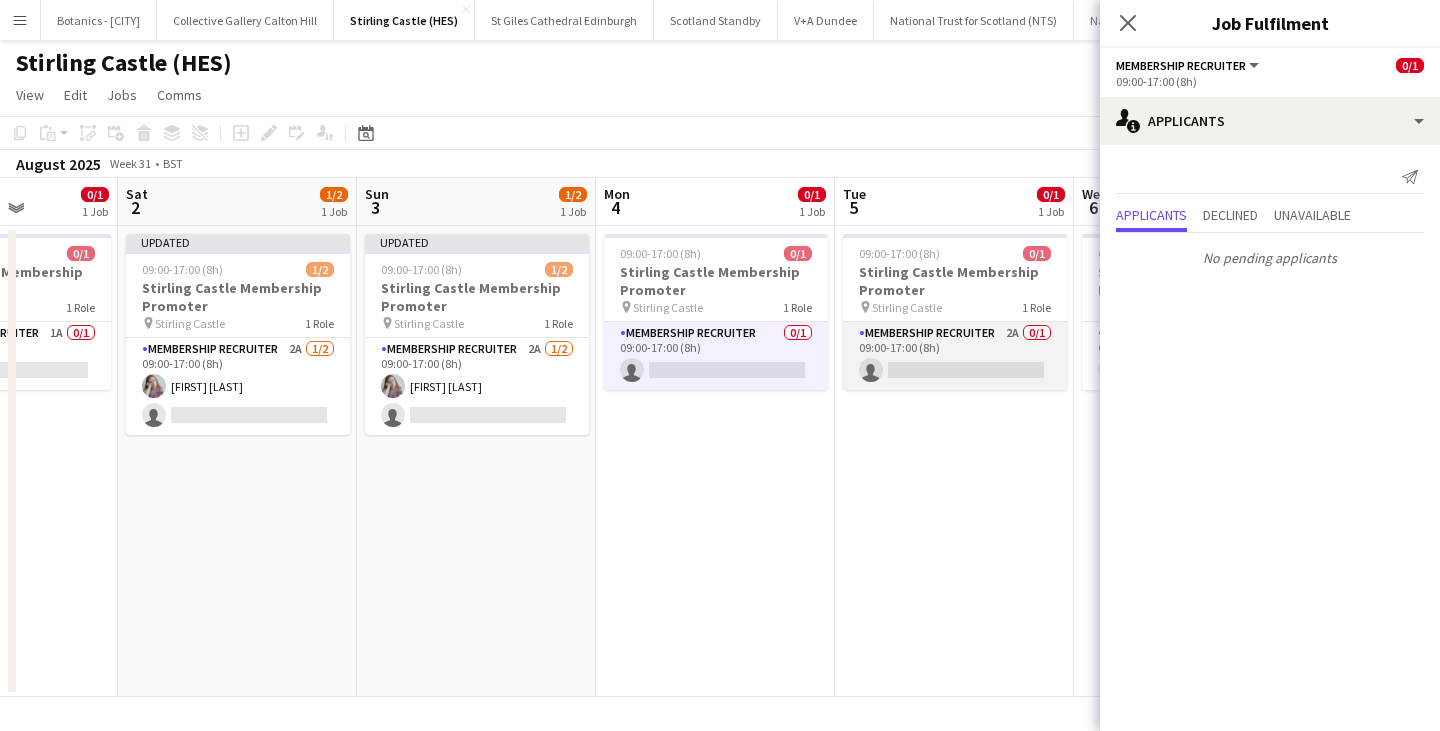 click on "Membership Recruiter   2A   0/1   09:00-17:00 (8h)
single-neutral-actions" 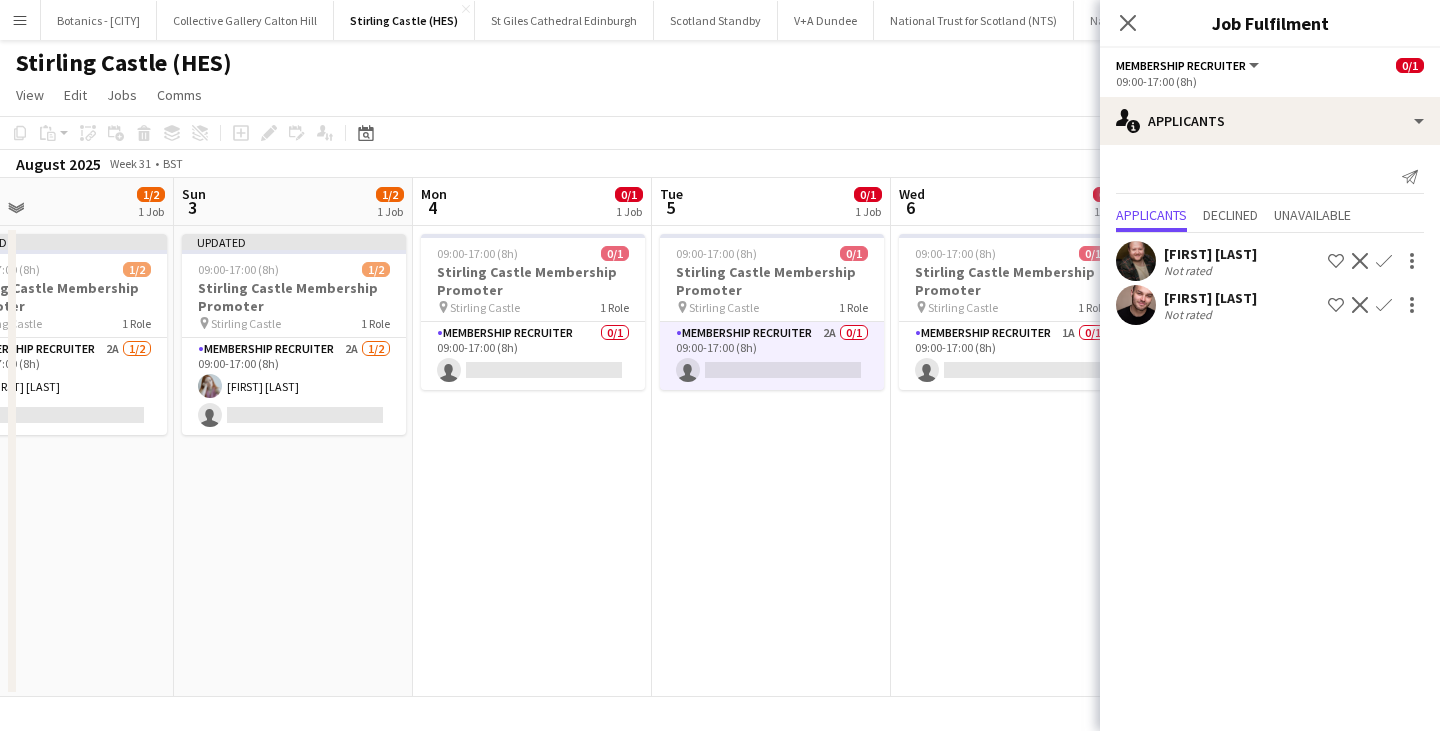 scroll, scrollTop: 0, scrollLeft: 653, axis: horizontal 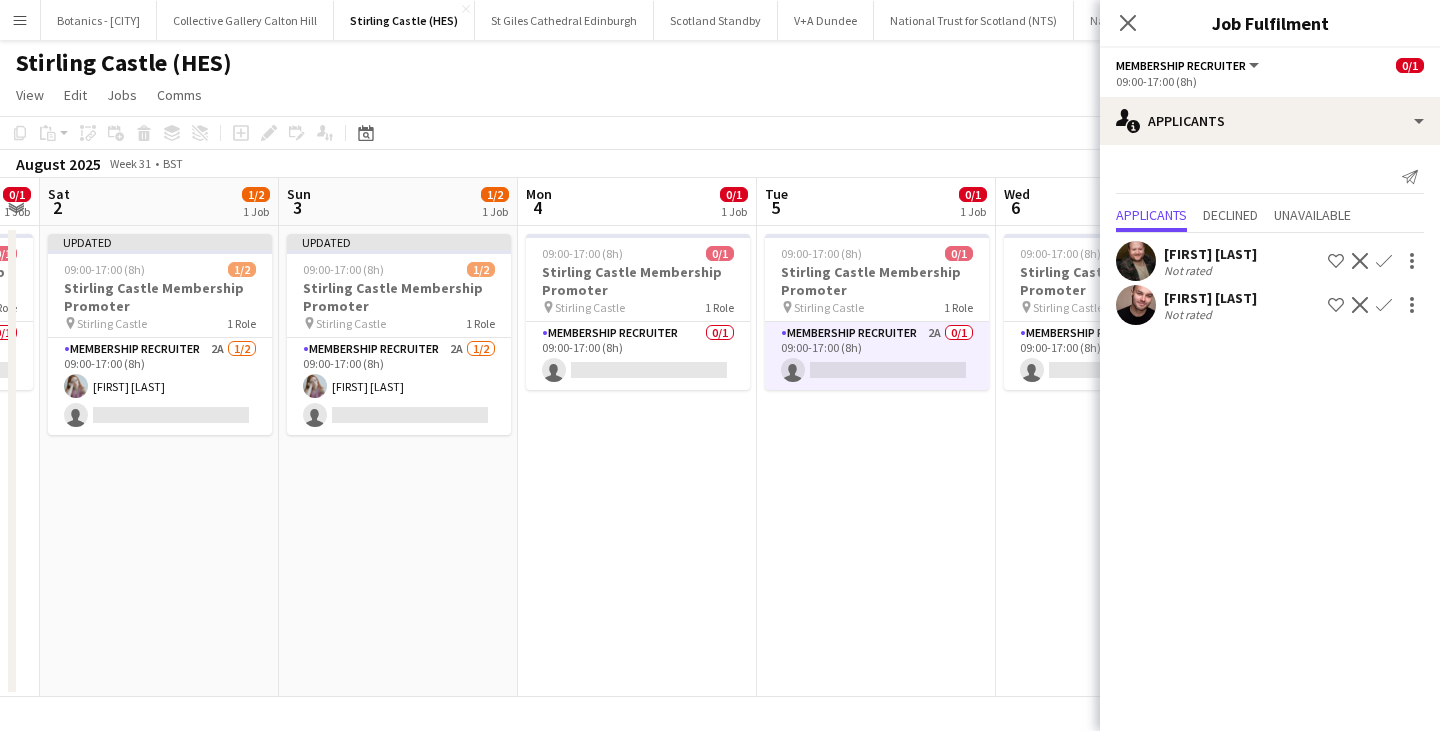drag, startPoint x: 1027, startPoint y: 423, endPoint x: 491, endPoint y: 434, distance: 536.11285 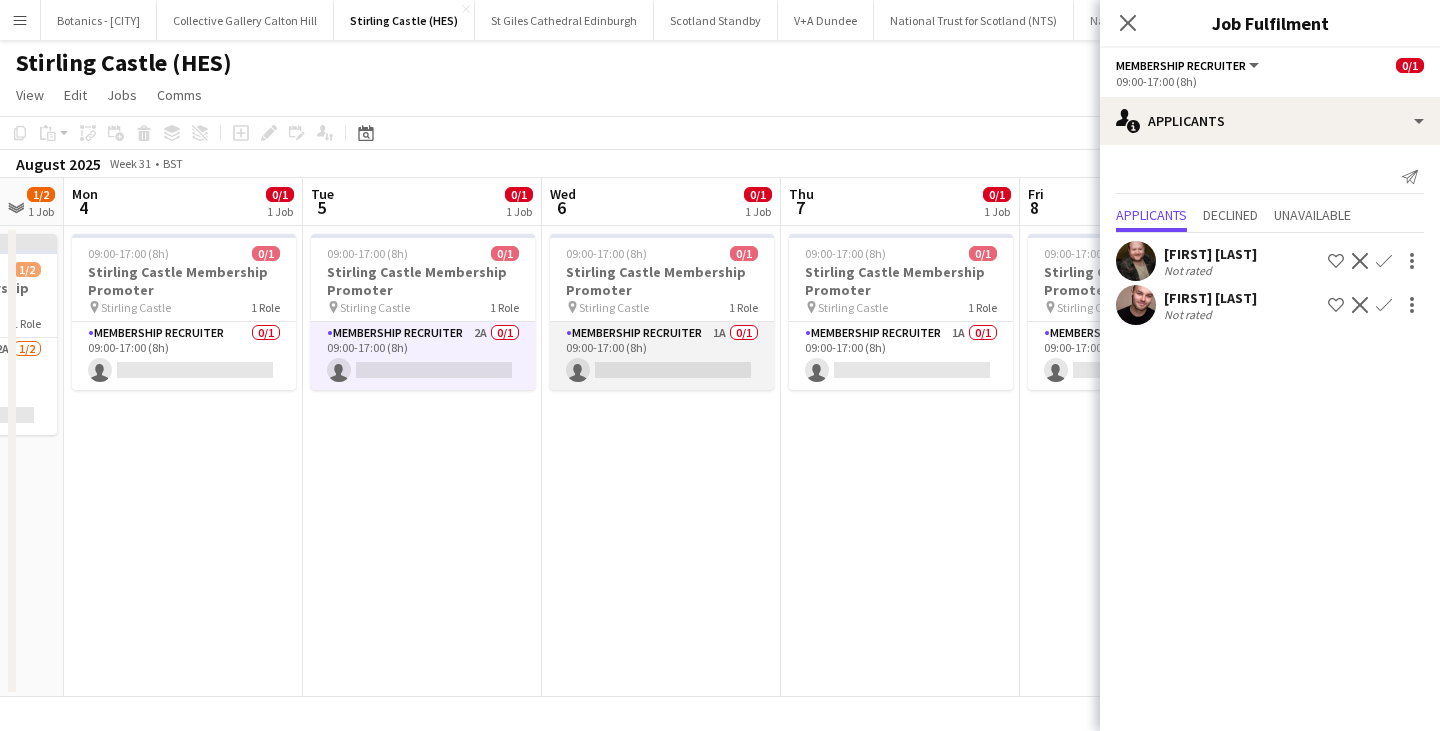 click on "Membership Recruiter   1A   0/1   09:00-17:00 (8h)
single-neutral-actions" 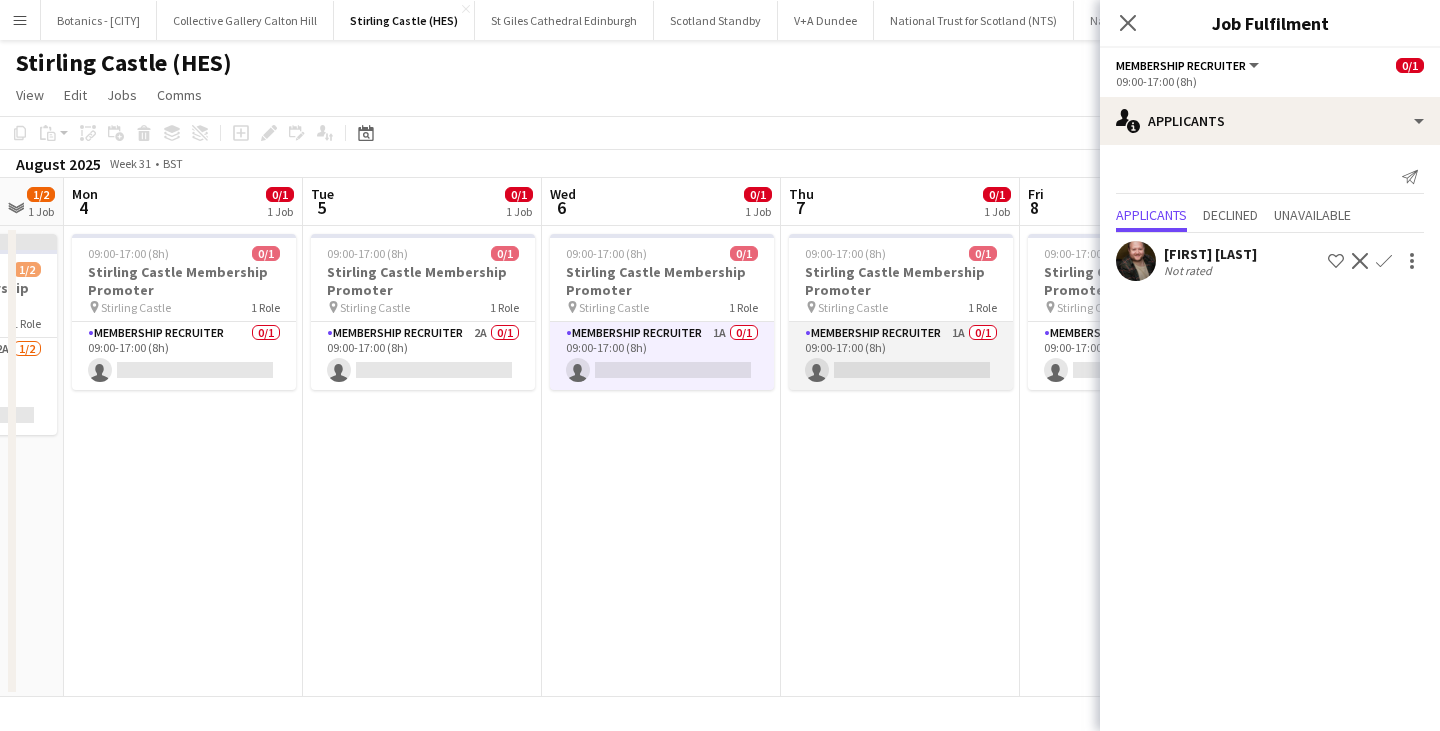 click on "Membership Recruiter   1A   0/1   09:00-17:00 (8h)
single-neutral-actions" 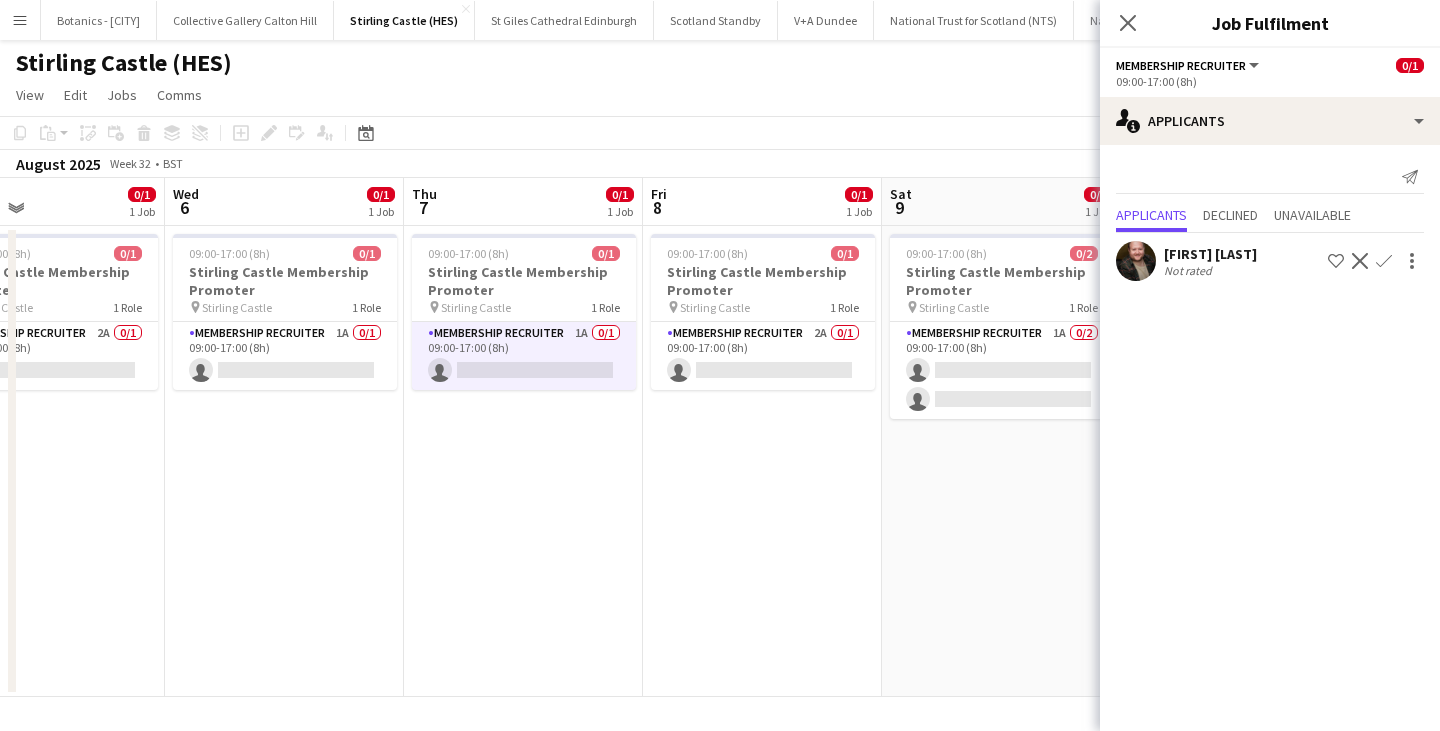 drag, startPoint x: 982, startPoint y: 470, endPoint x: 510, endPoint y: 471, distance: 472.00107 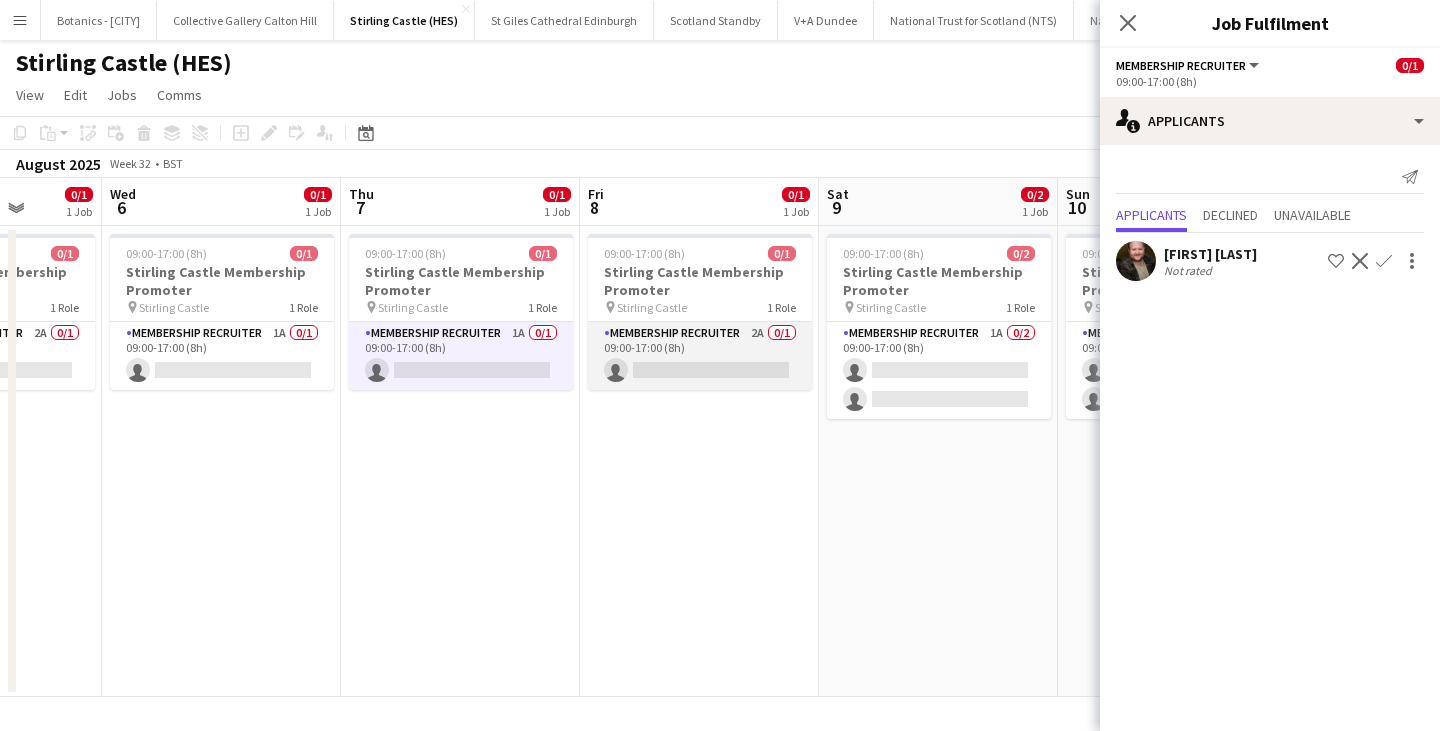 drag, startPoint x: 657, startPoint y: 349, endPoint x: 770, endPoint y: 363, distance: 113.86395 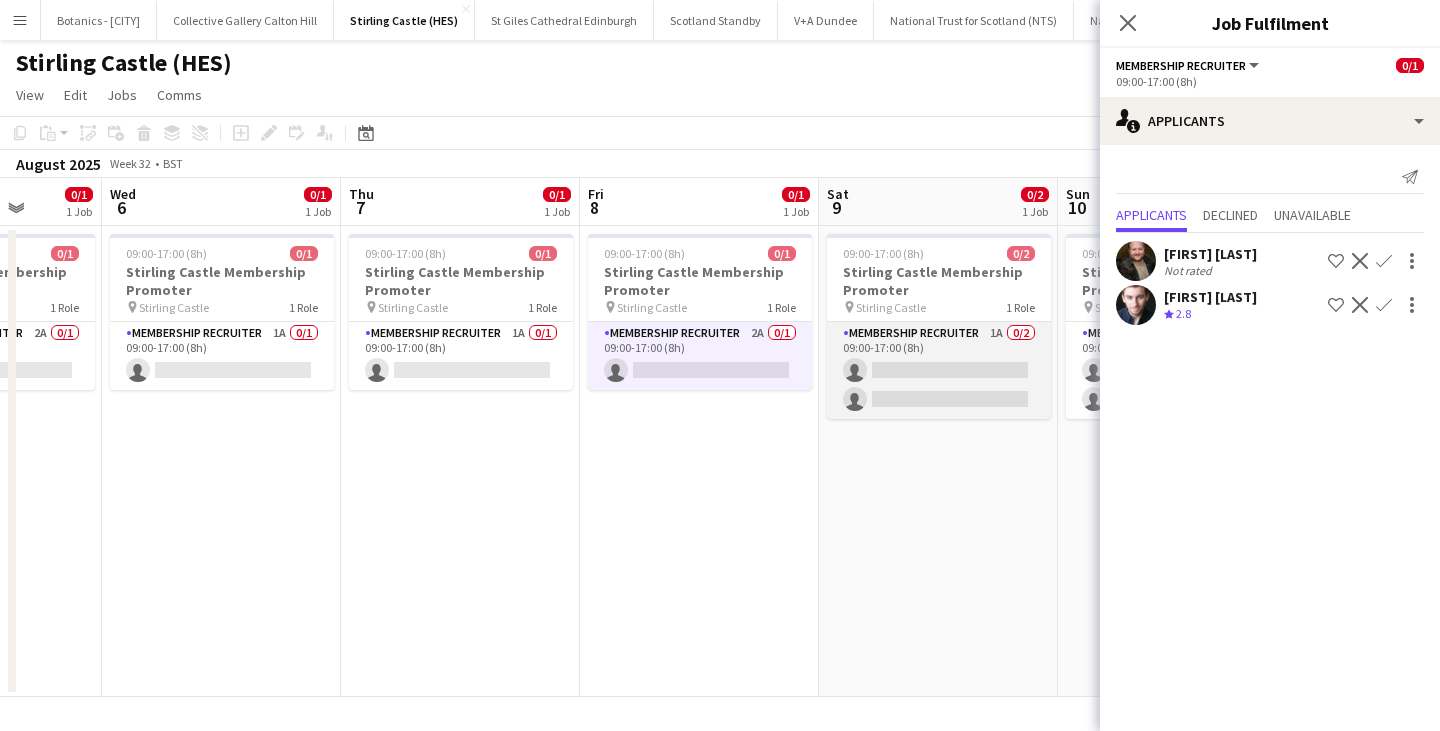 click on "Membership Recruiter   1A   0/2   09:00-17:00 (8h)
single-neutral-actions
single-neutral-actions" 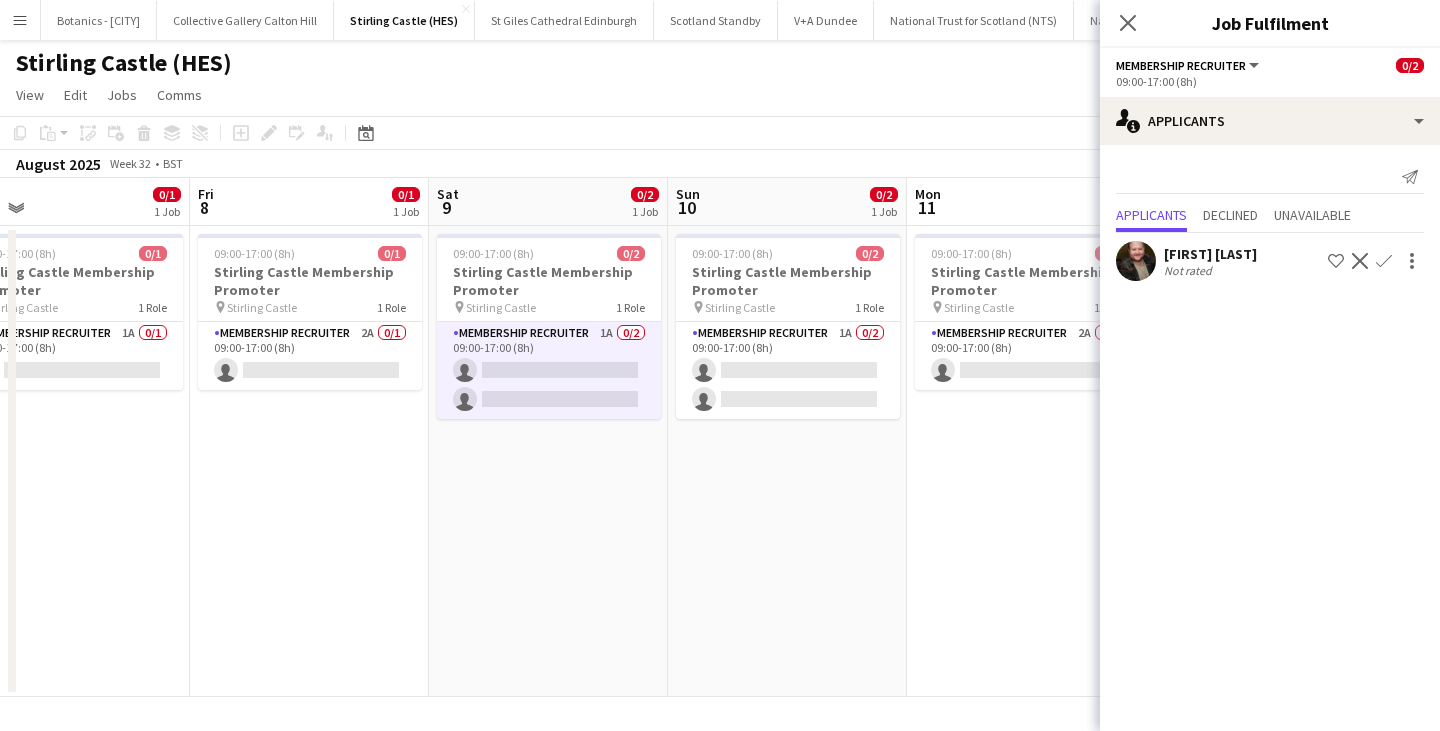 drag, startPoint x: 1020, startPoint y: 465, endPoint x: 479, endPoint y: 473, distance: 541.05914 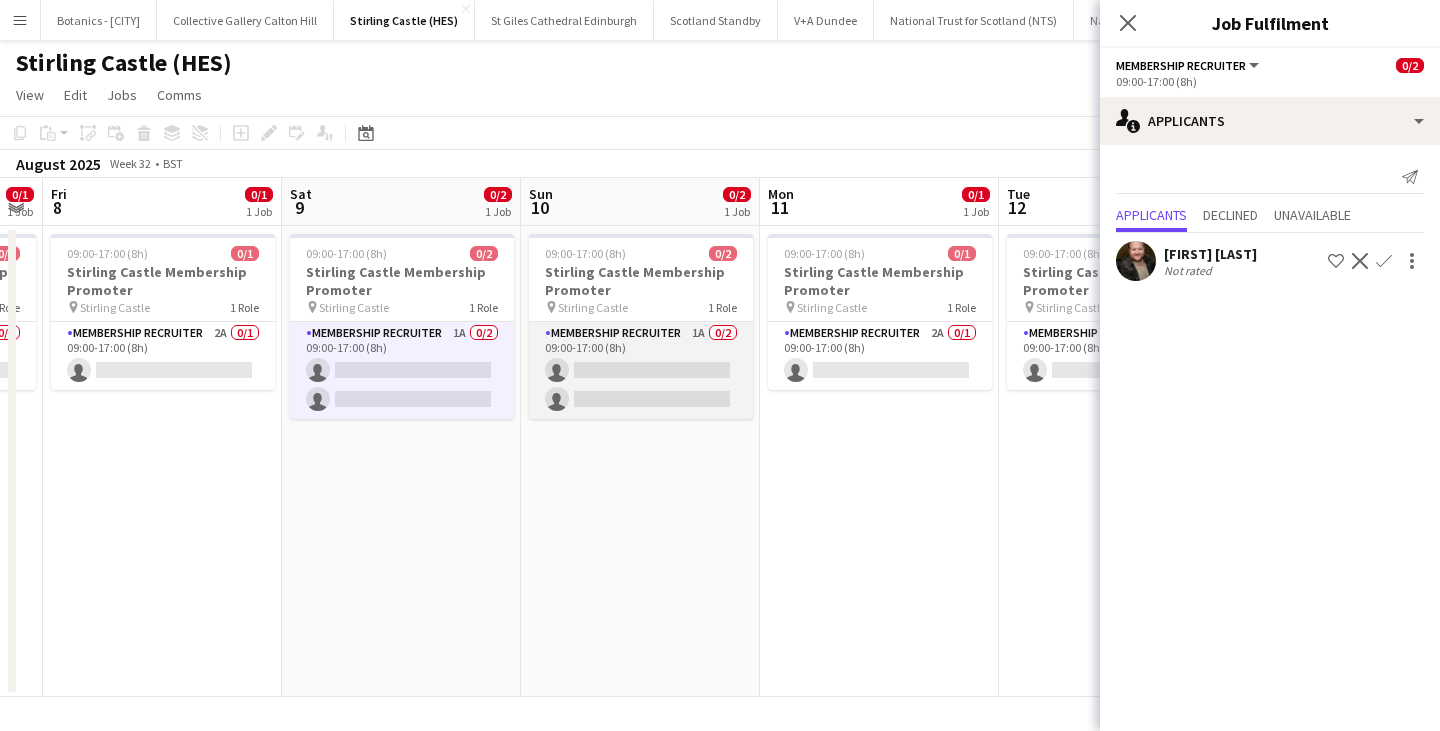 click on "Membership Recruiter   1A   0/2   09:00-17:00 (8h)
single-neutral-actions
single-neutral-actions" 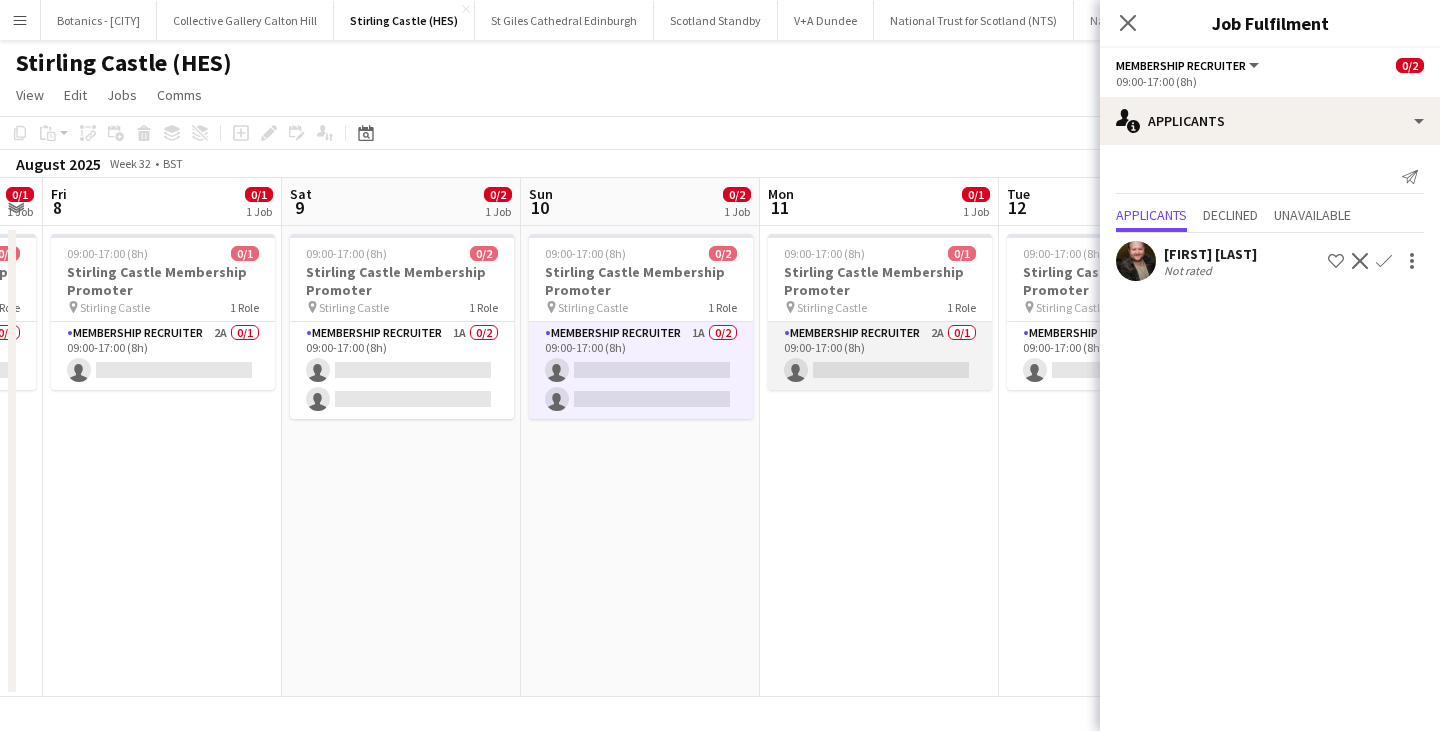 click on "Membership Recruiter   2A   0/1   09:00-17:00 (8h)
single-neutral-actions" 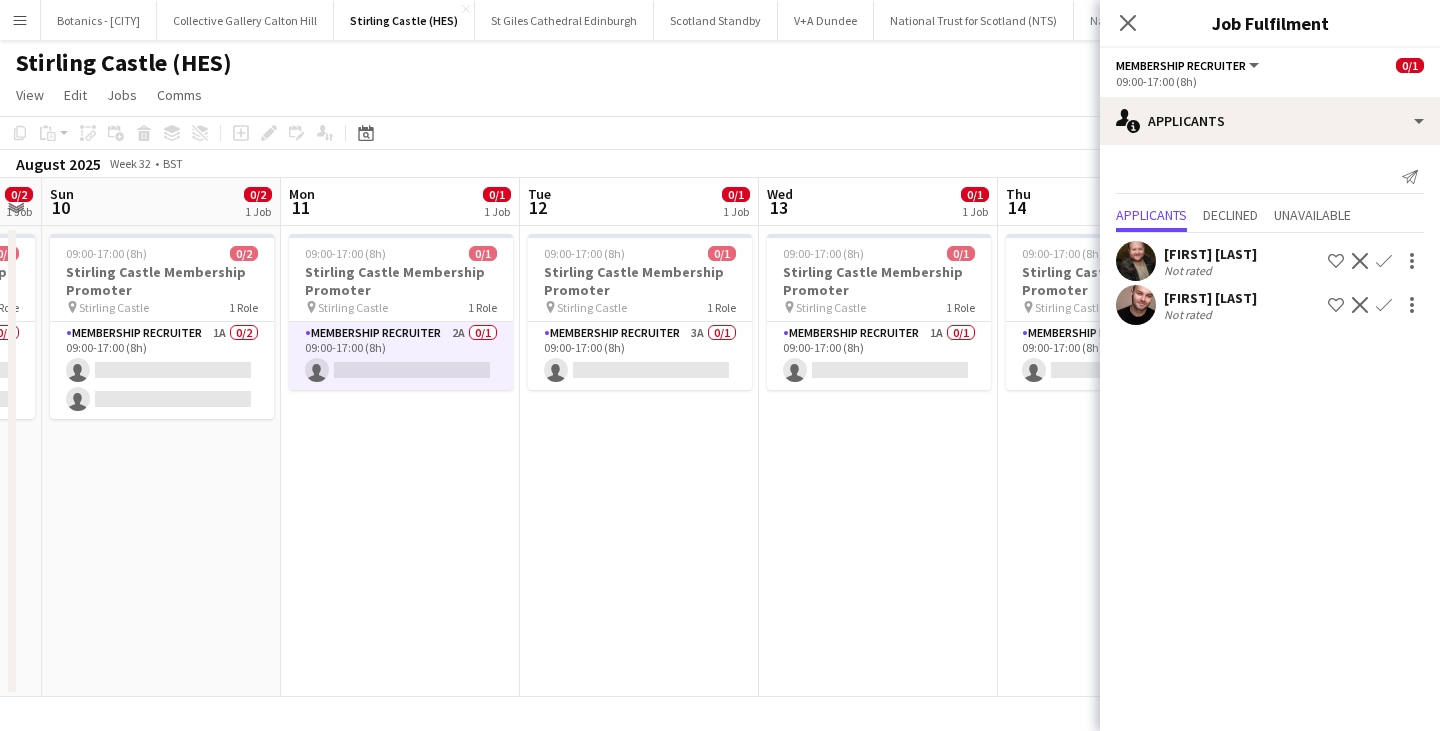 drag, startPoint x: 721, startPoint y: 448, endPoint x: 416, endPoint y: 455, distance: 305.08032 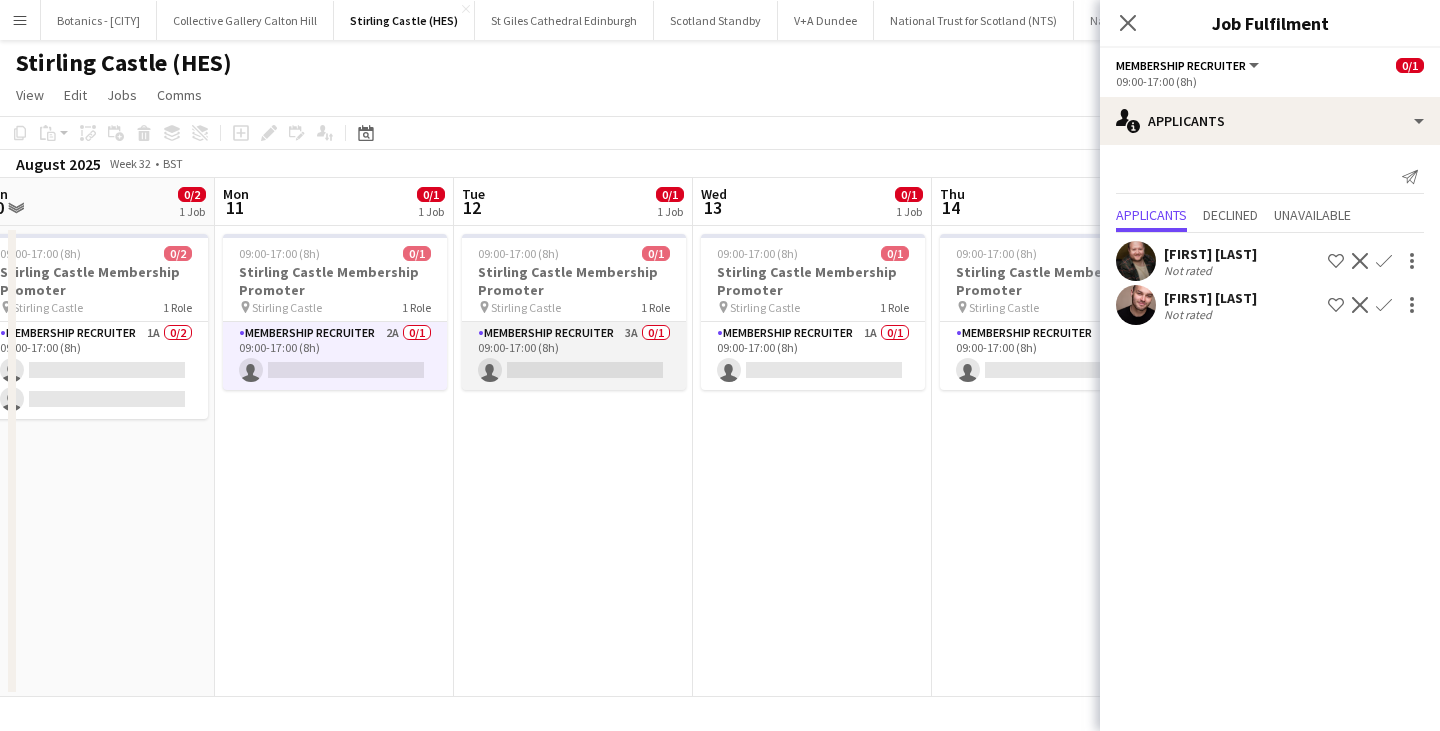 click on "Membership Recruiter   3A   0/1   09:00-17:00 (8h)
single-neutral-actions" 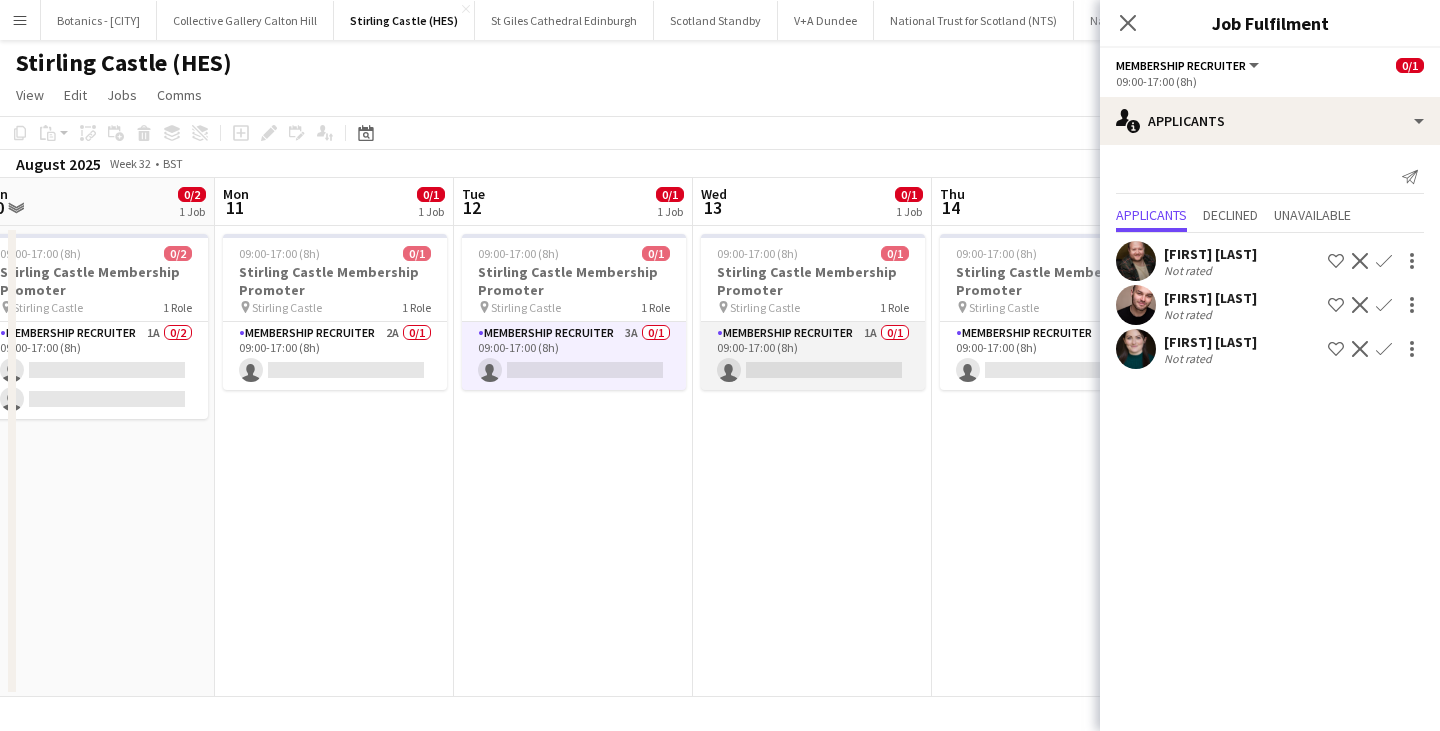 click on "Membership Recruiter   1A   0/1   09:00-17:00 (8h)
single-neutral-actions" 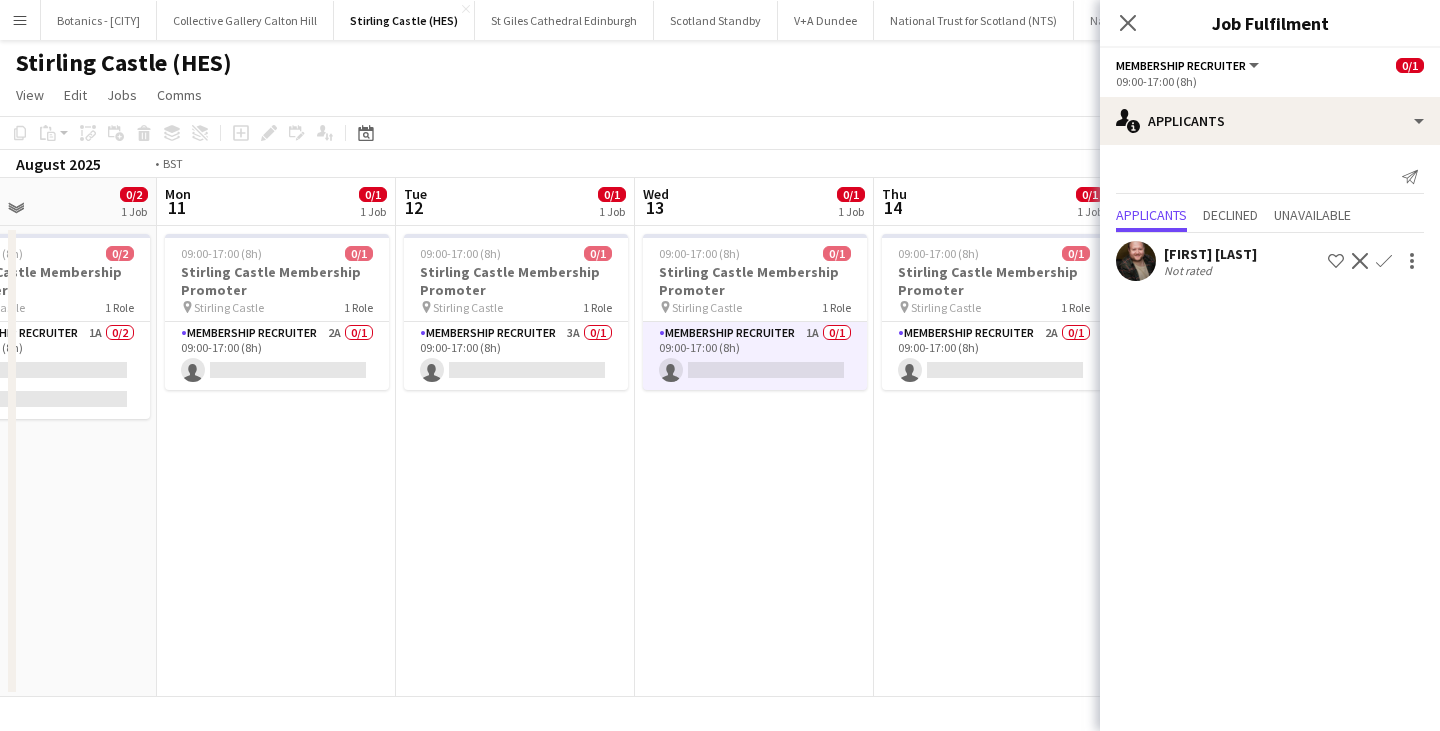 drag, startPoint x: 865, startPoint y: 439, endPoint x: 302, endPoint y: 451, distance: 563.12787 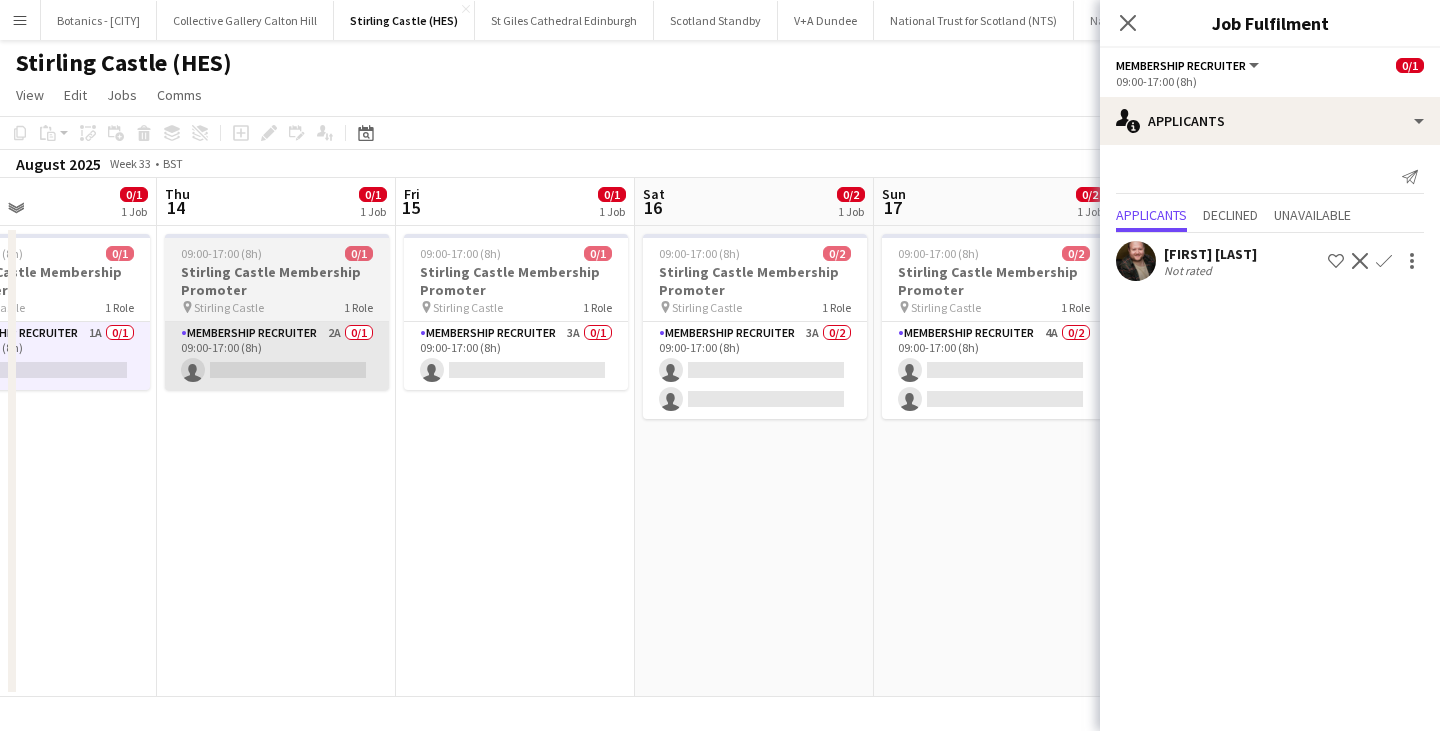 scroll, scrollTop: 0, scrollLeft: 577, axis: horizontal 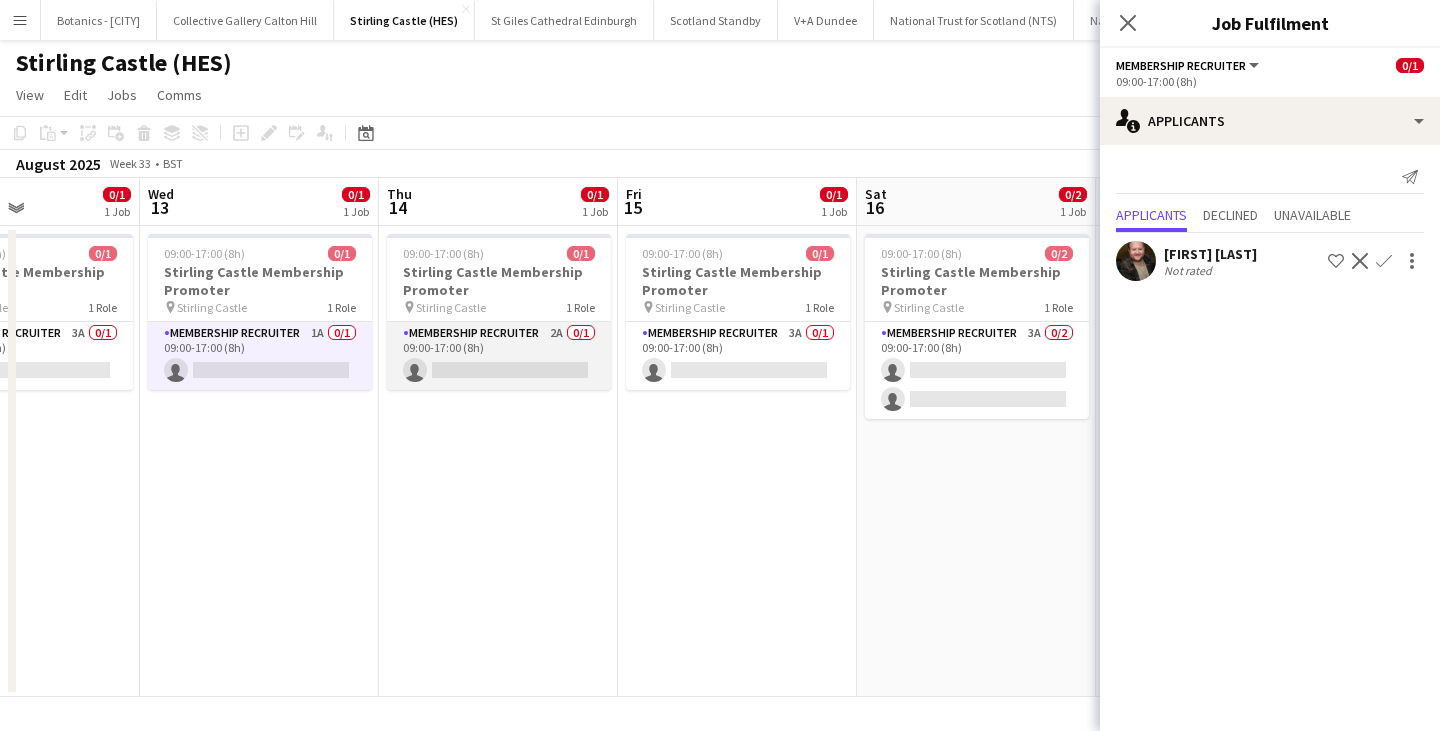 click on "Membership Recruiter   2A   0/1   09:00-17:00 (8h)
single-neutral-actions" 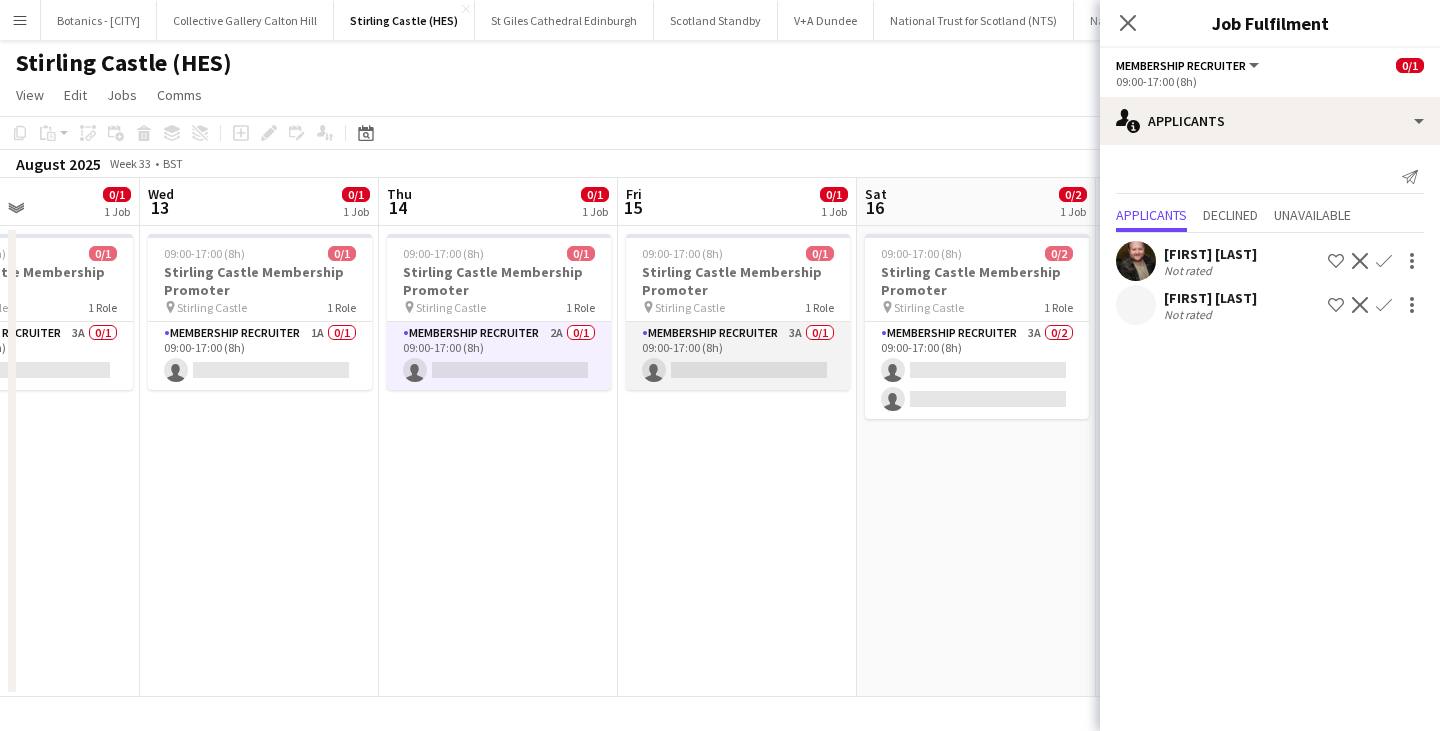 click on "Membership Recruiter   3A   0/1   09:00-17:00 (8h)
single-neutral-actions" 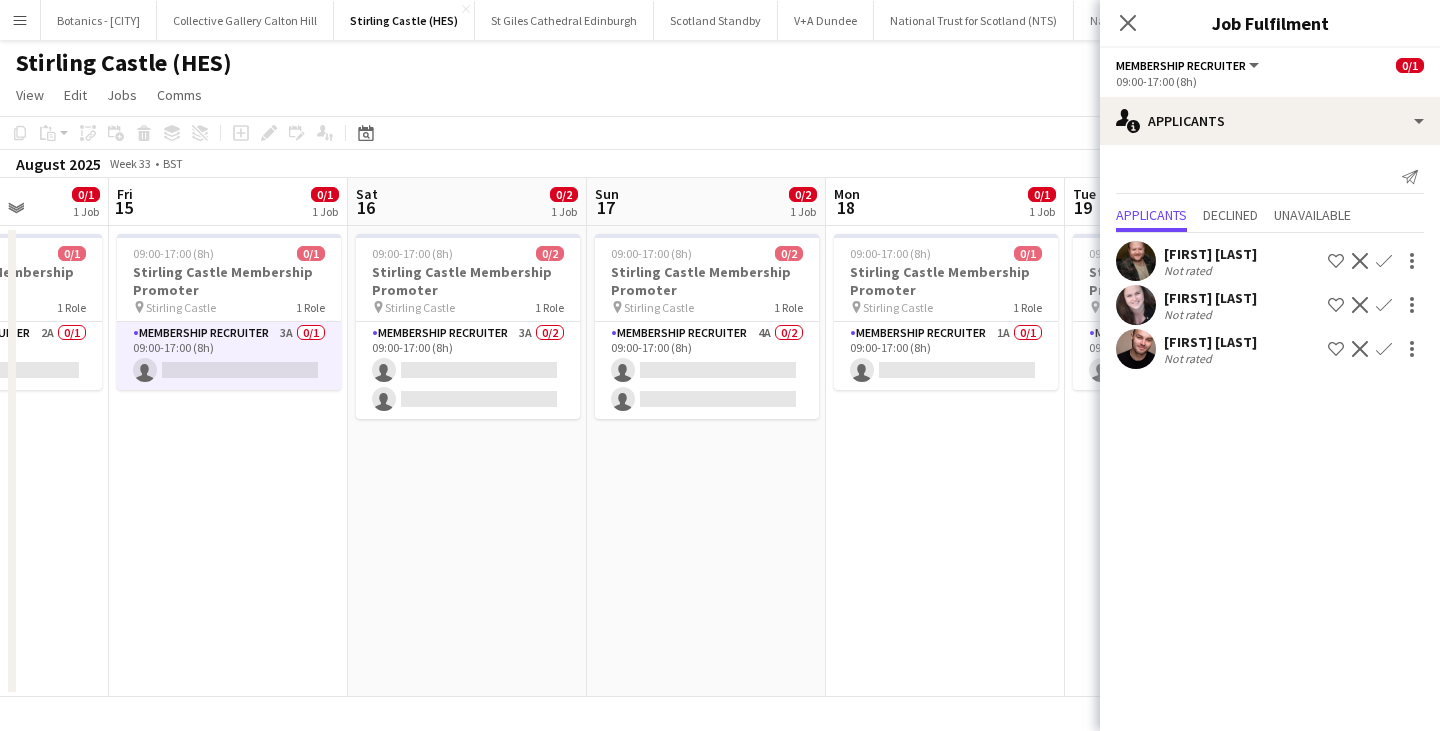 drag, startPoint x: 832, startPoint y: 446, endPoint x: 313, endPoint y: 452, distance: 519.03467 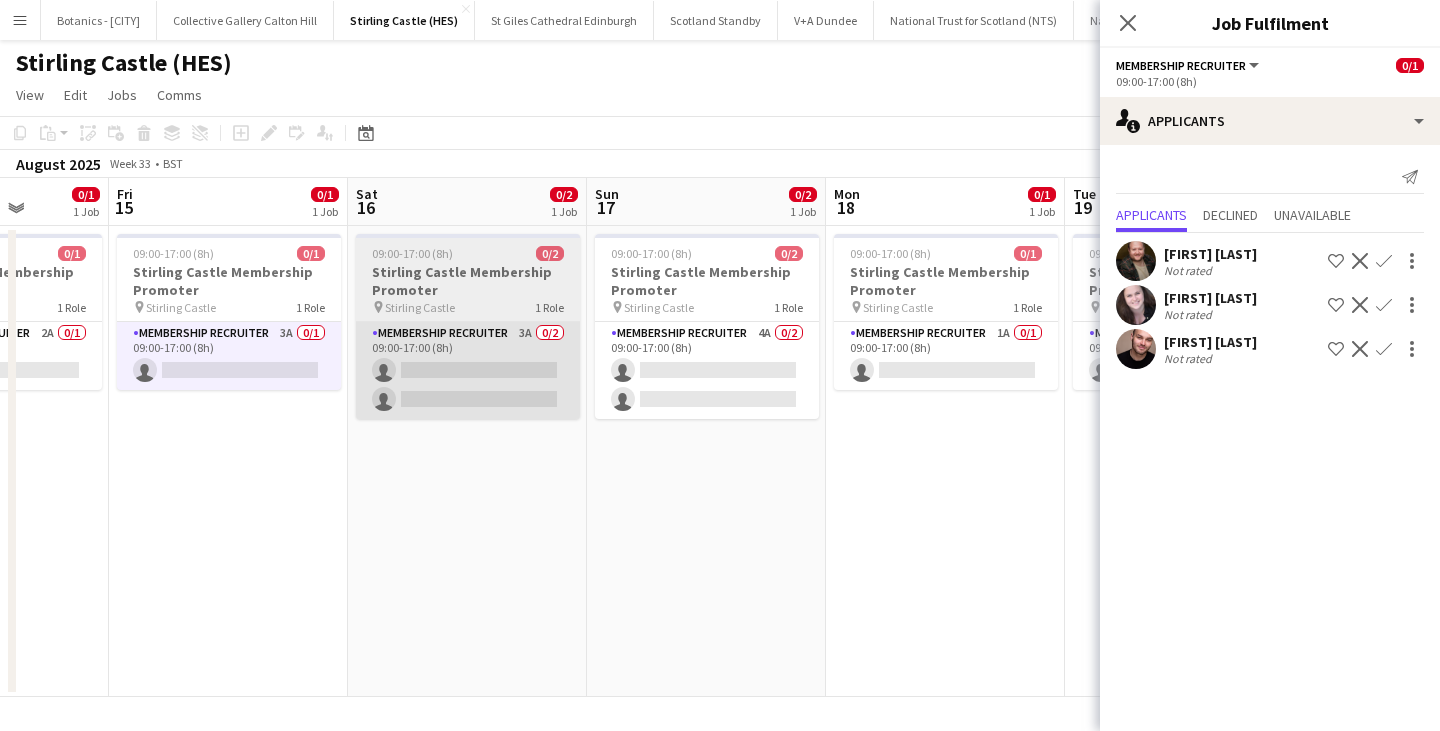 scroll, scrollTop: 0, scrollLeft: 618, axis: horizontal 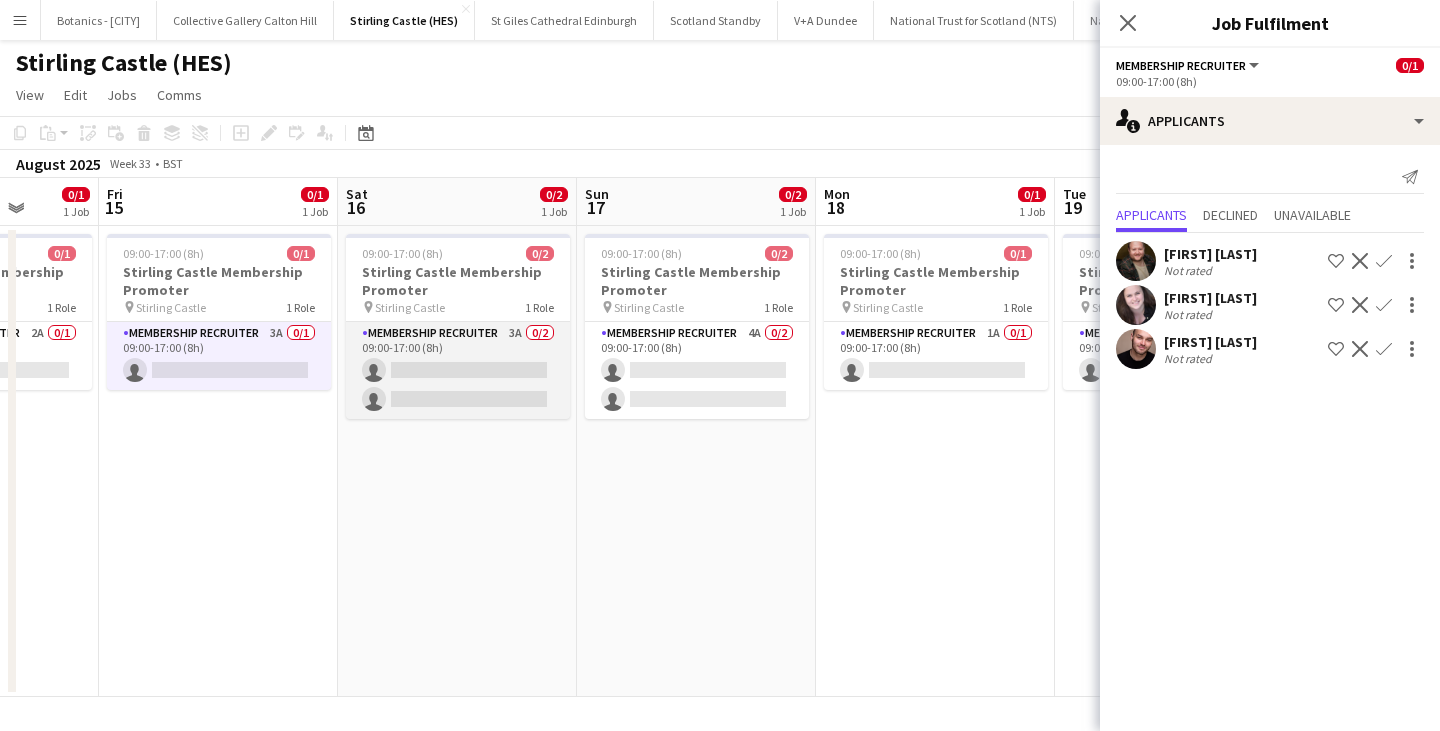 click on "Membership Recruiter   3A   0/2   09:00-17:00 (8h)
single-neutral-actions
single-neutral-actions" 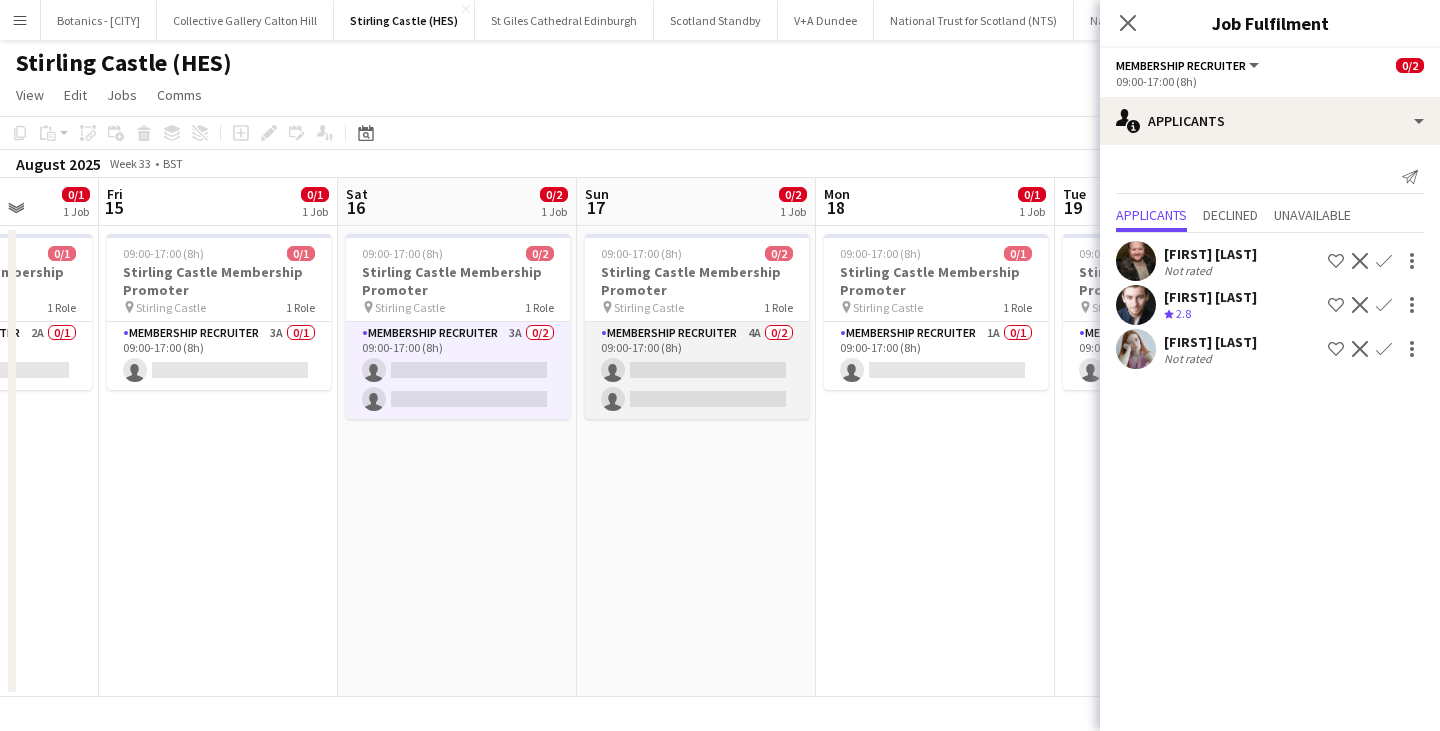 click on "Membership Recruiter   4A   0/2   09:00-17:00 (8h)
single-neutral-actions
single-neutral-actions" 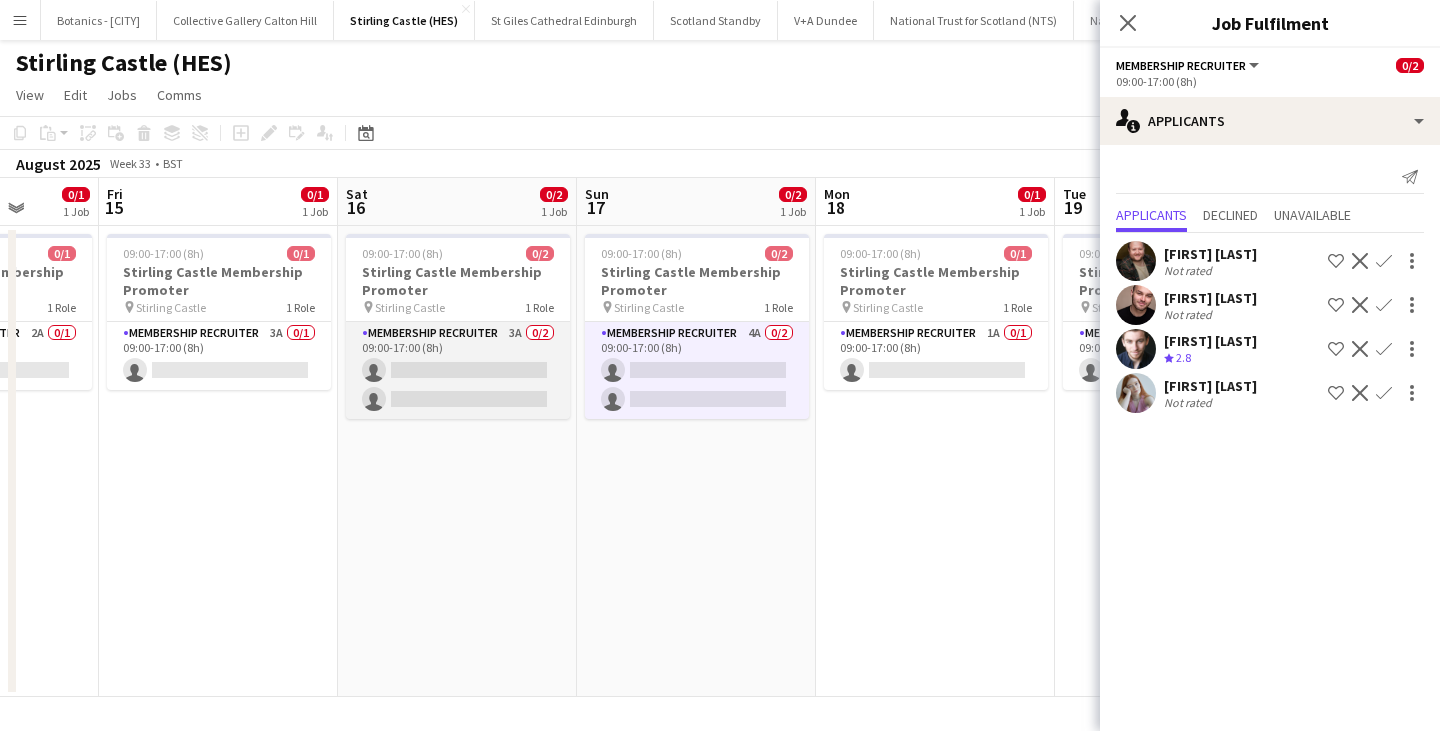 click on "Membership Recruiter   3A   0/2   09:00-17:00 (8h)
single-neutral-actions
single-neutral-actions" 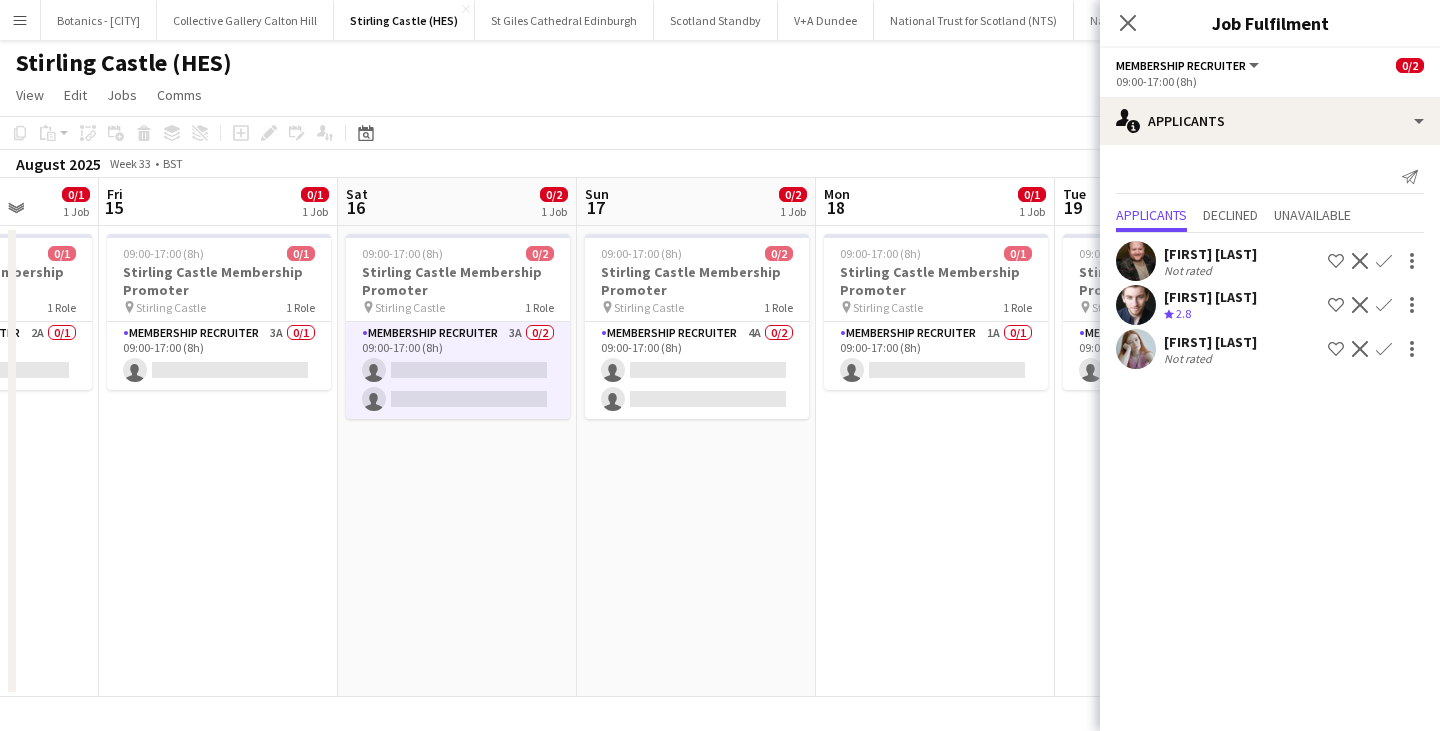 click on "Confirm" 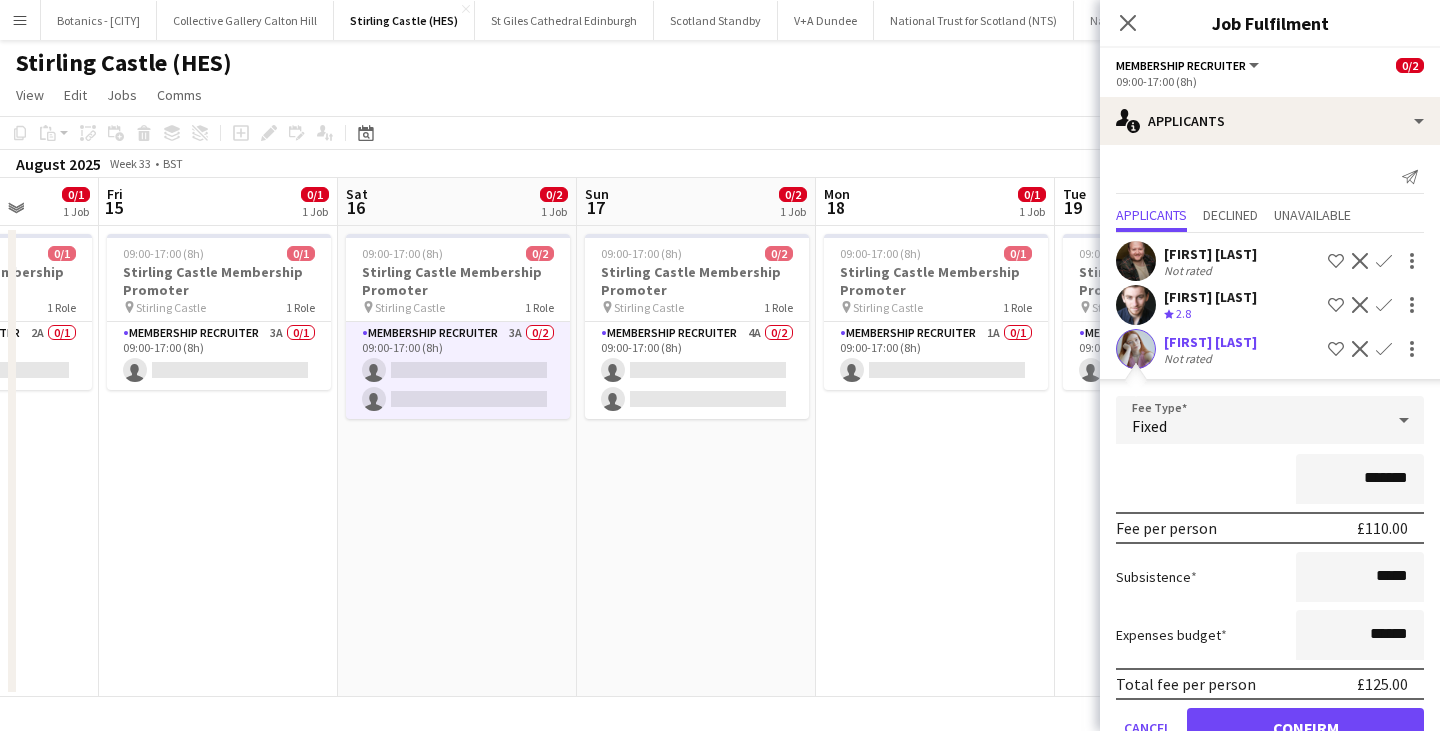 click on "Fee Type  Fixed *******  Fee per person   £110.00   Subsistence  *****  Expenses budget  ******  Total fee per person   £125.00   Cancel   Confirm" 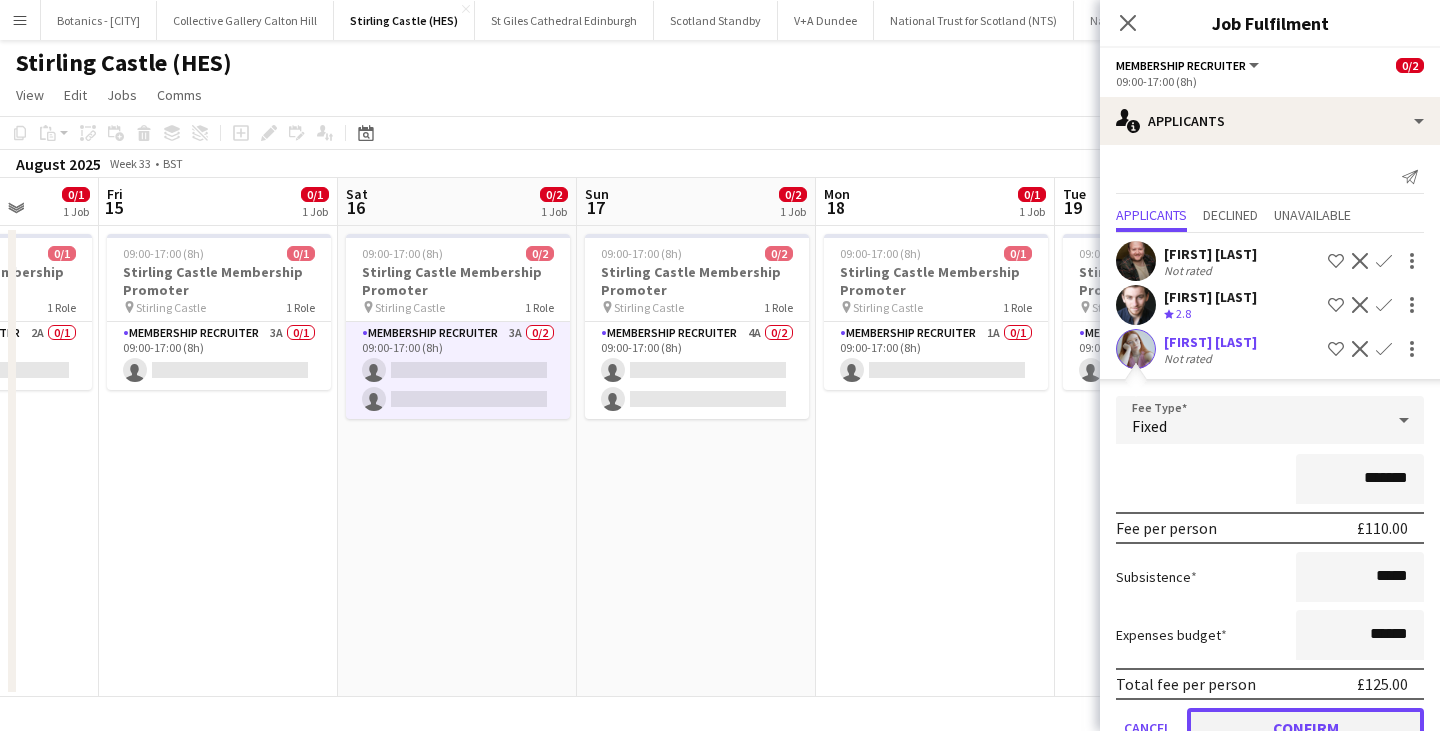 click on "Confirm" 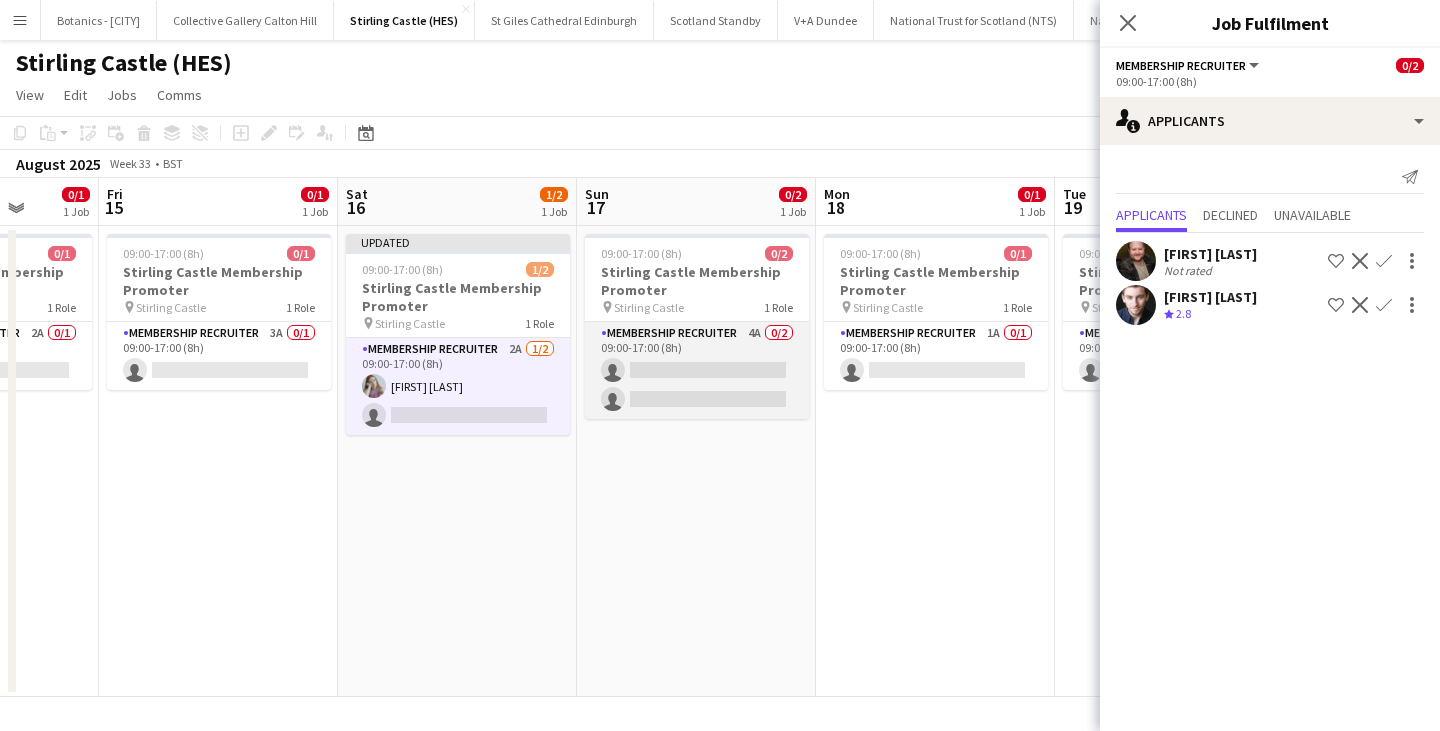click on "Membership Recruiter   4A   0/2   09:00-17:00 (8h)
single-neutral-actions
single-neutral-actions" 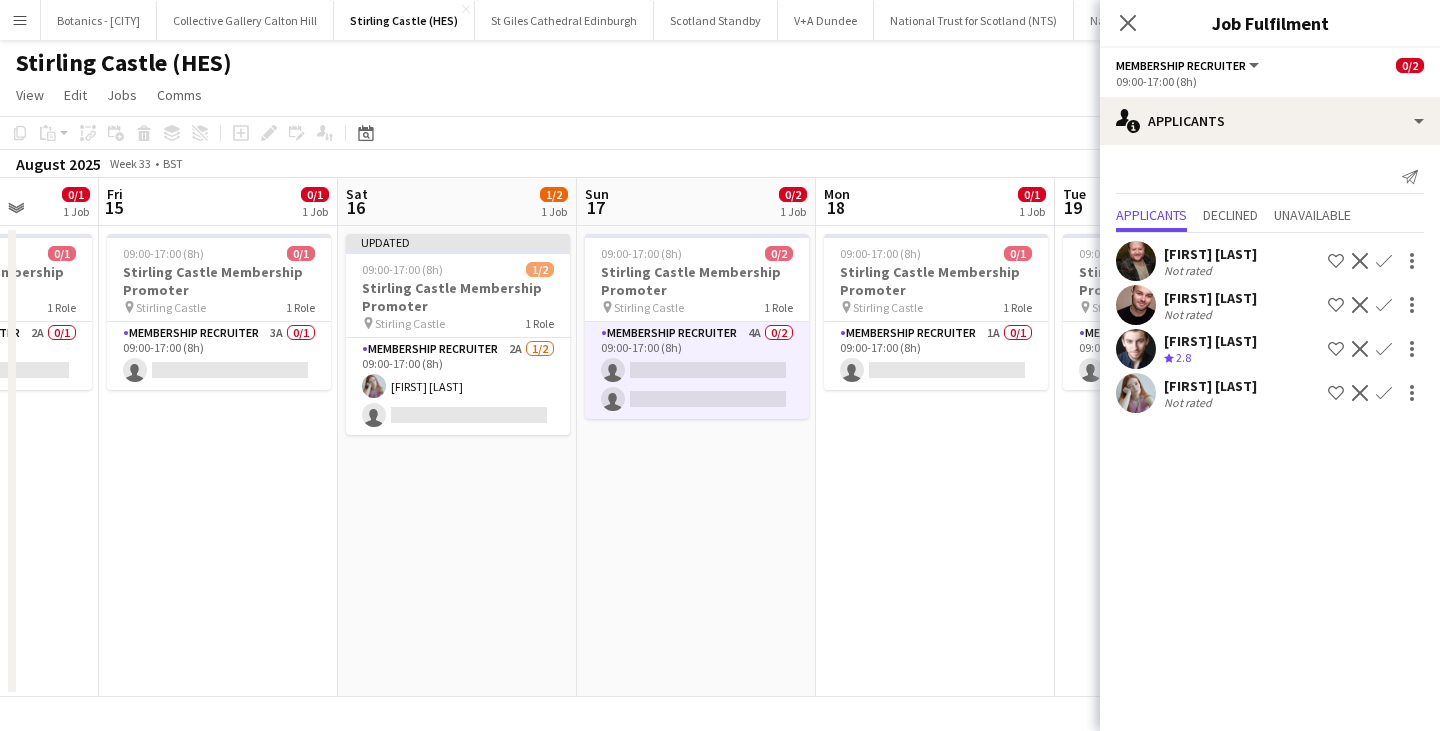 click on "Confirm" 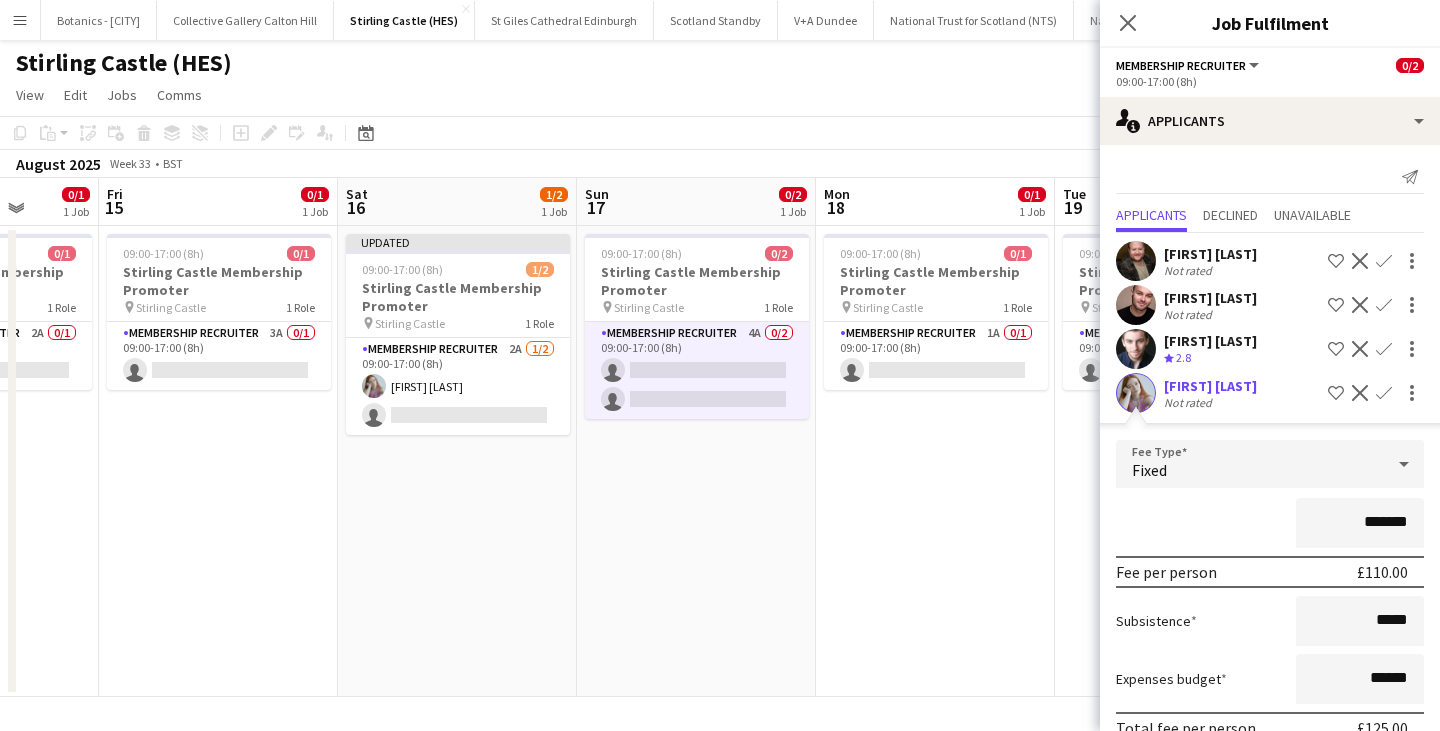 scroll, scrollTop: 98, scrollLeft: 0, axis: vertical 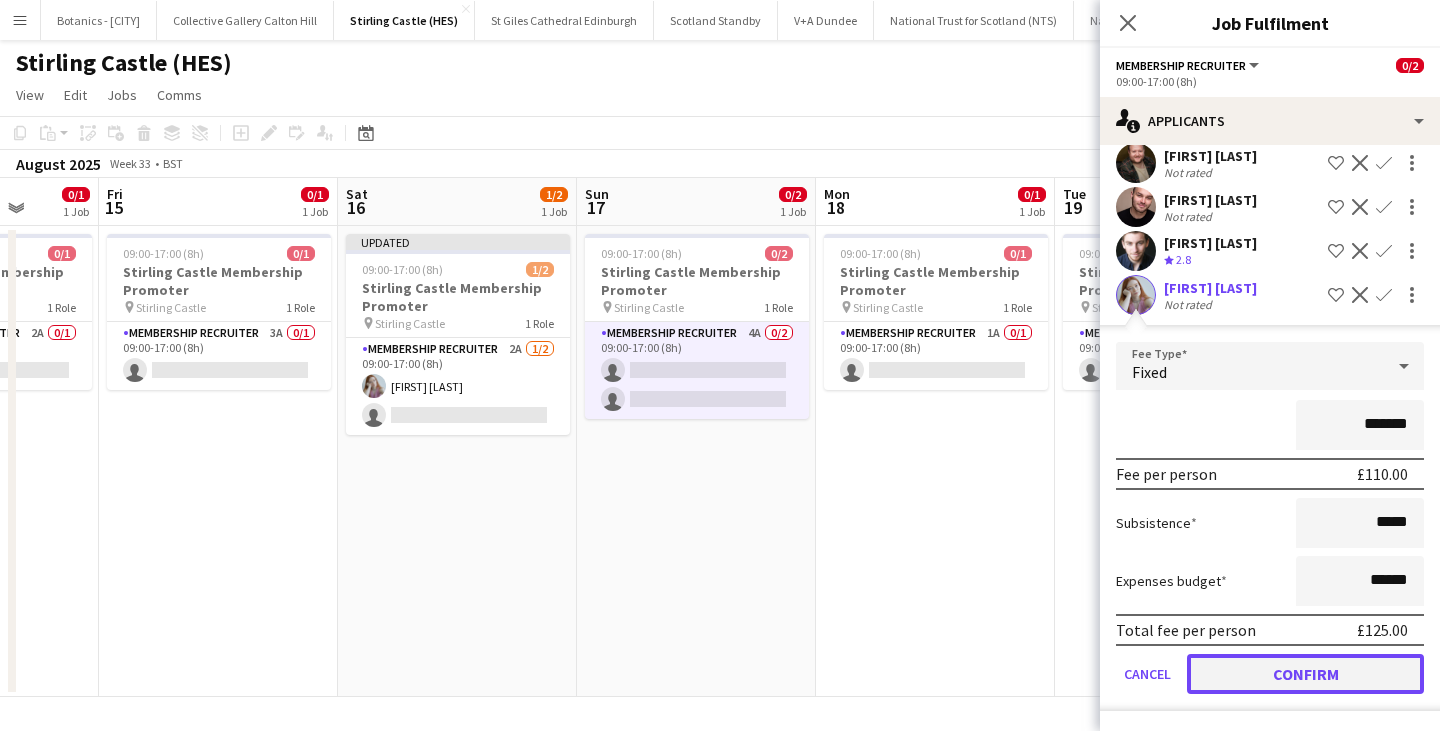 click on "Confirm" 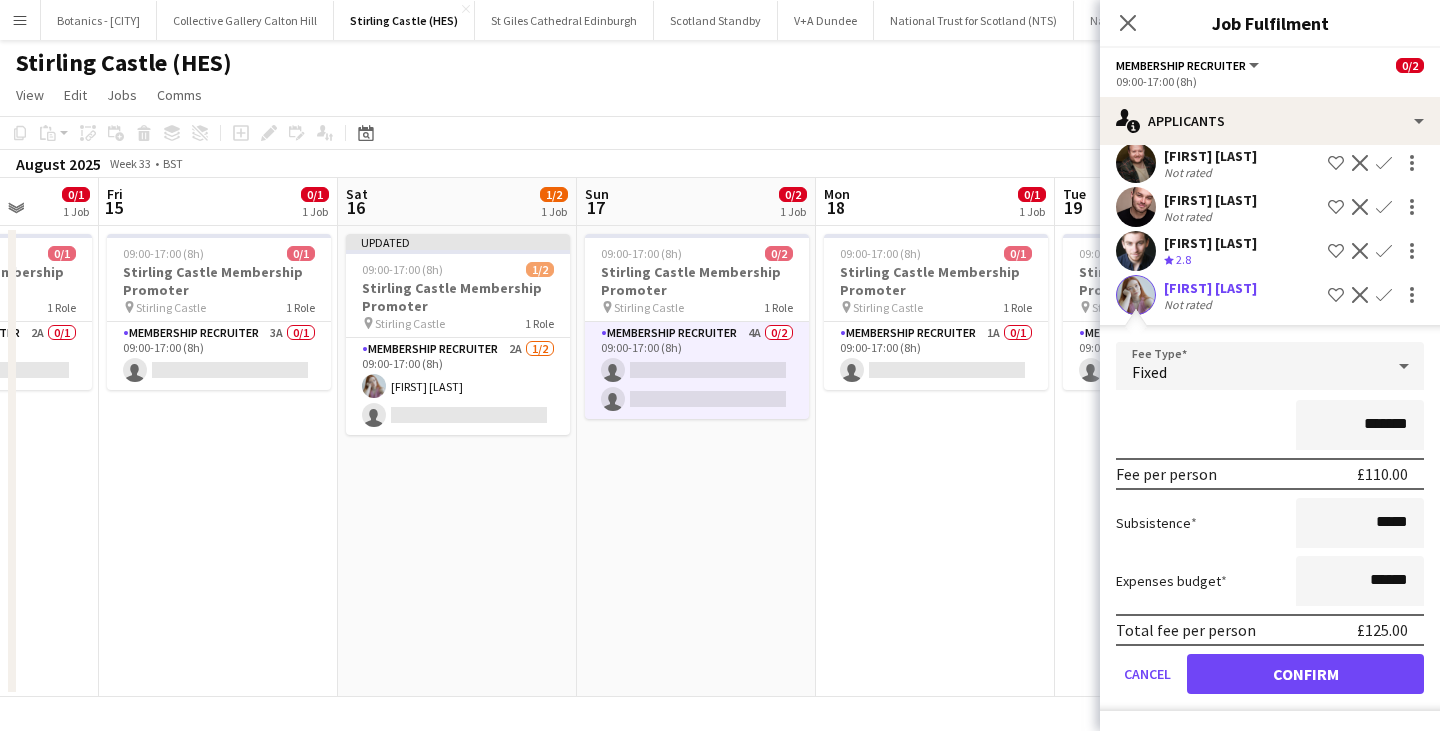 scroll, scrollTop: 0, scrollLeft: 0, axis: both 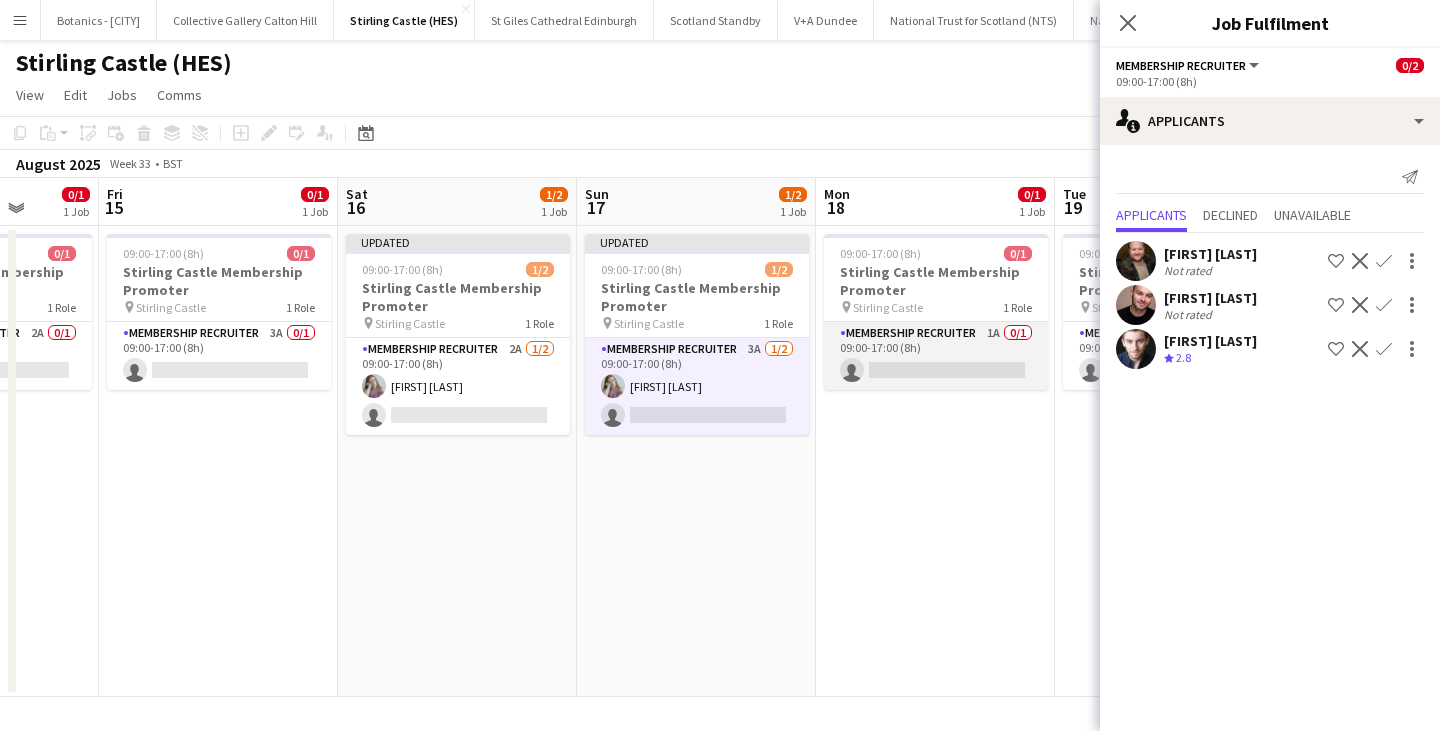 click on "Membership Recruiter   1A   0/1   09:00-17:00 (8h)
single-neutral-actions" 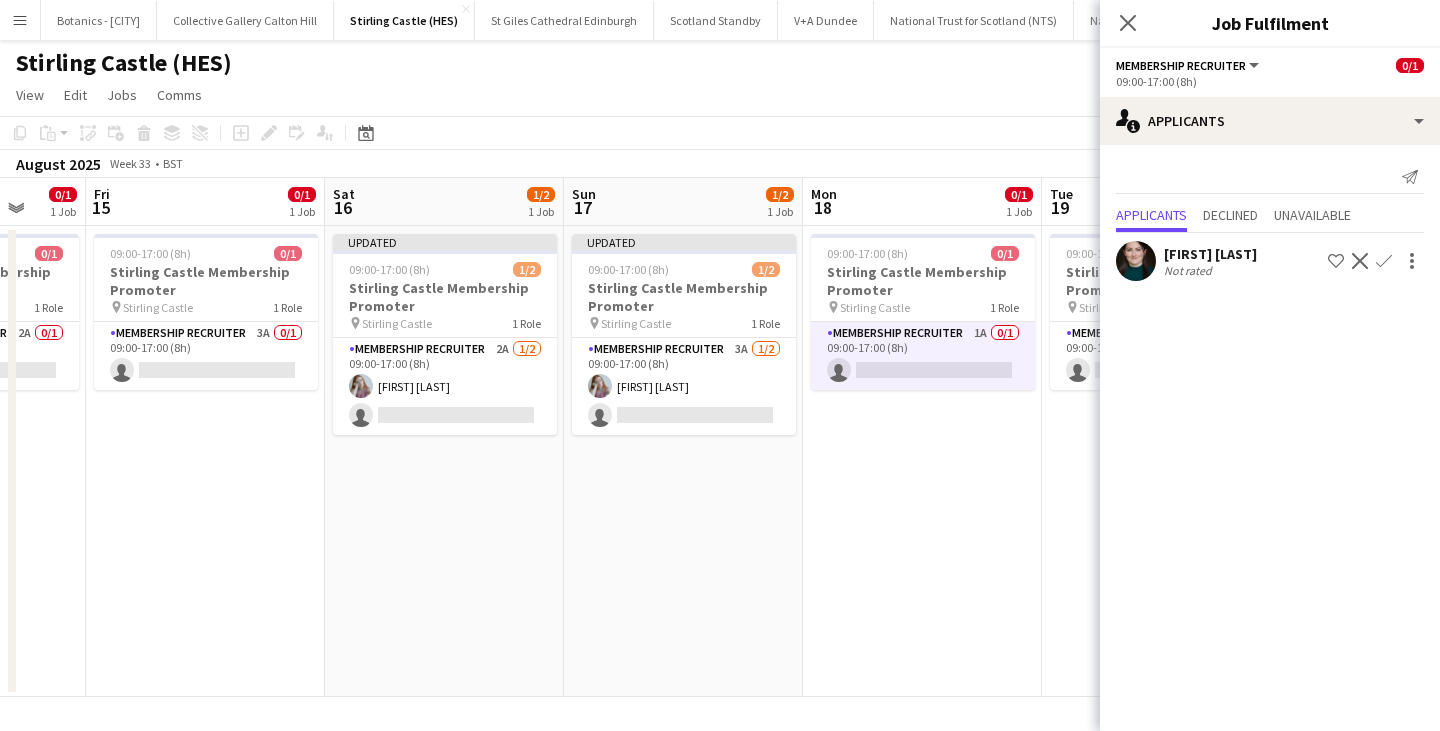 drag, startPoint x: 835, startPoint y: 442, endPoint x: 390, endPoint y: 420, distance: 445.5435 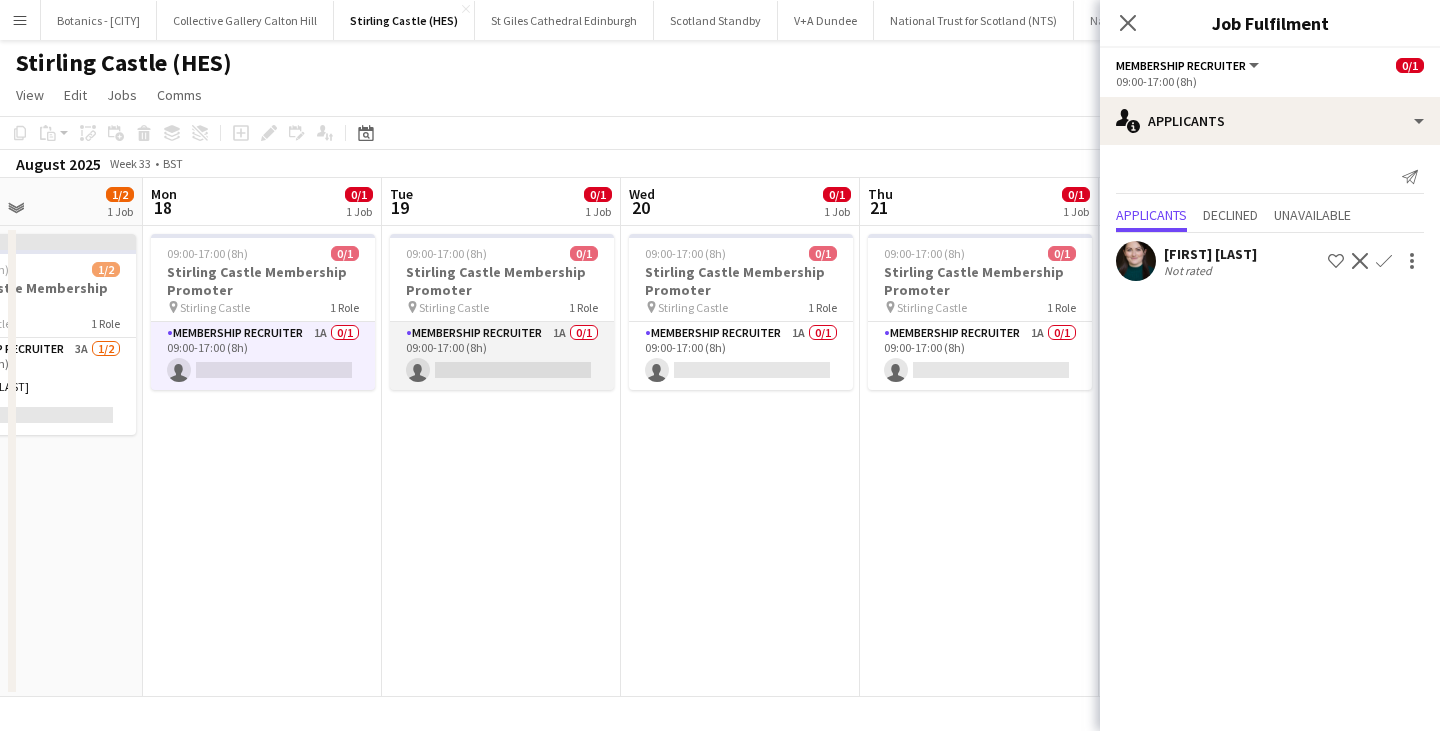click on "Membership Recruiter   1A   0/1   09:00-17:00 (8h)
single-neutral-actions" 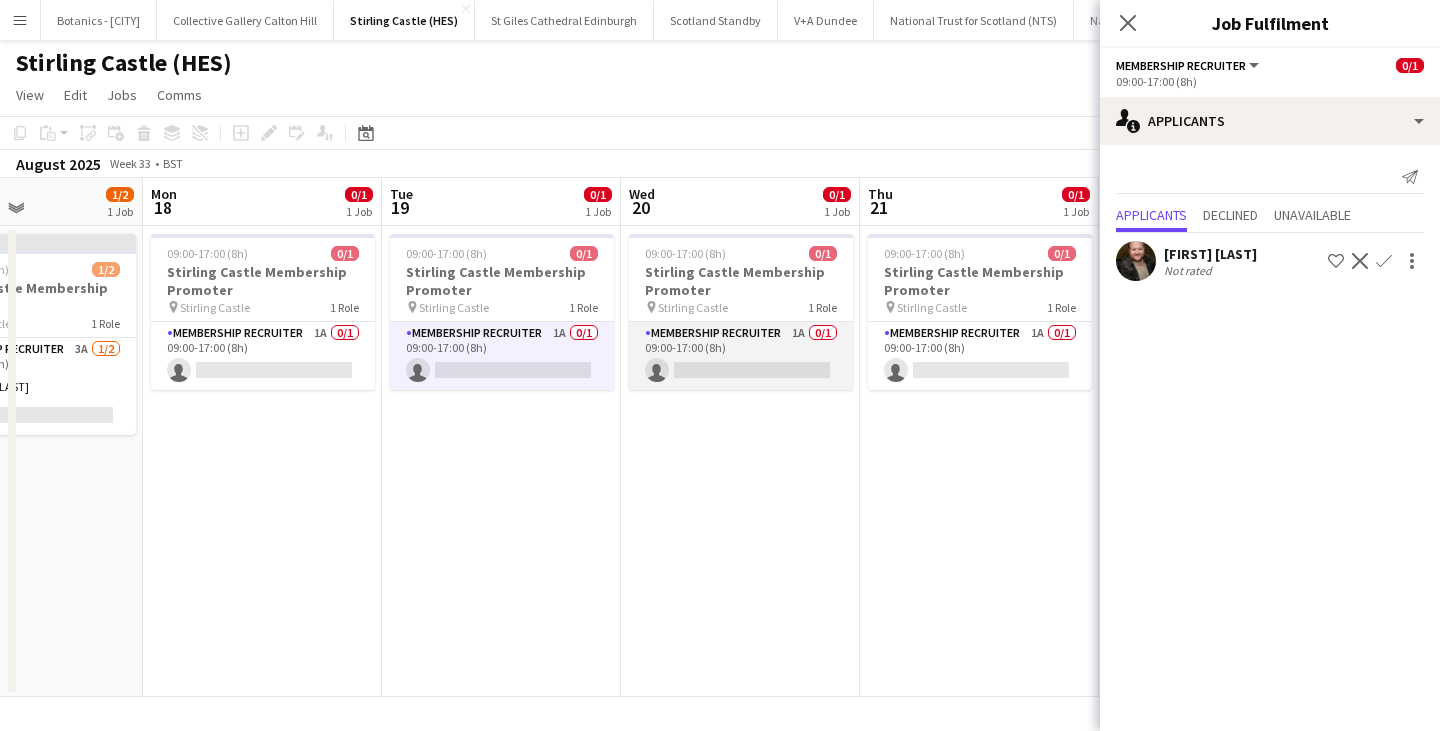 drag, startPoint x: 712, startPoint y: 367, endPoint x: 736, endPoint y: 366, distance: 24.020824 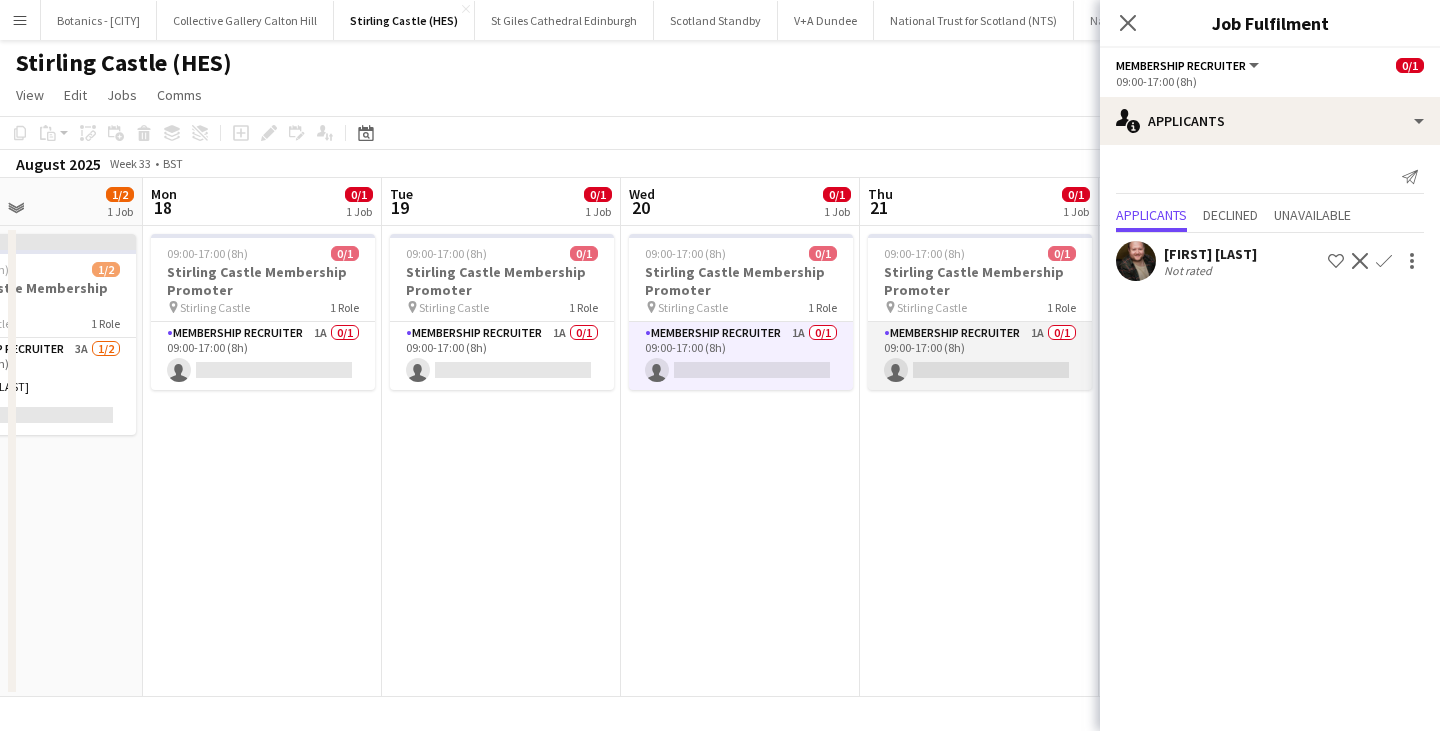 click on "Membership Recruiter   1A   0/1   09:00-17:00 (8h)
single-neutral-actions" 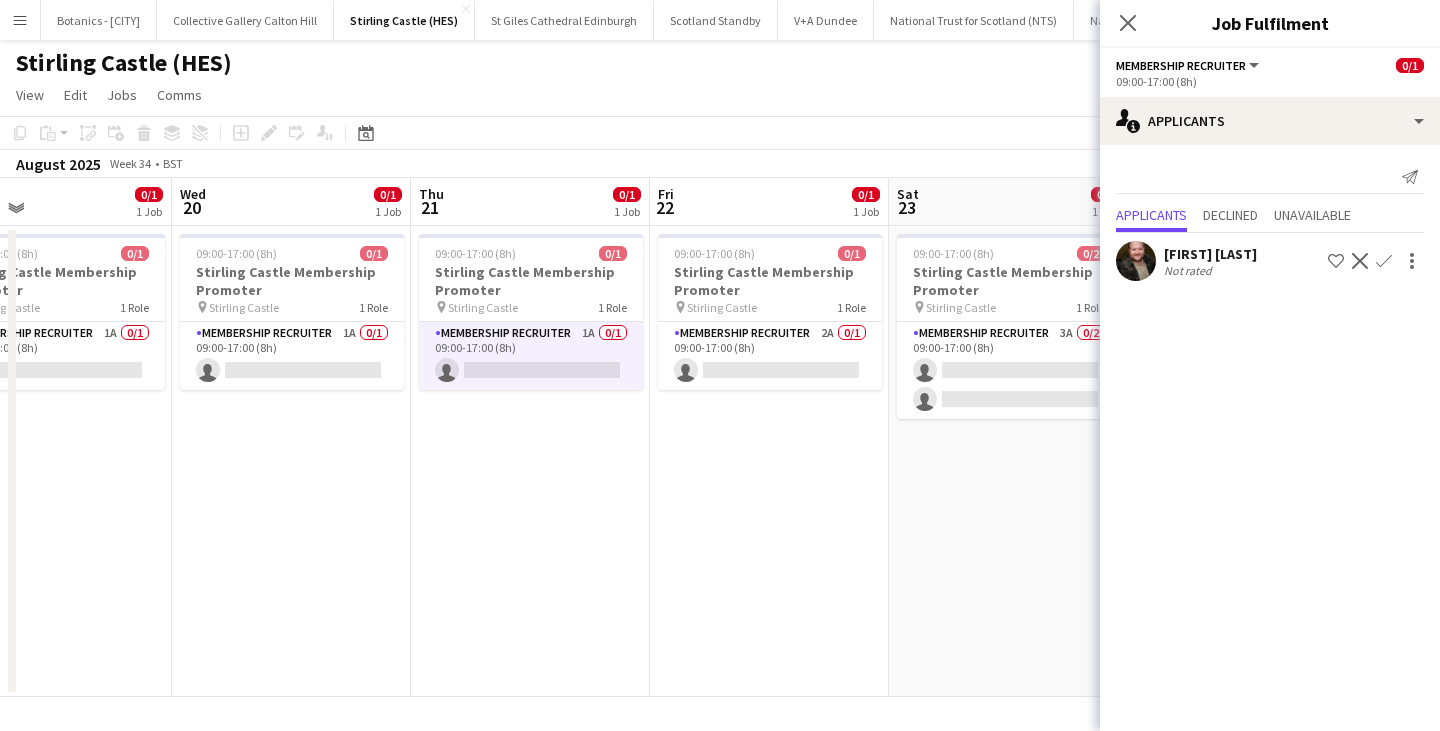 drag, startPoint x: 1021, startPoint y: 473, endPoint x: 393, endPoint y: 464, distance: 628.0645 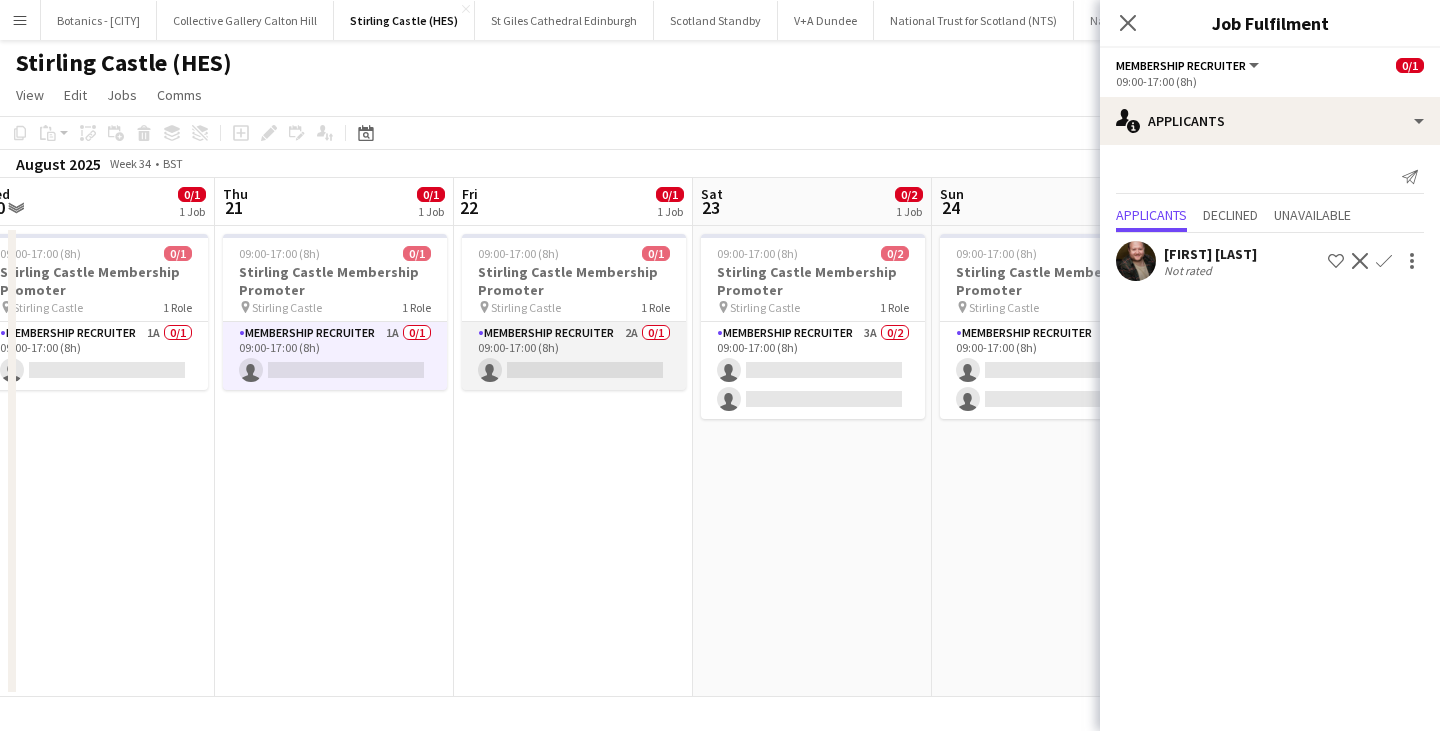 click on "Membership Recruiter   2A   0/1   09:00-17:00 (8h)
single-neutral-actions" 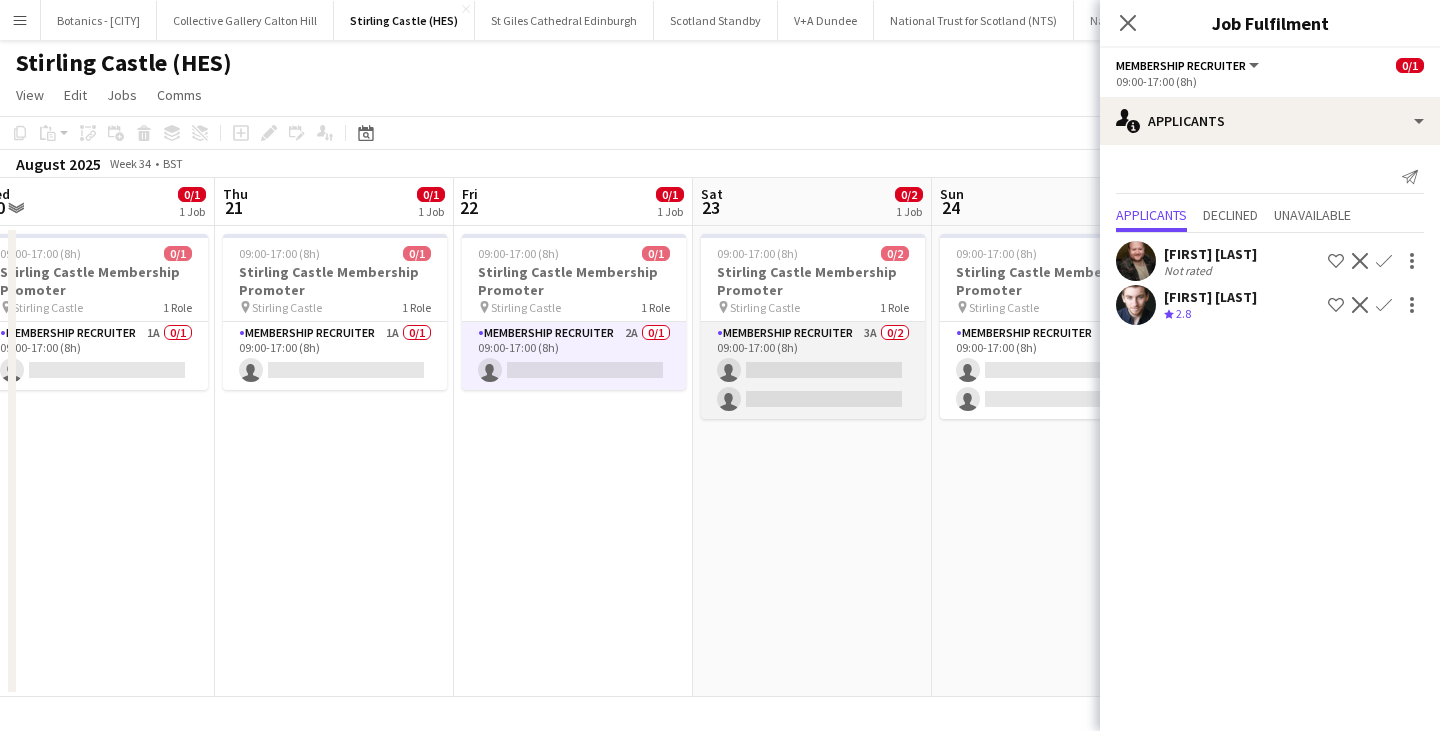 click on "Membership Recruiter   3A   0/2   09:00-17:00 (8h)
single-neutral-actions
single-neutral-actions" 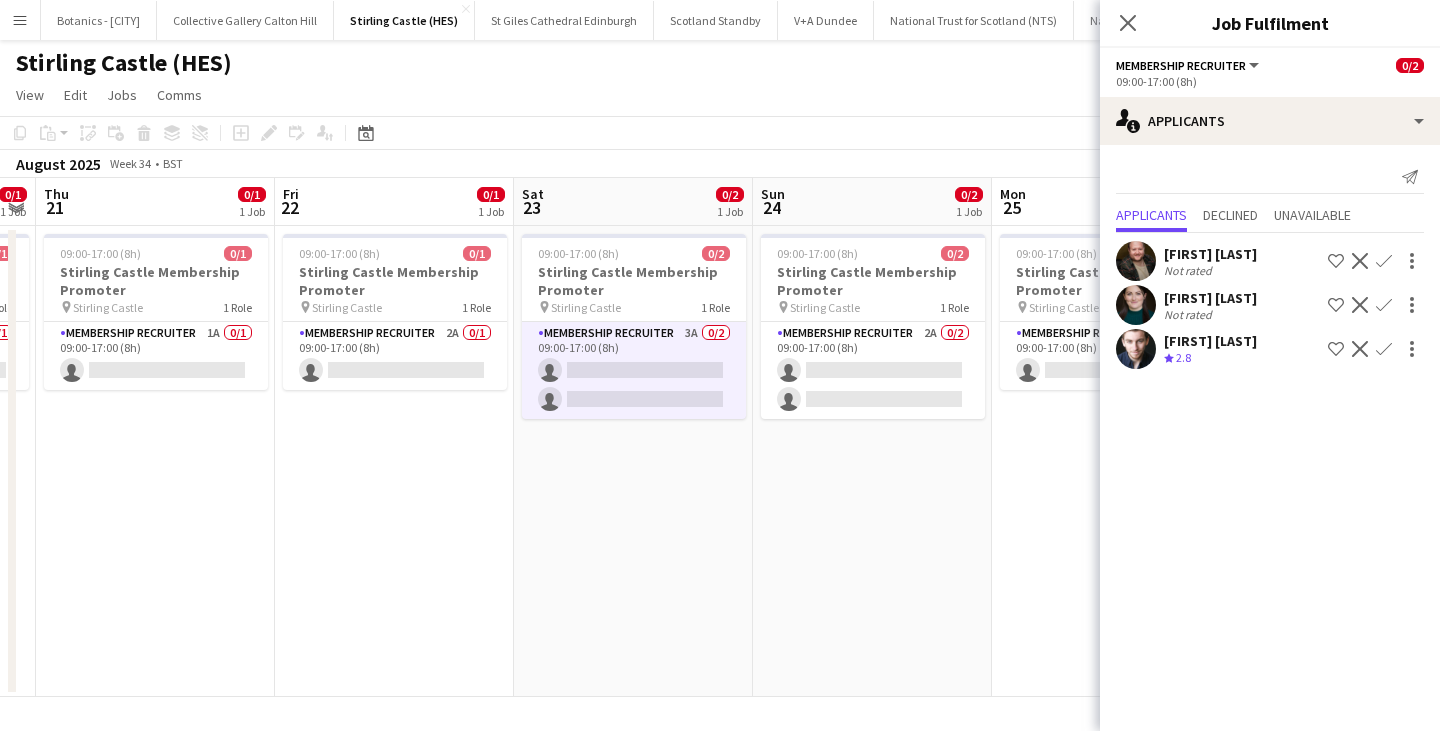 drag, startPoint x: 930, startPoint y: 489, endPoint x: 433, endPoint y: 508, distance: 497.36304 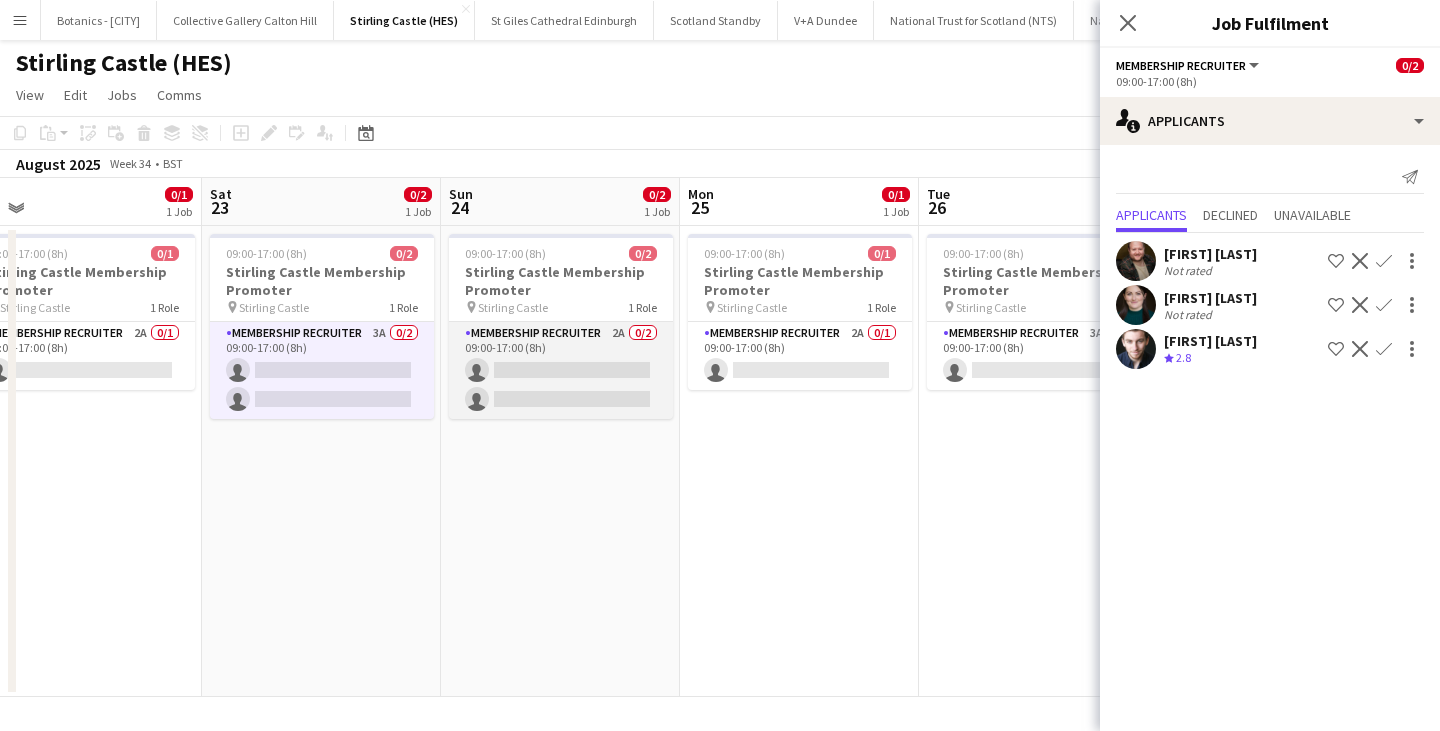 click on "Membership Recruiter   2A   0/2   09:00-17:00 (8h)
single-neutral-actions
single-neutral-actions" 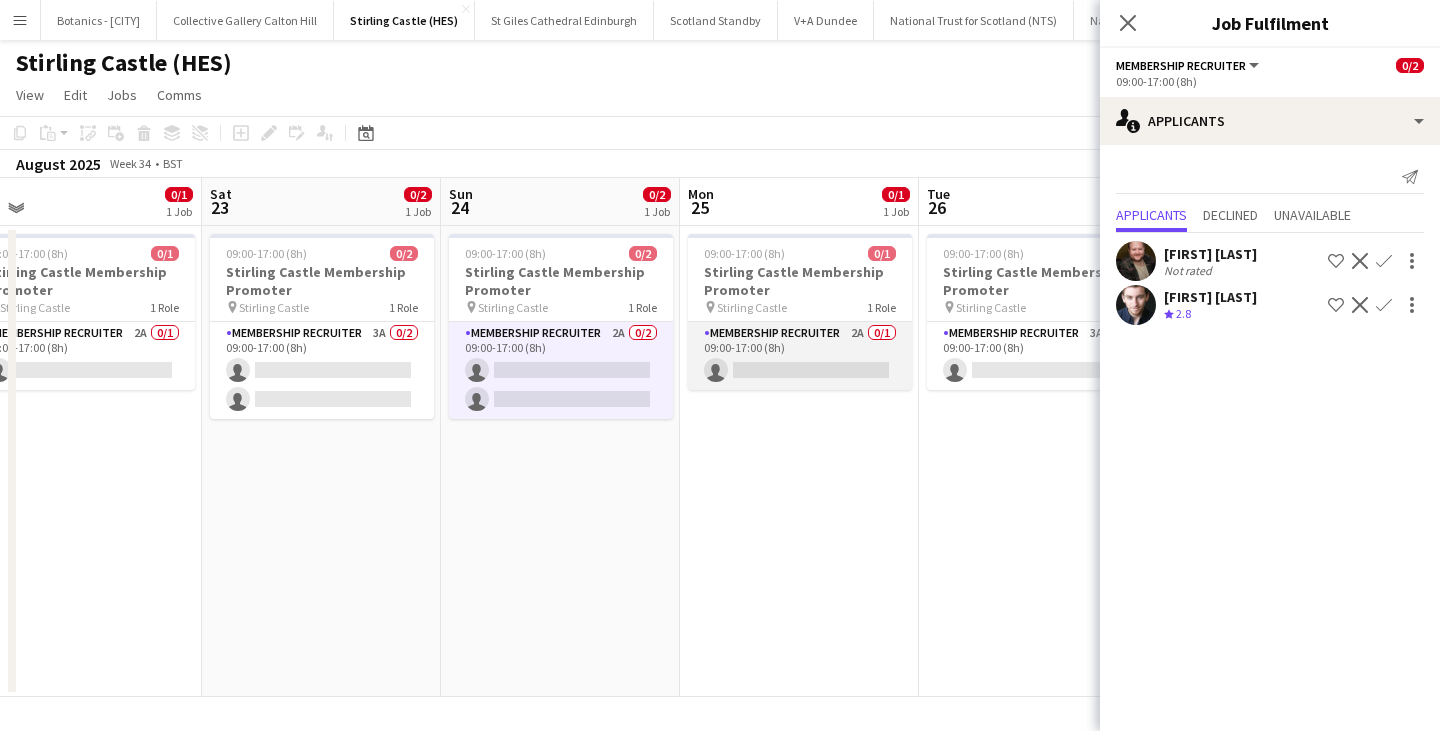 click on "Membership Recruiter   2A   0/1   09:00-17:00 (8h)
single-neutral-actions" 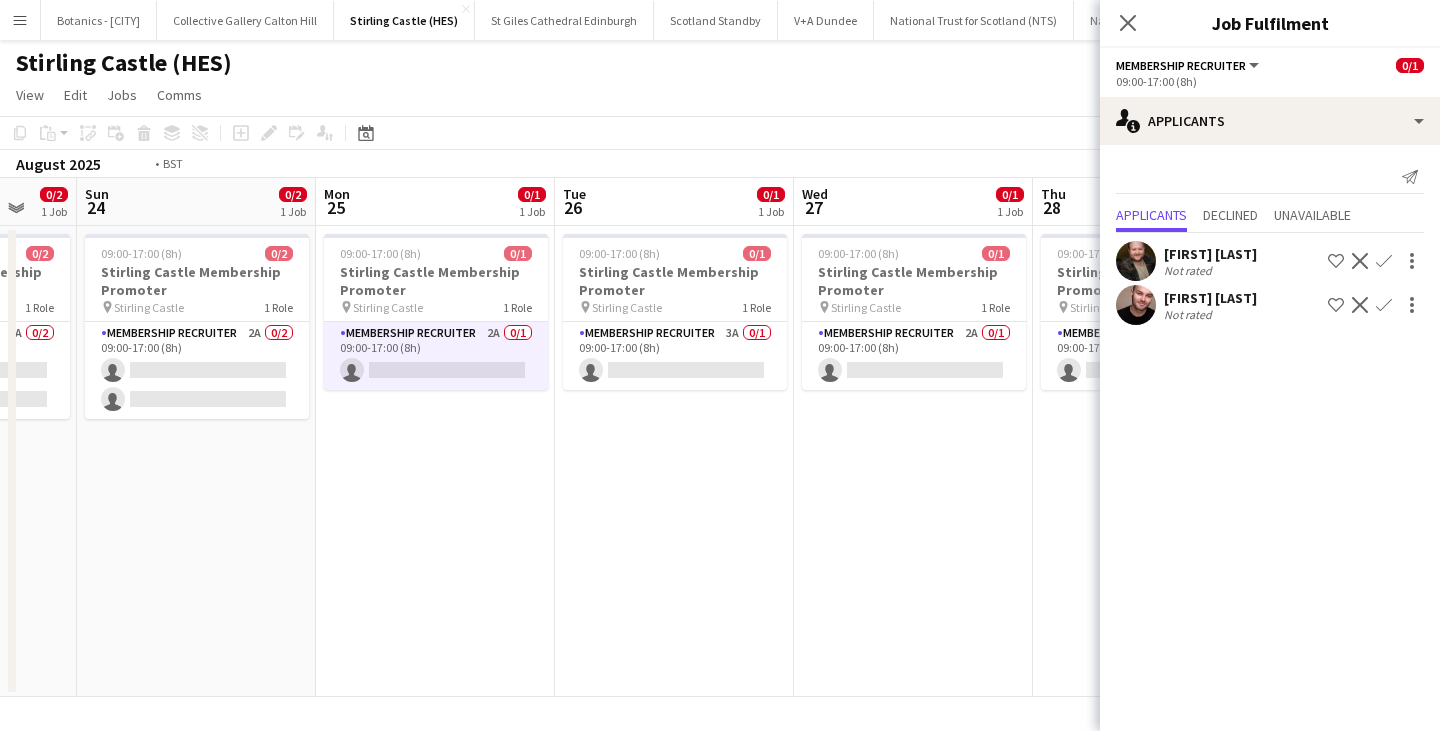 drag, startPoint x: 892, startPoint y: 434, endPoint x: 231, endPoint y: 429, distance: 661.0189 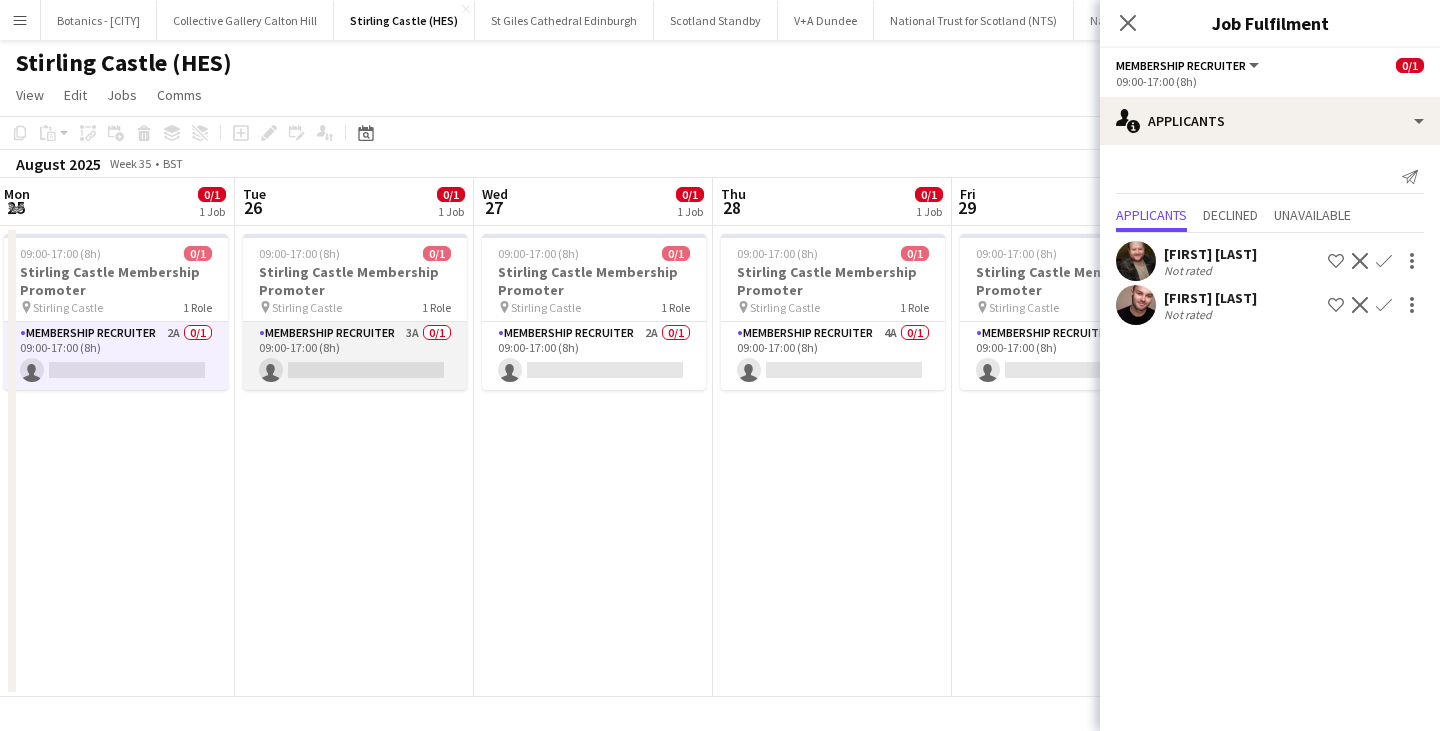 click on "Membership Recruiter   3A   0/1   09:00-17:00 (8h)
single-neutral-actions" 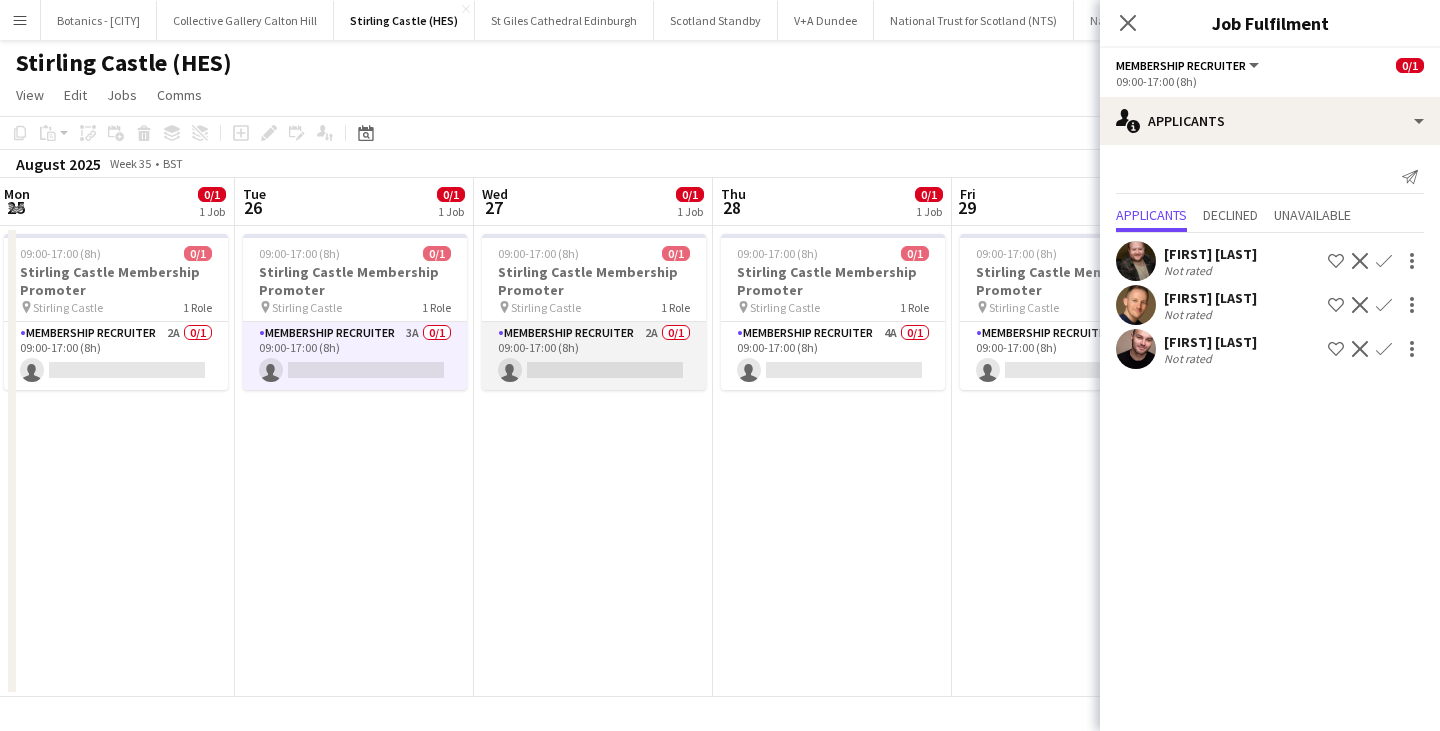 click on "Membership Recruiter   2A   0/1   09:00-17:00 (8h)
single-neutral-actions" 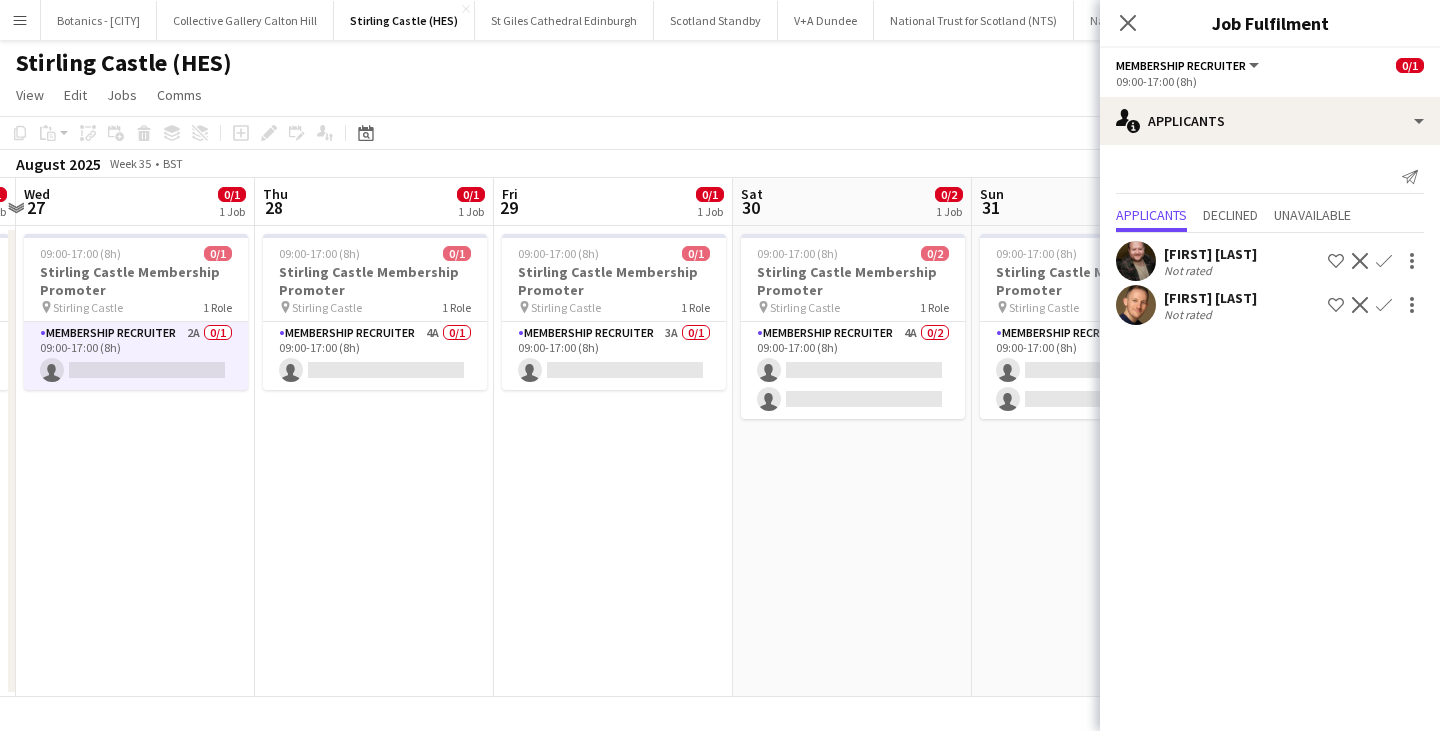 drag, startPoint x: 767, startPoint y: 408, endPoint x: 417, endPoint y: 441, distance: 351.55228 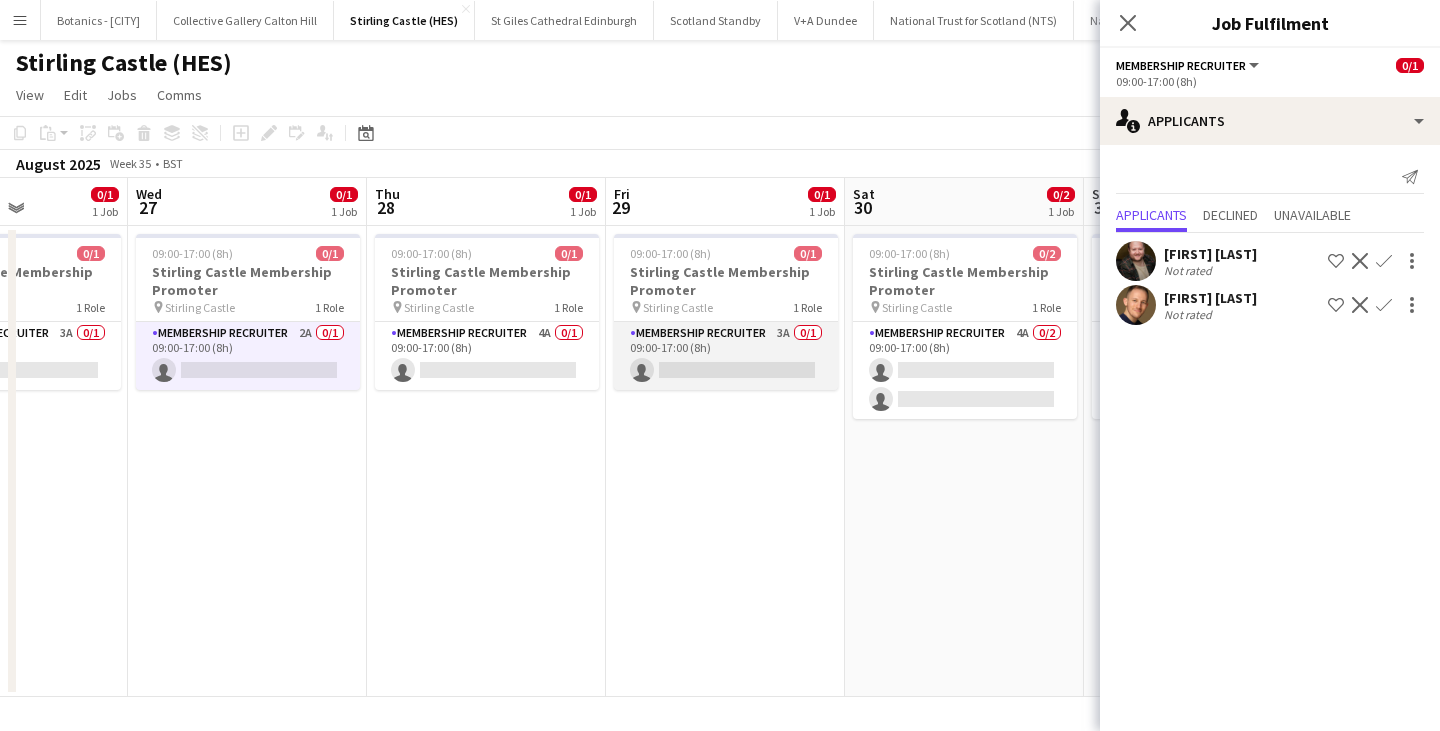 click on "Membership Recruiter   3A   0/1   09:00-17:00 (8h)
single-neutral-actions" 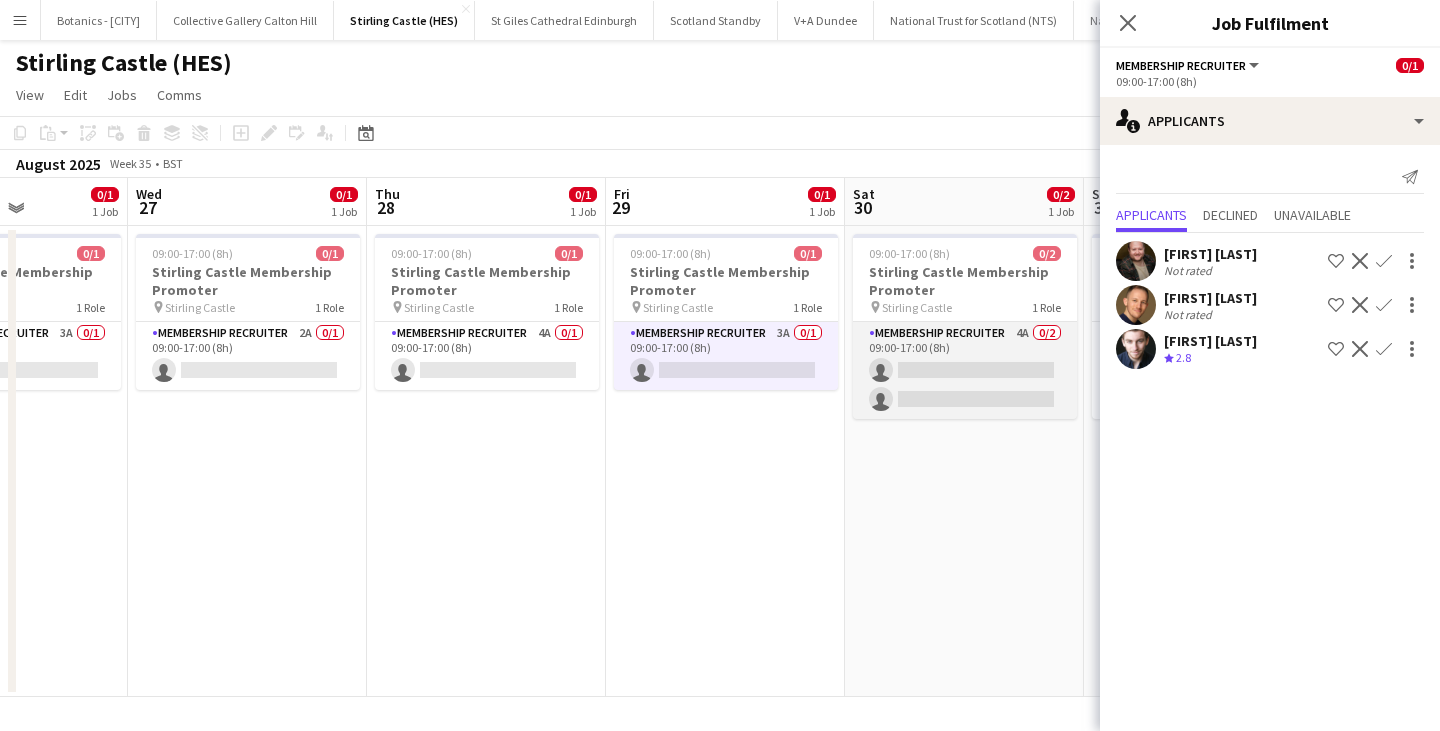click on "Membership Recruiter   4A   0/2   09:00-17:00 (8h)
single-neutral-actions
single-neutral-actions" 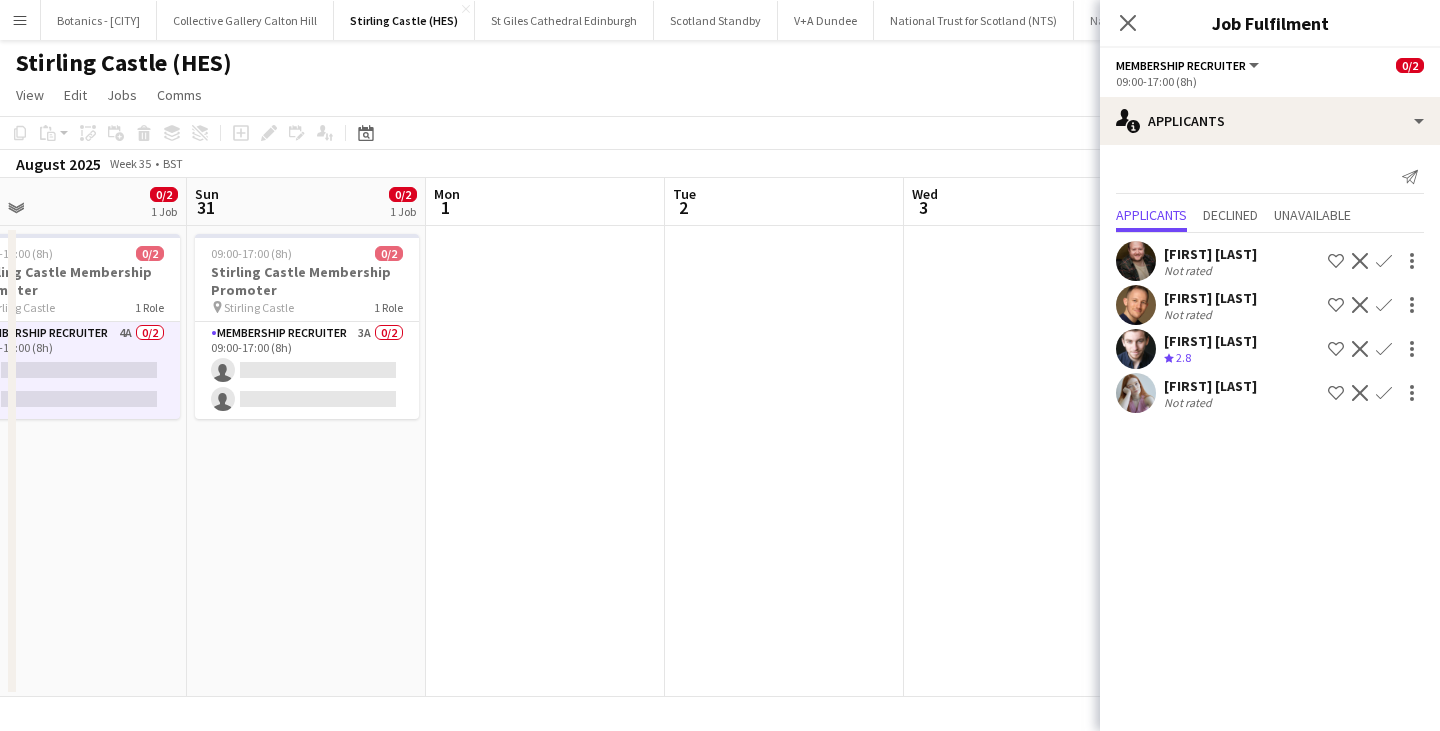 scroll, scrollTop: 0, scrollLeft: 593, axis: horizontal 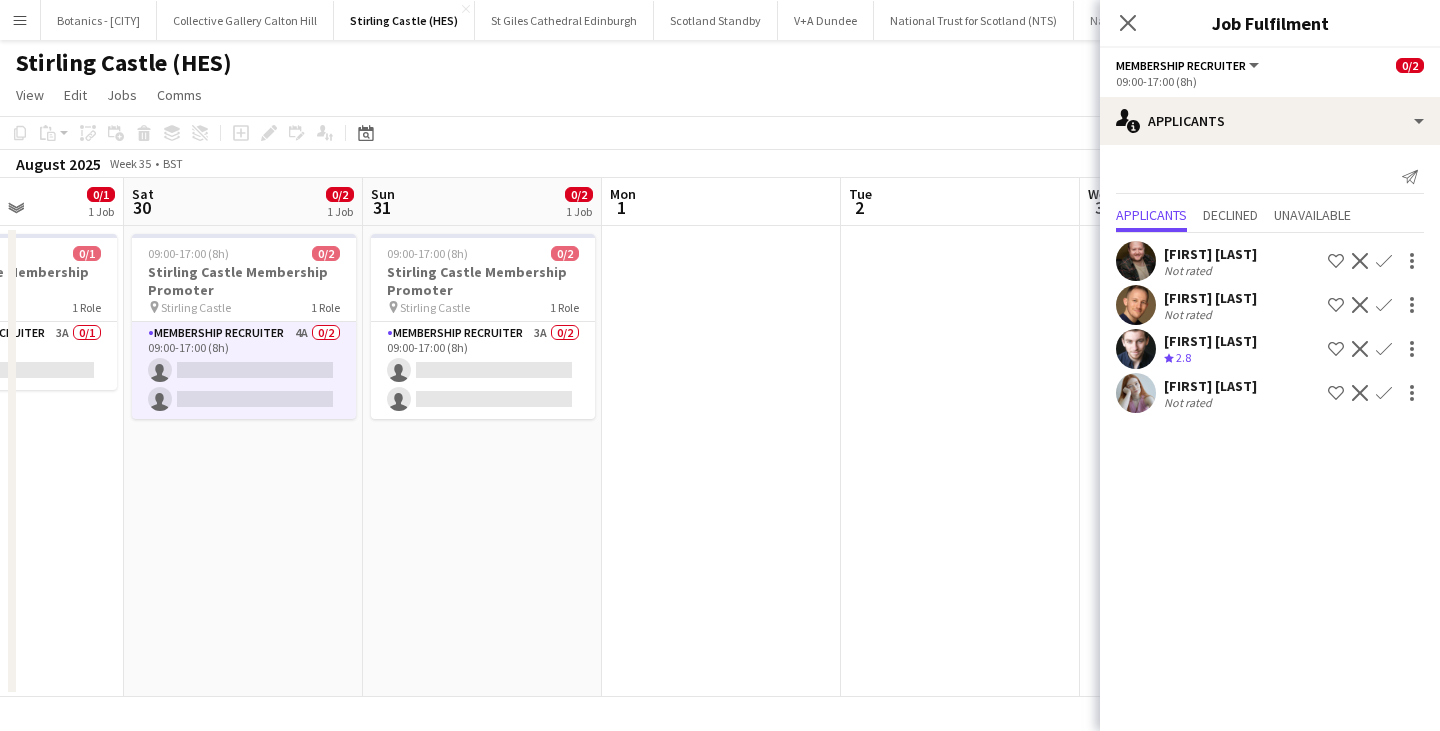 drag, startPoint x: 976, startPoint y: 455, endPoint x: 256, endPoint y: 478, distance: 720.36725 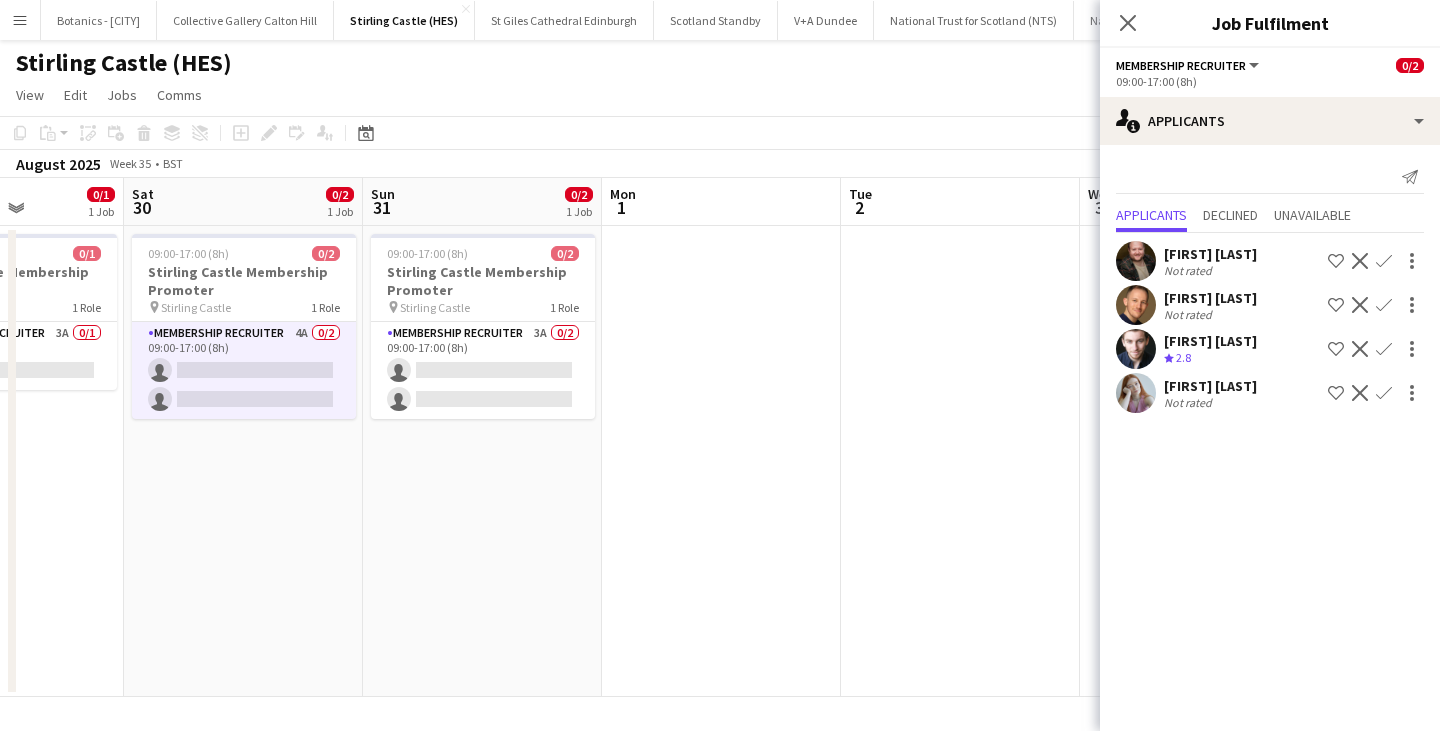 click on "Confirm" 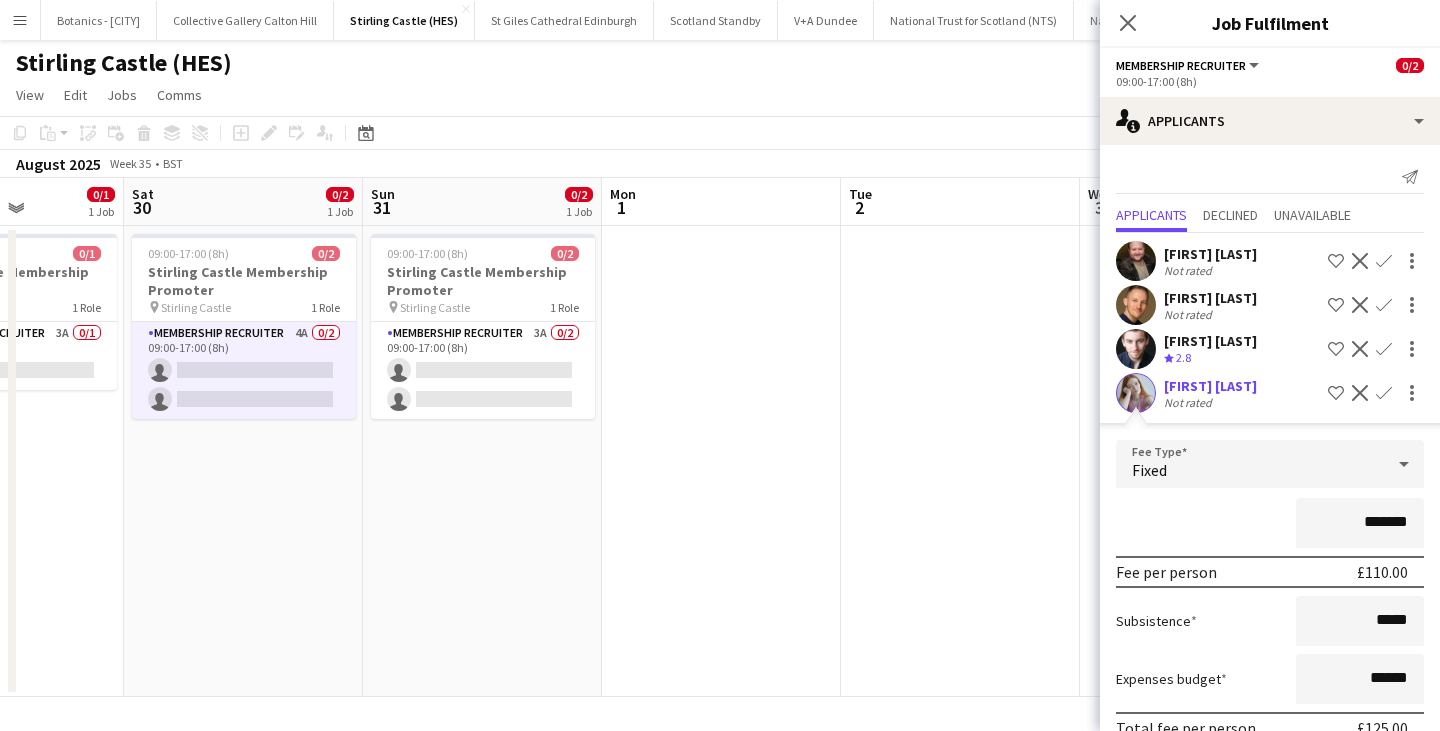 scroll, scrollTop: 98, scrollLeft: 0, axis: vertical 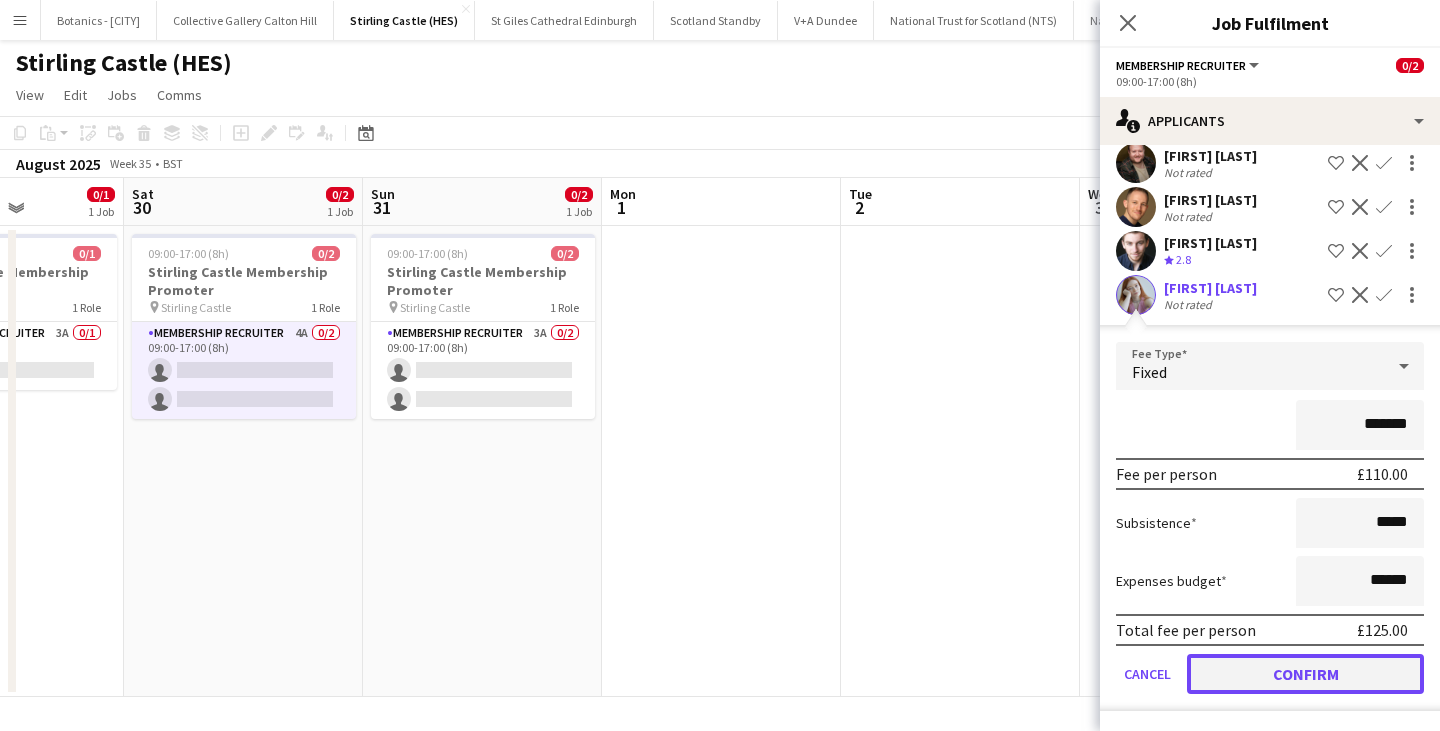click on "Confirm" 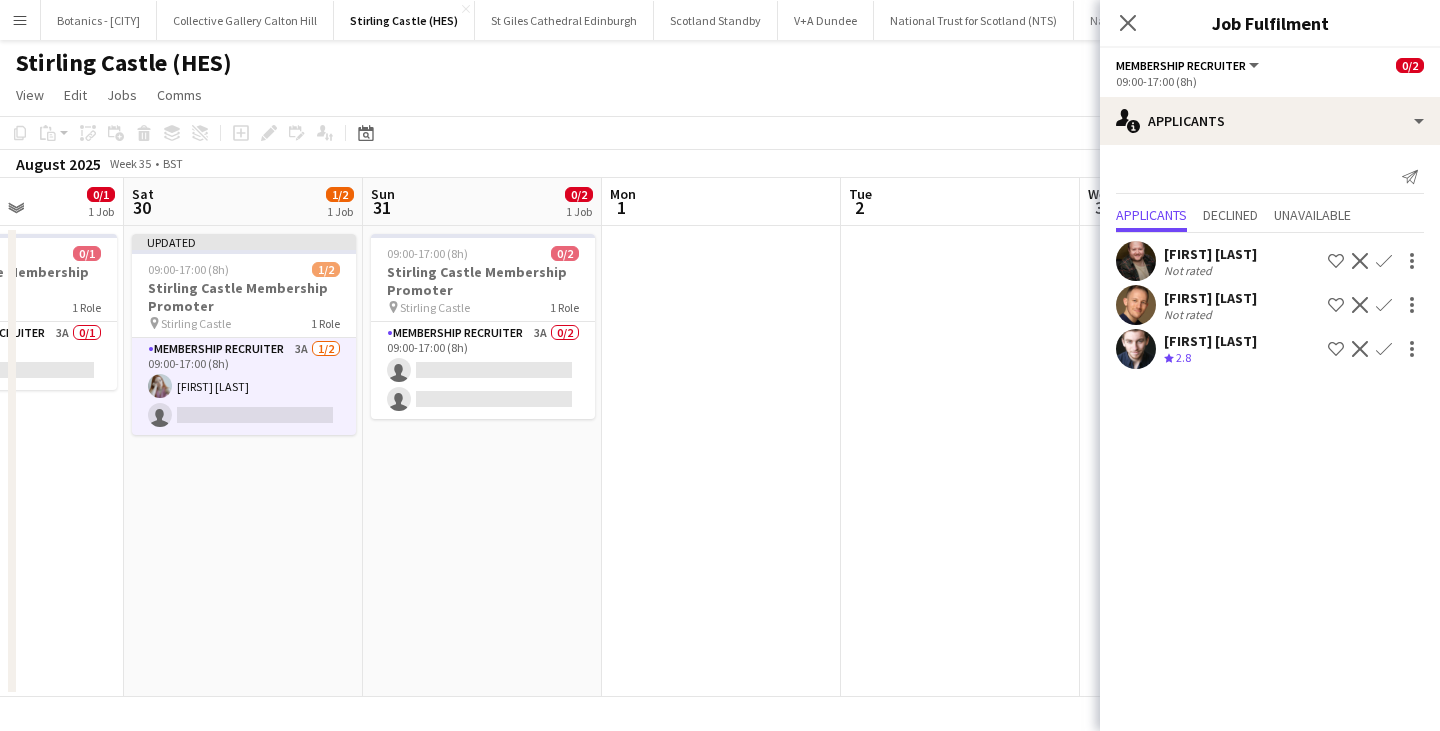 scroll, scrollTop: 0, scrollLeft: 0, axis: both 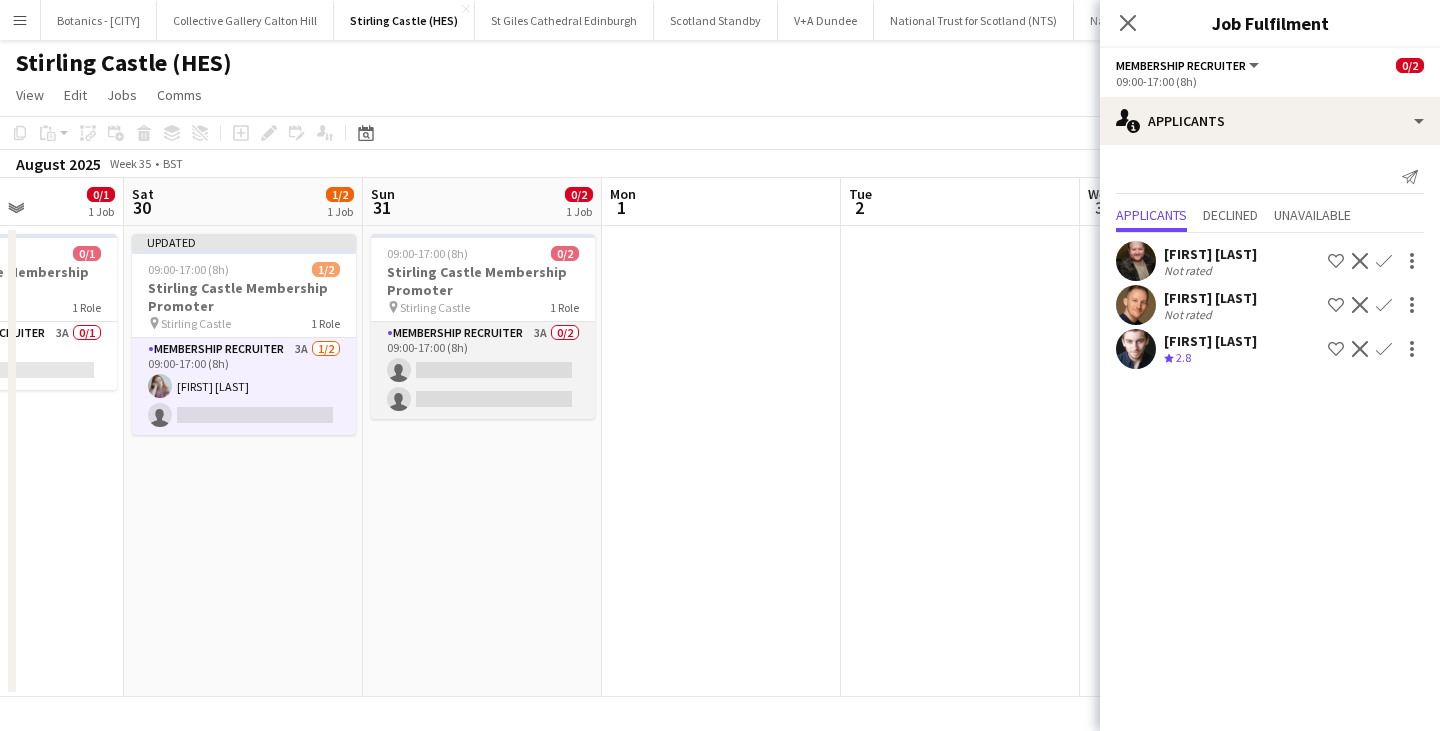 click on "Membership Recruiter   3A   0/2   09:00-17:00 (8h)
single-neutral-actions
single-neutral-actions" 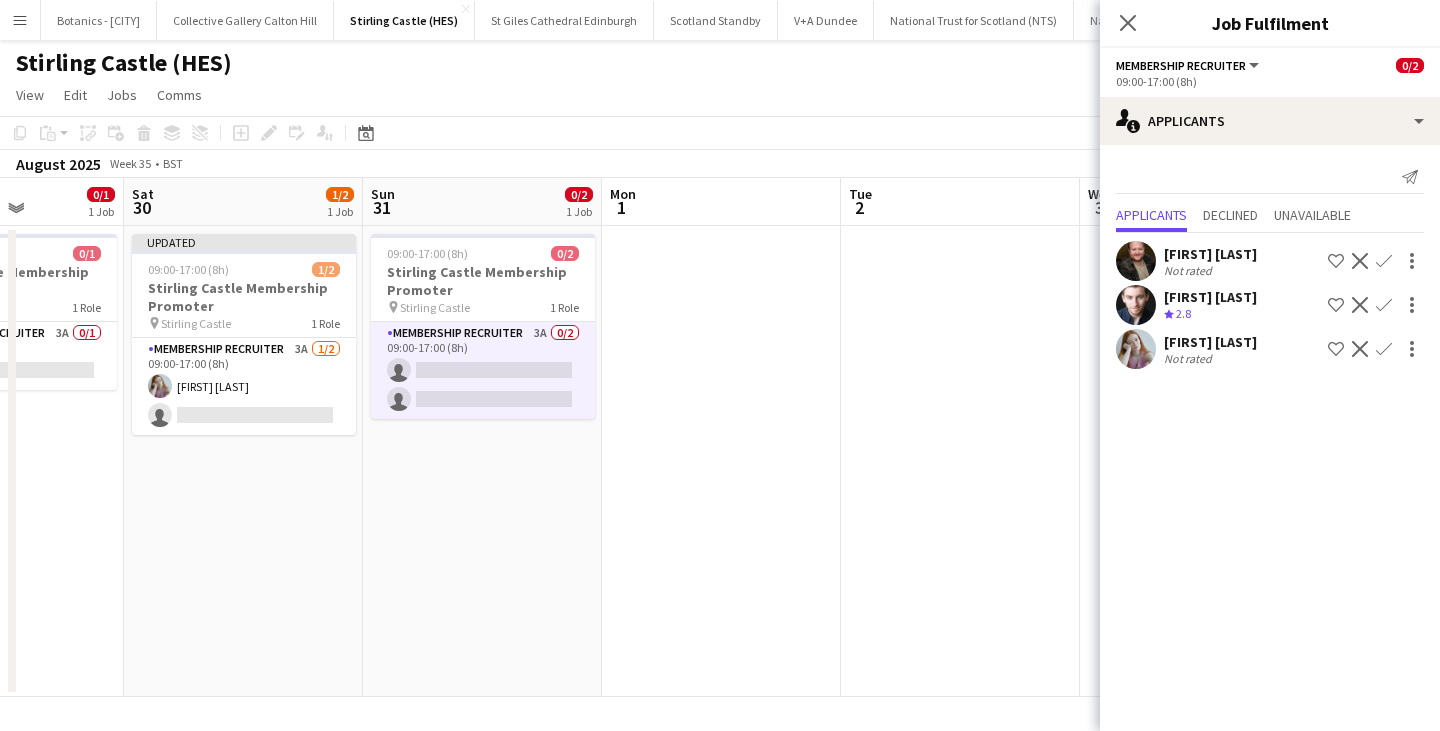 click on "Confirm" 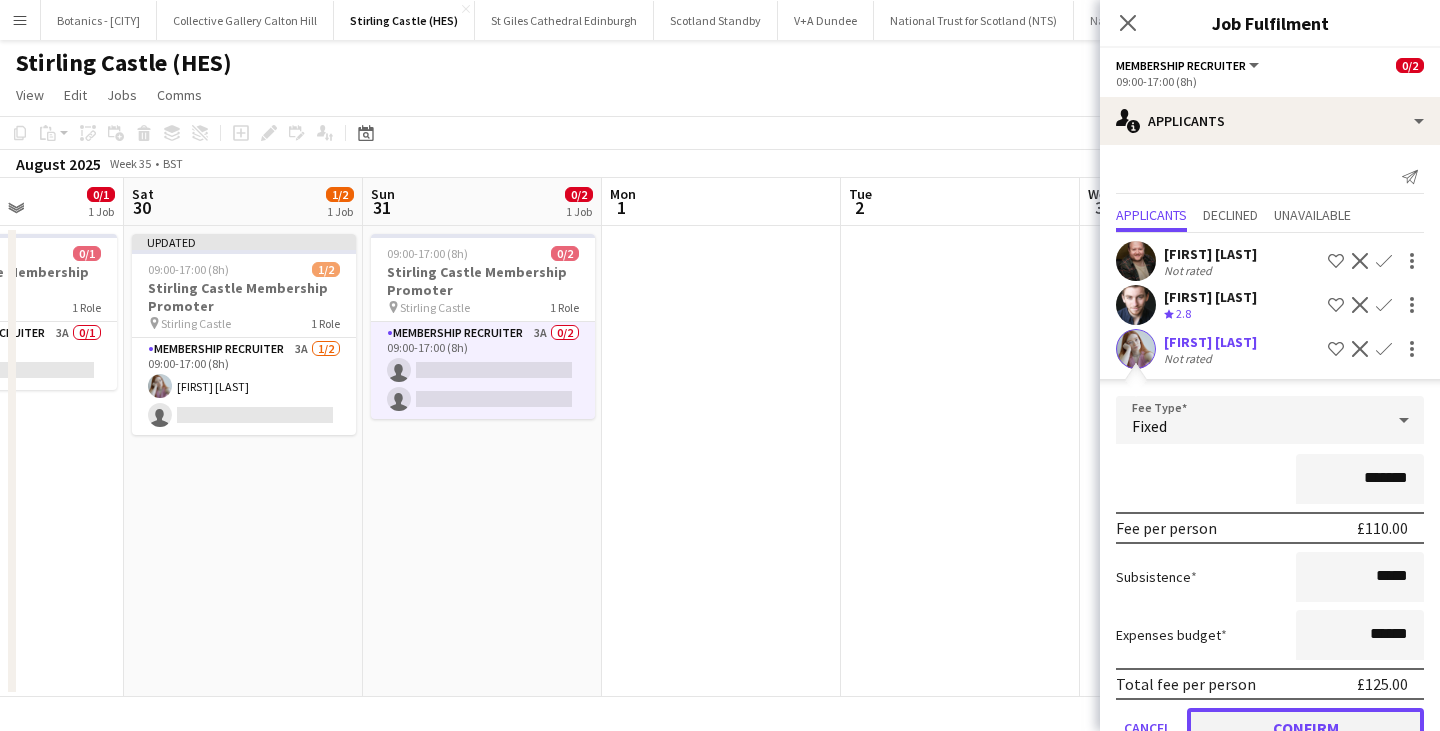 click on "Confirm" 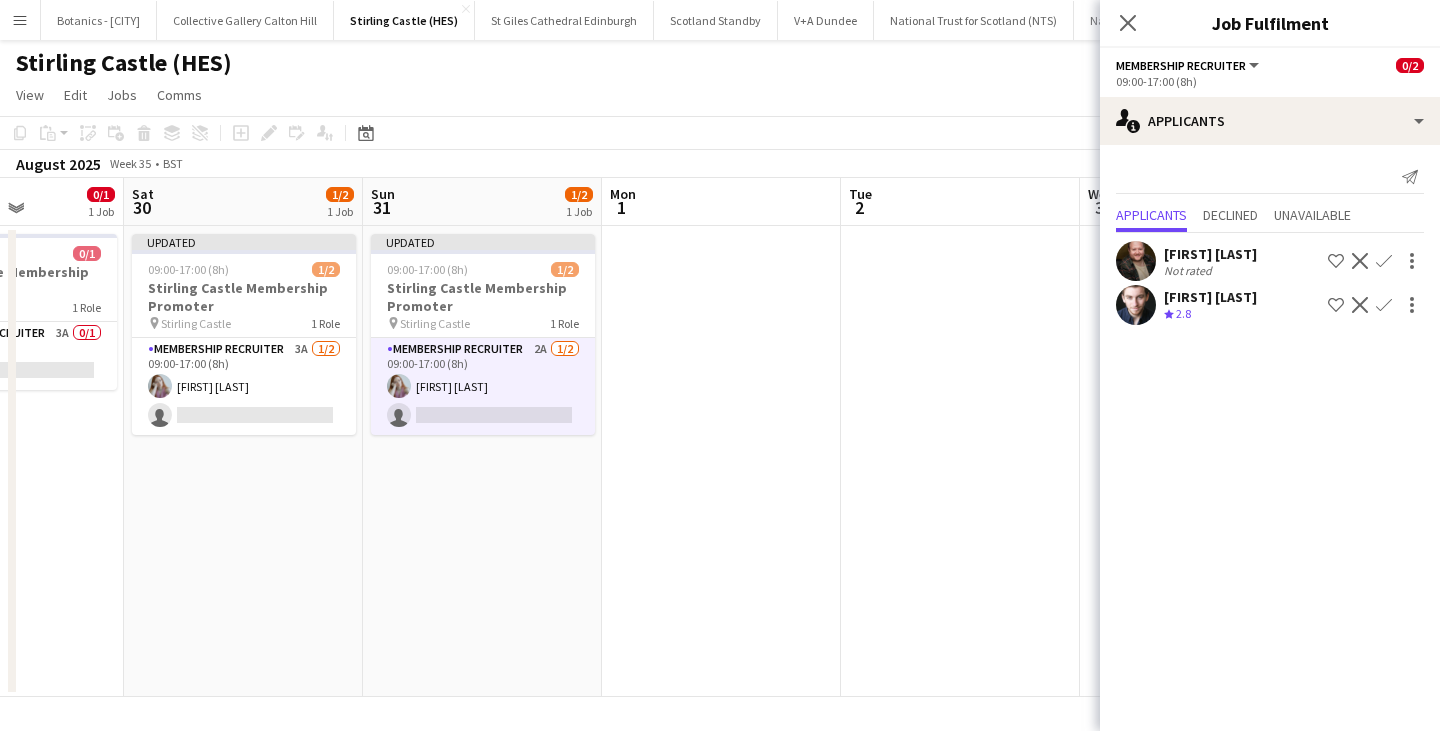 click on "Updated   09:00-17:00 (8h)    1/2   Stirling Castle Membership Promoter
pin
Stirling Castle   1 Role   Membership Recruiter   2A   1/2   09:00-17:00 (8h)
[FIRST] [LAST]
single-neutral-actions" 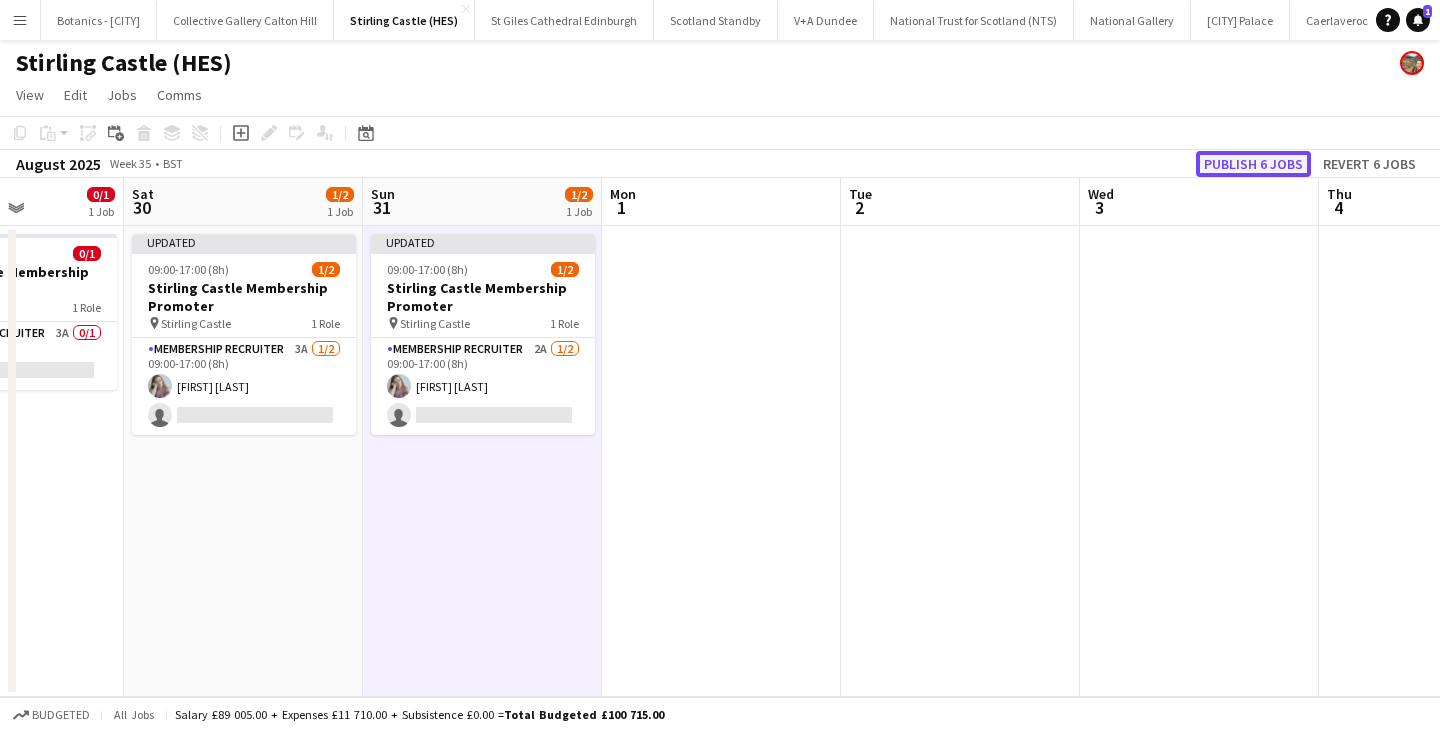 click on "Publish 6 jobs" 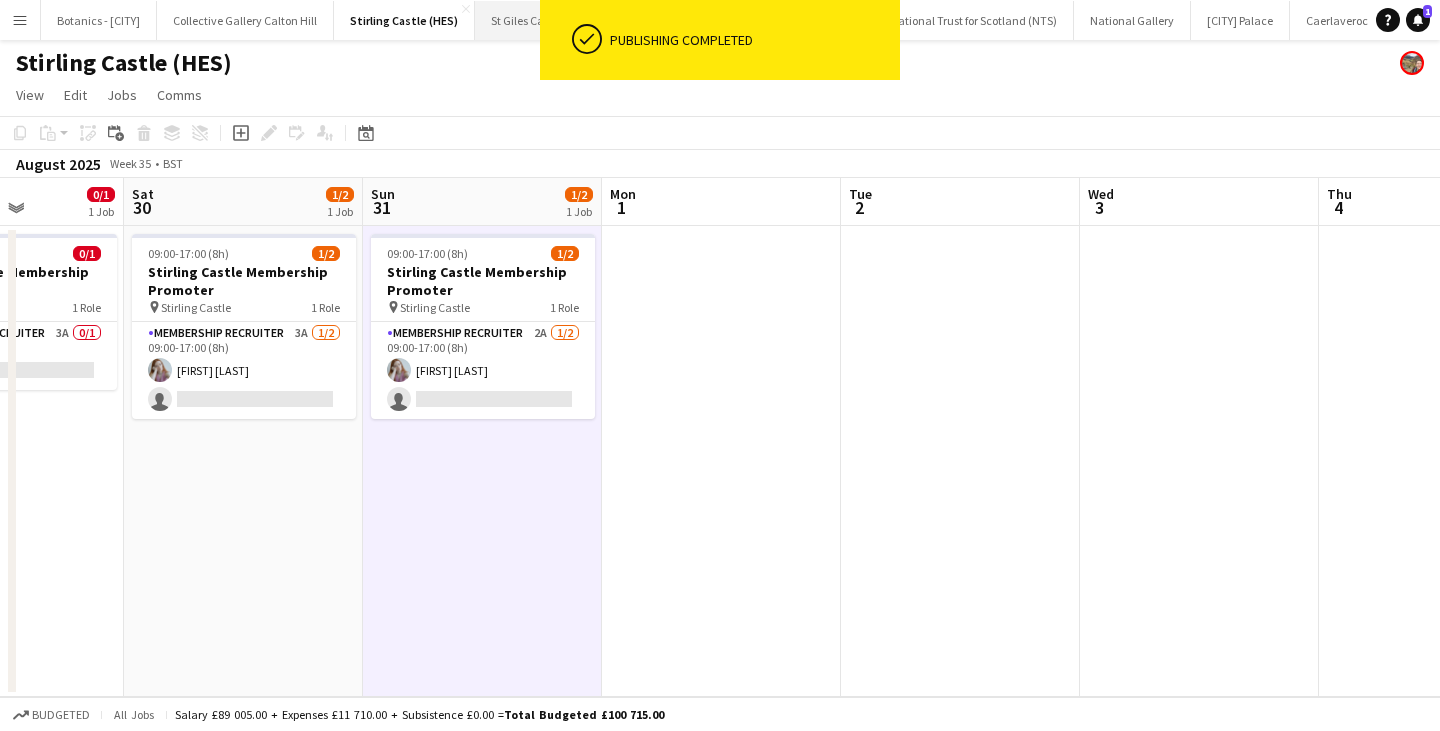 click on "St Giles Cathedral Edinburgh
Close" at bounding box center [564, 20] 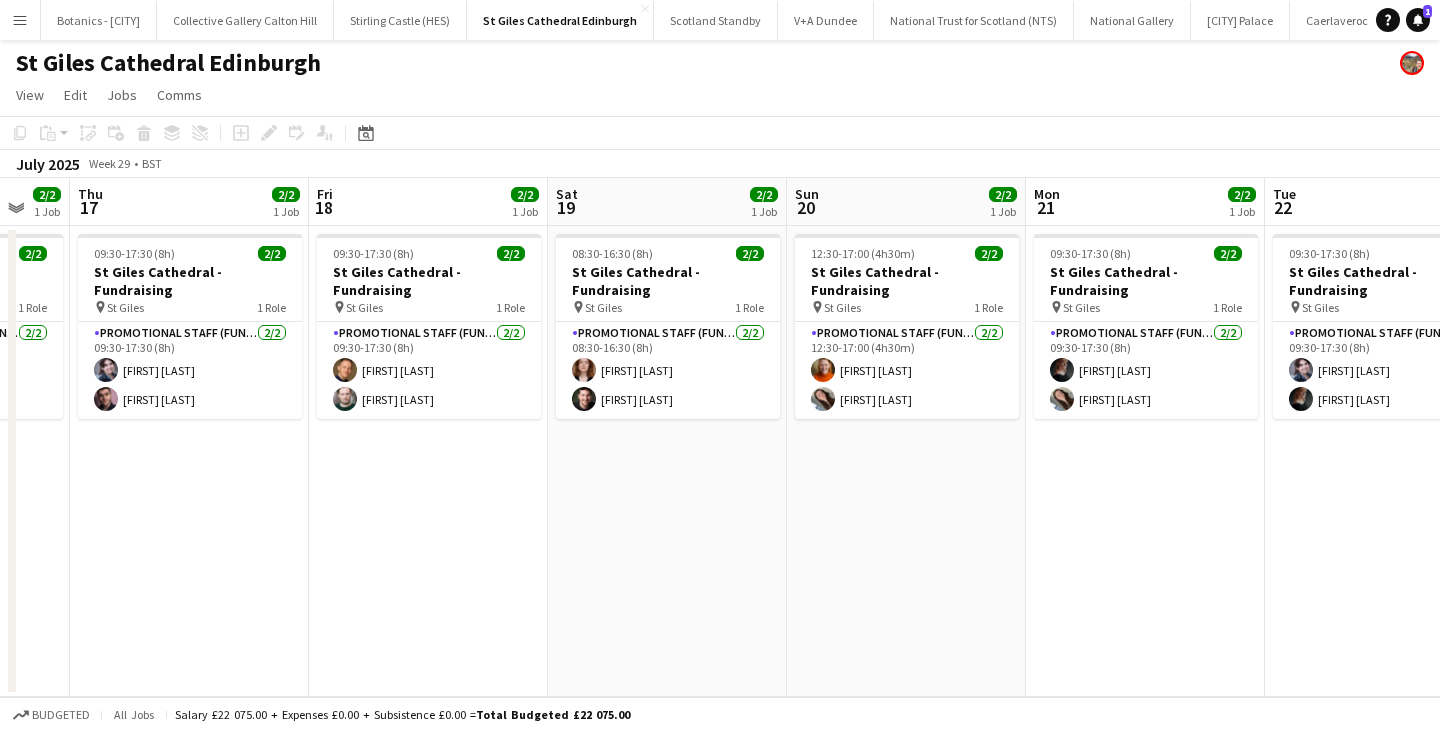 drag, startPoint x: 1225, startPoint y: 465, endPoint x: 339, endPoint y: 471, distance: 886.0203 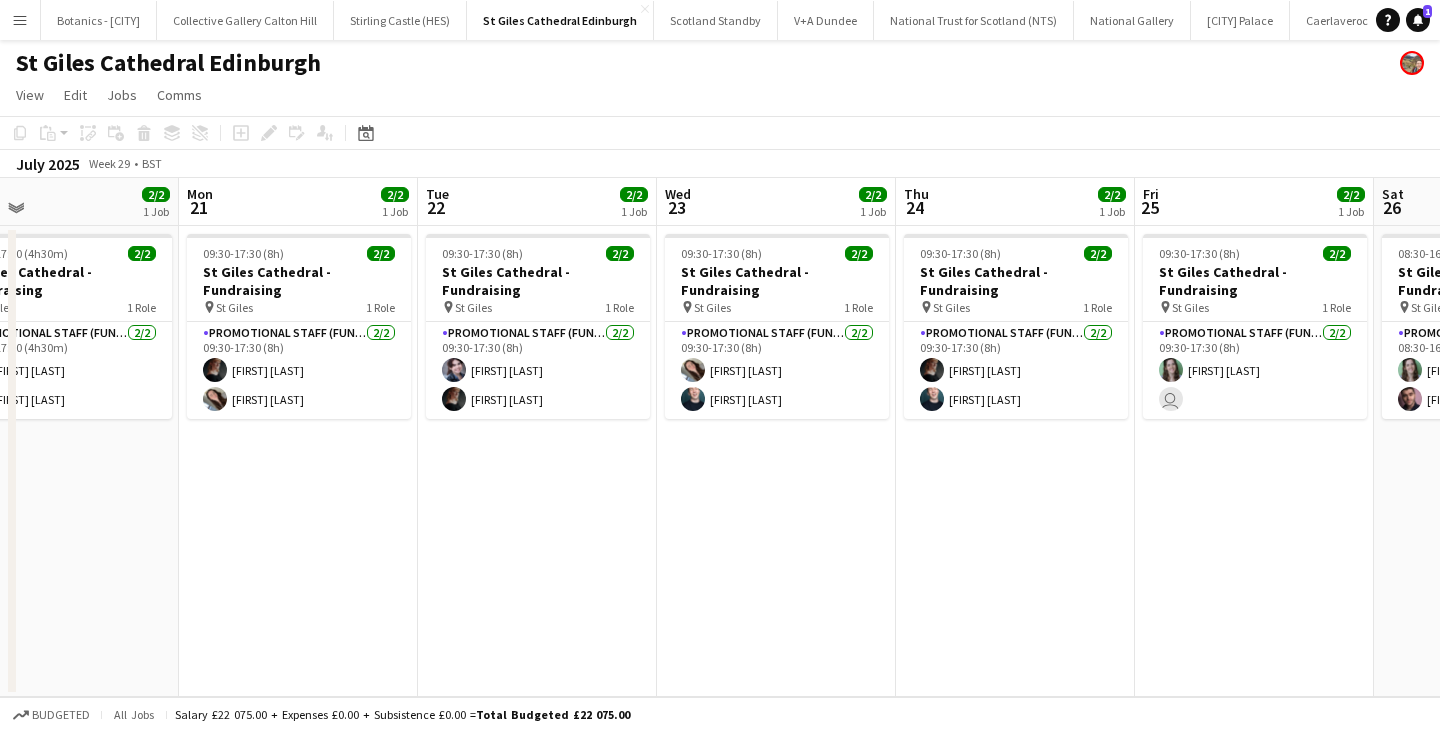 drag, startPoint x: 1024, startPoint y: 474, endPoint x: 792, endPoint y: 469, distance: 232.05388 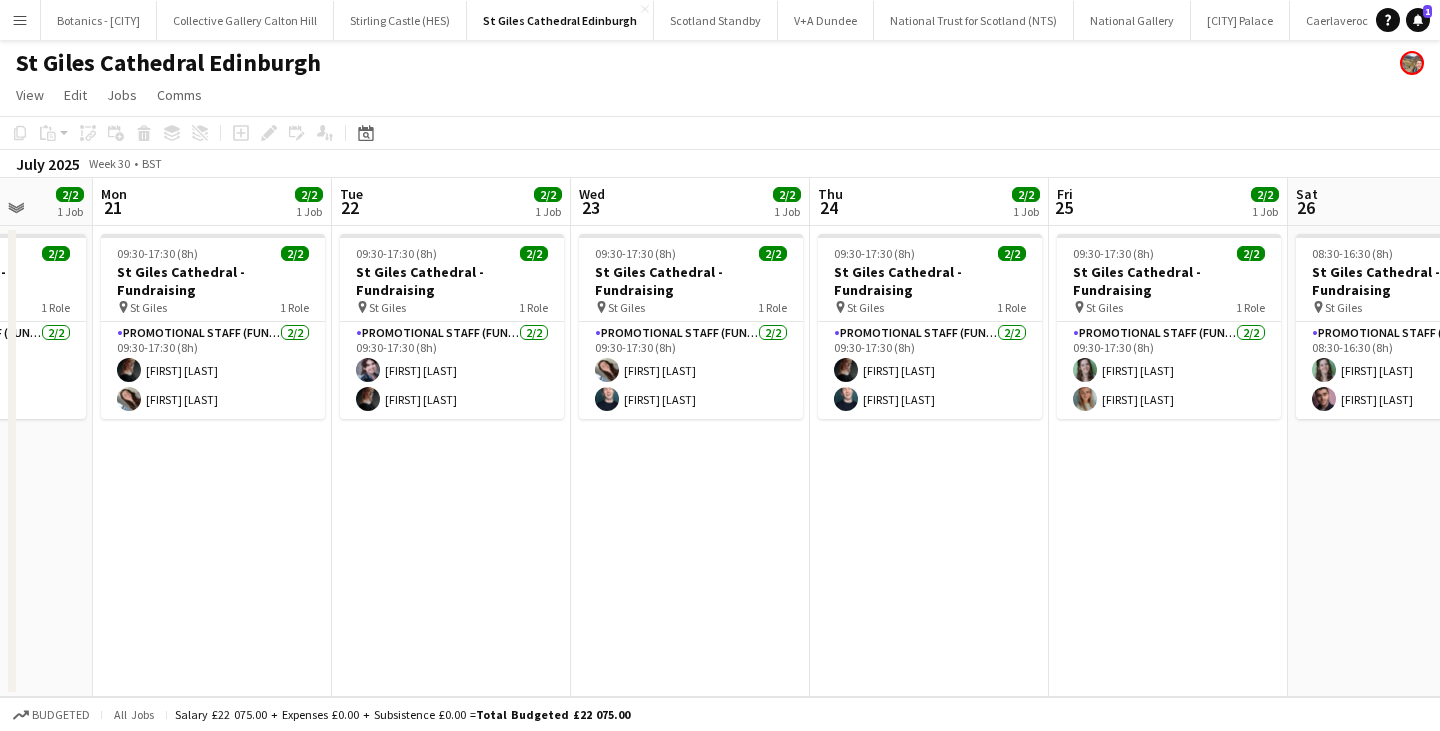 drag, startPoint x: 1112, startPoint y: 477, endPoint x: 307, endPoint y: 491, distance: 805.1217 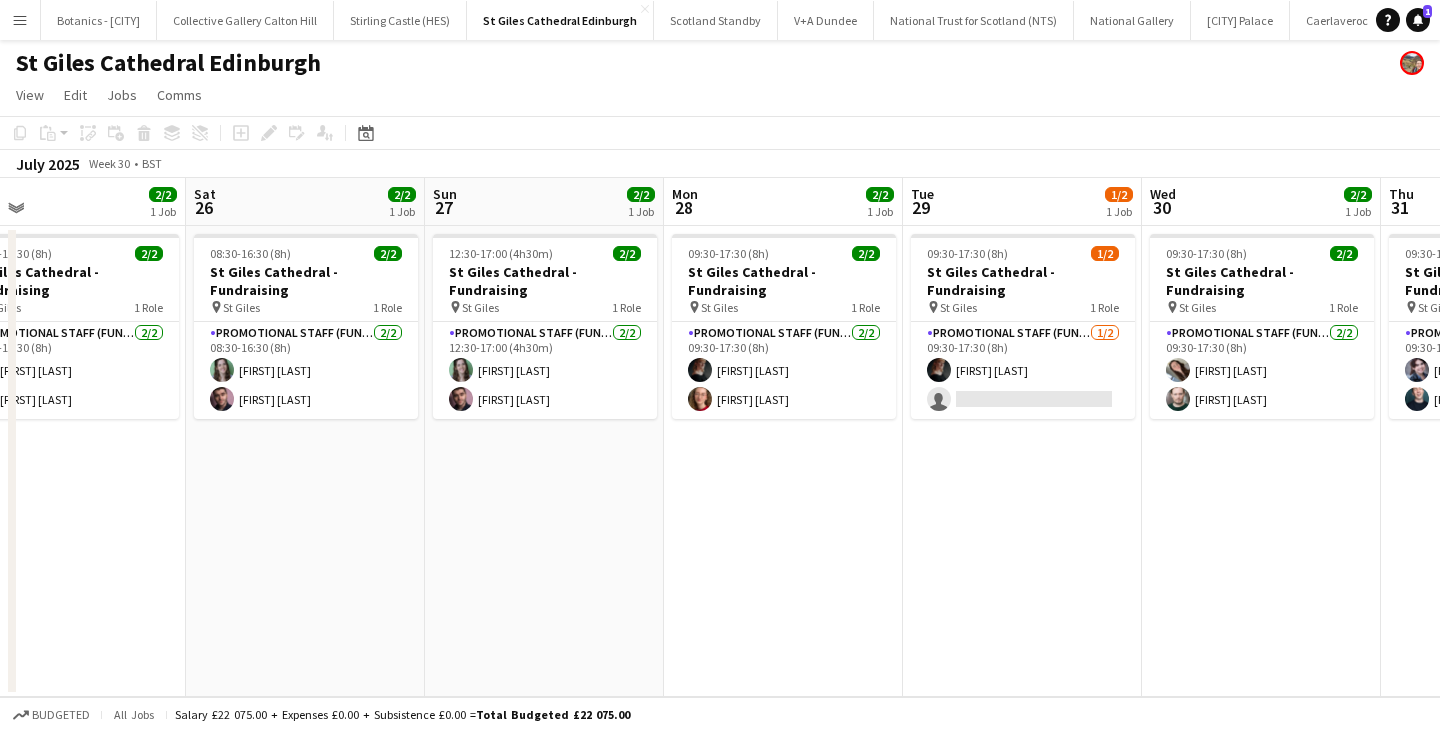 drag, startPoint x: 750, startPoint y: 498, endPoint x: 335, endPoint y: 495, distance: 415.01083 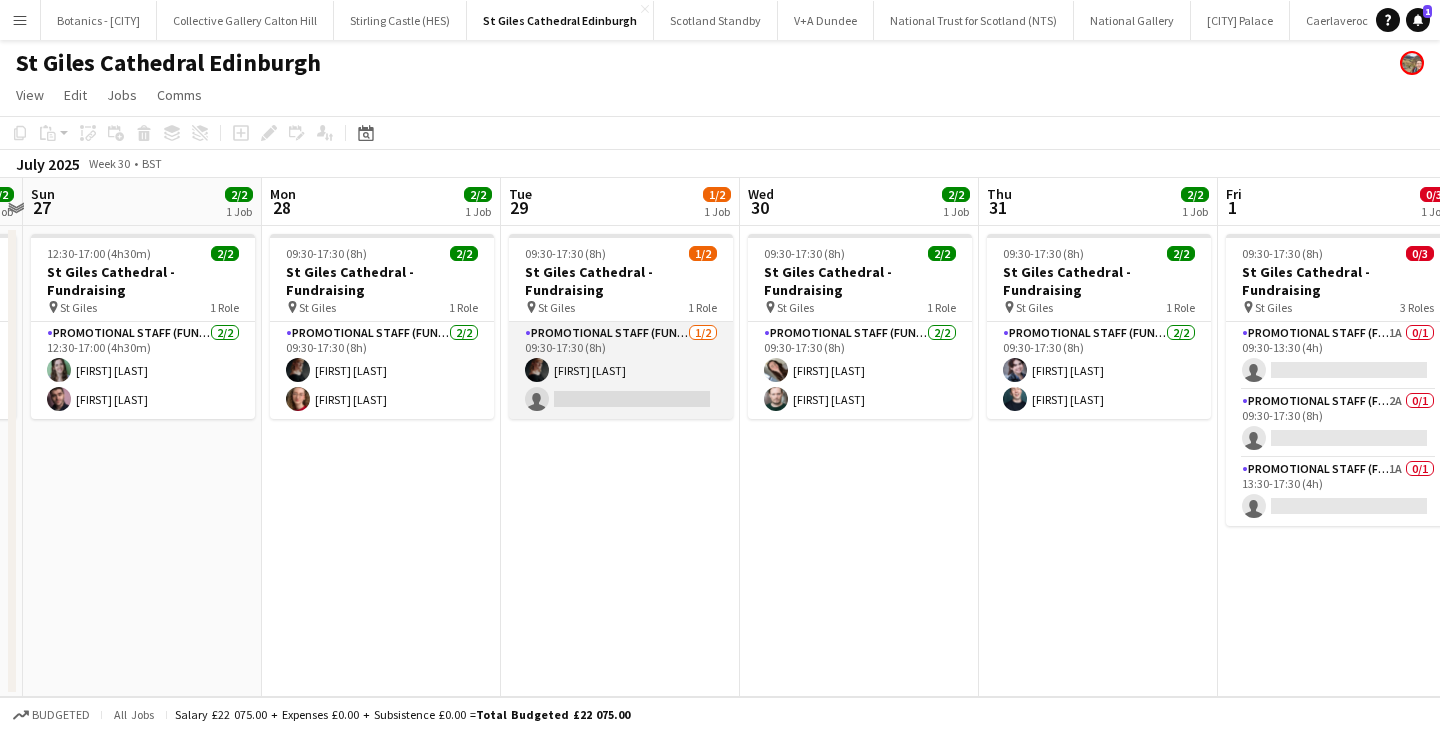 click on "Promotional Staff (Fundraiser)   1/2   09:30-17:30 (8h)
[FIRST]
single-neutral-actions" 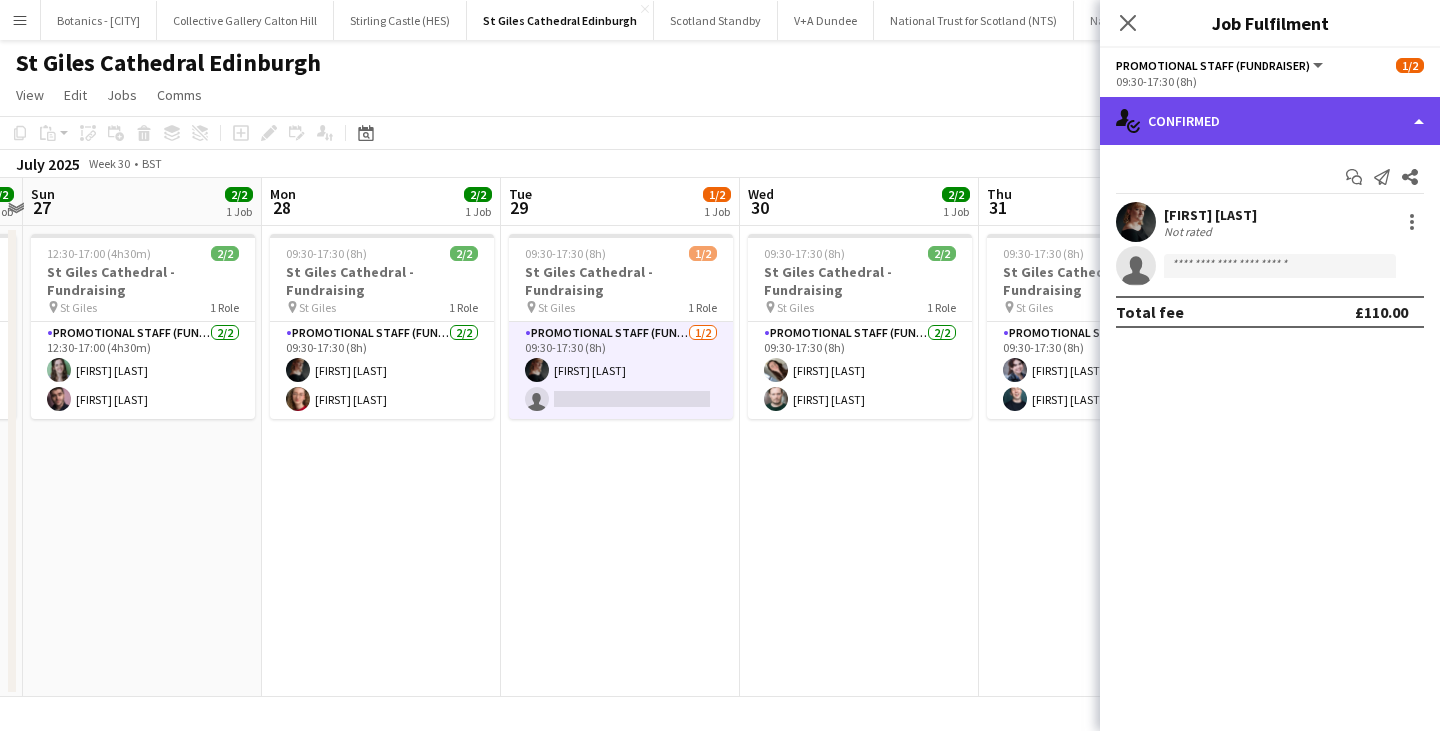 click on "single-neutral-actions-check-2
Confirmed" 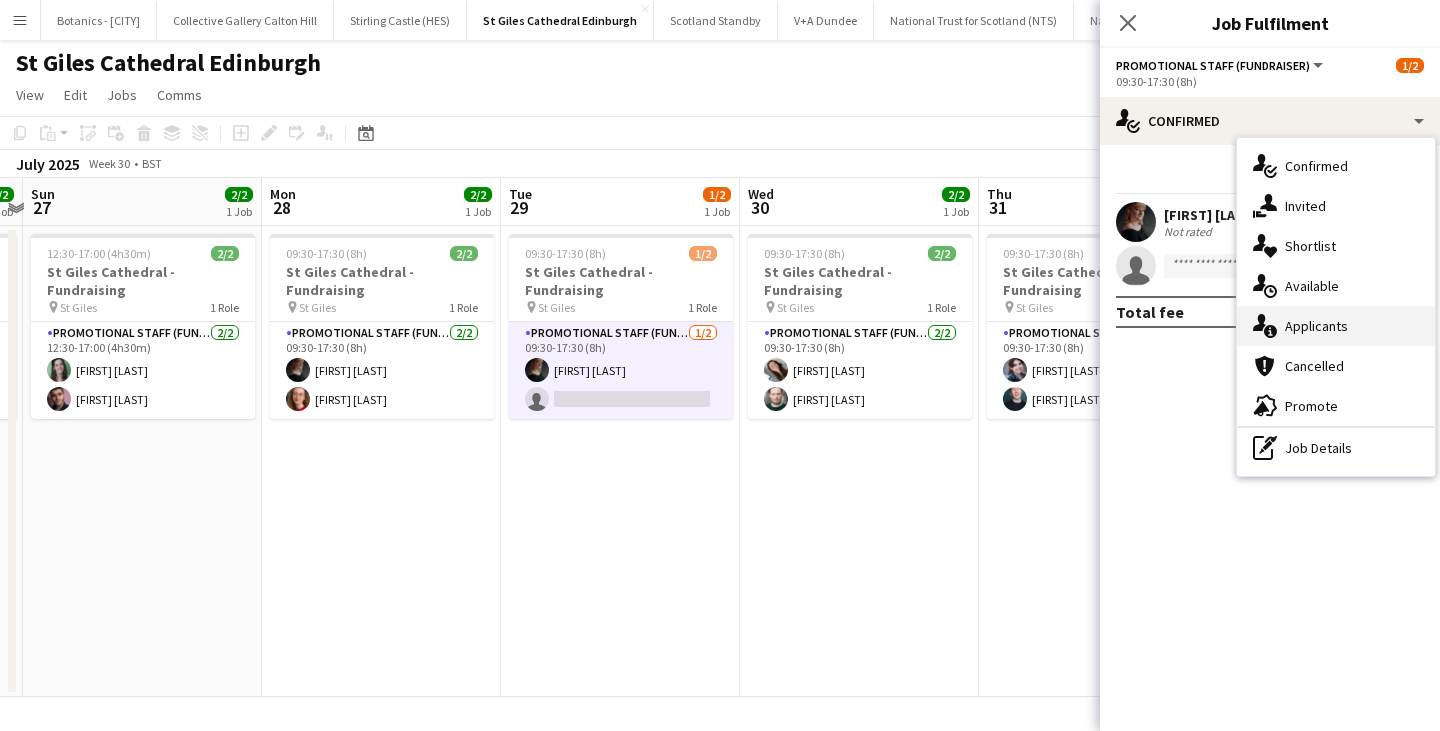 click on "single-neutral-actions-information
Applicants" at bounding box center [1336, 326] 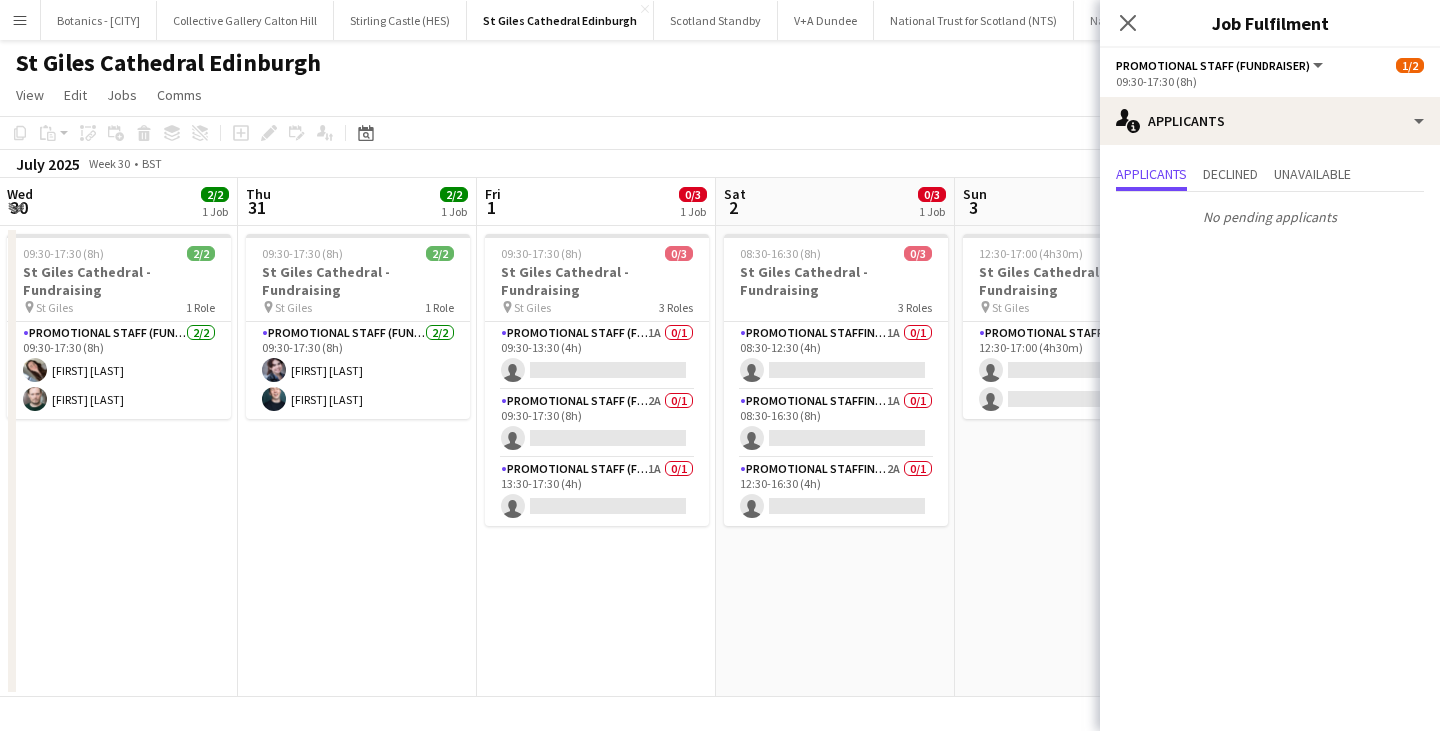 drag, startPoint x: 888, startPoint y: 481, endPoint x: 213, endPoint y: 471, distance: 675.0741 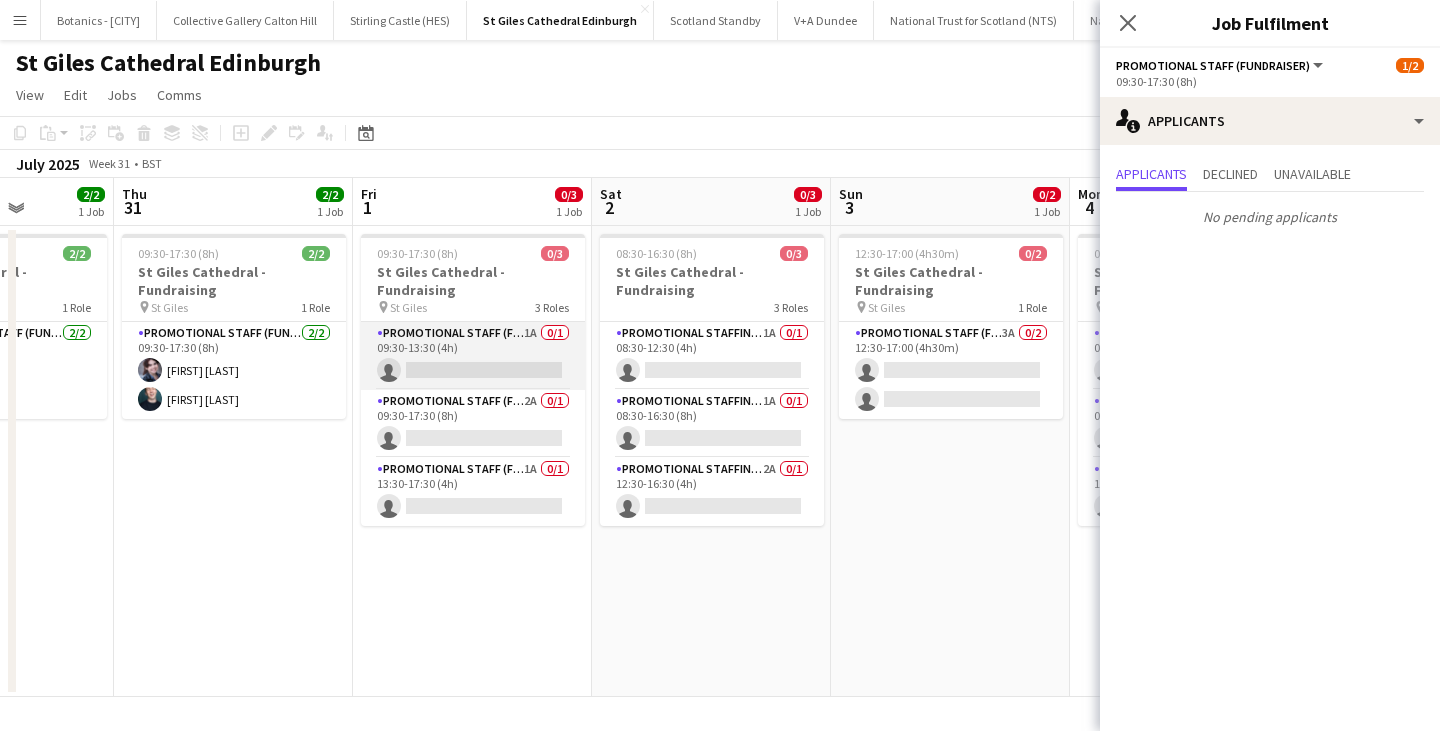 click on "Promotional Staff (Fundraiser)   1A   0/1   09:30-13:30 (4h)
single-neutral-actions" 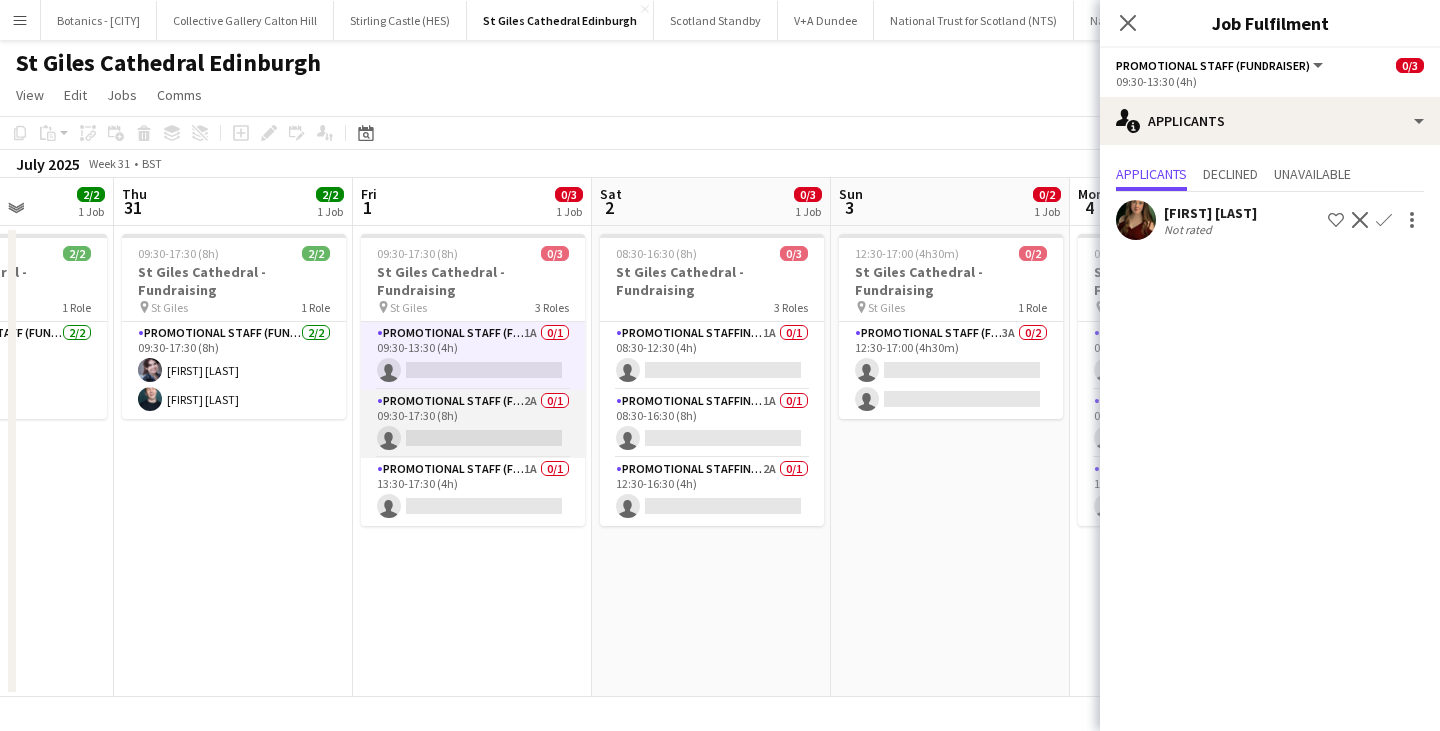 click on "Promotional Staff (Fundraiser)   2A   0/1   09:30-17:30 (8h)
single-neutral-actions" 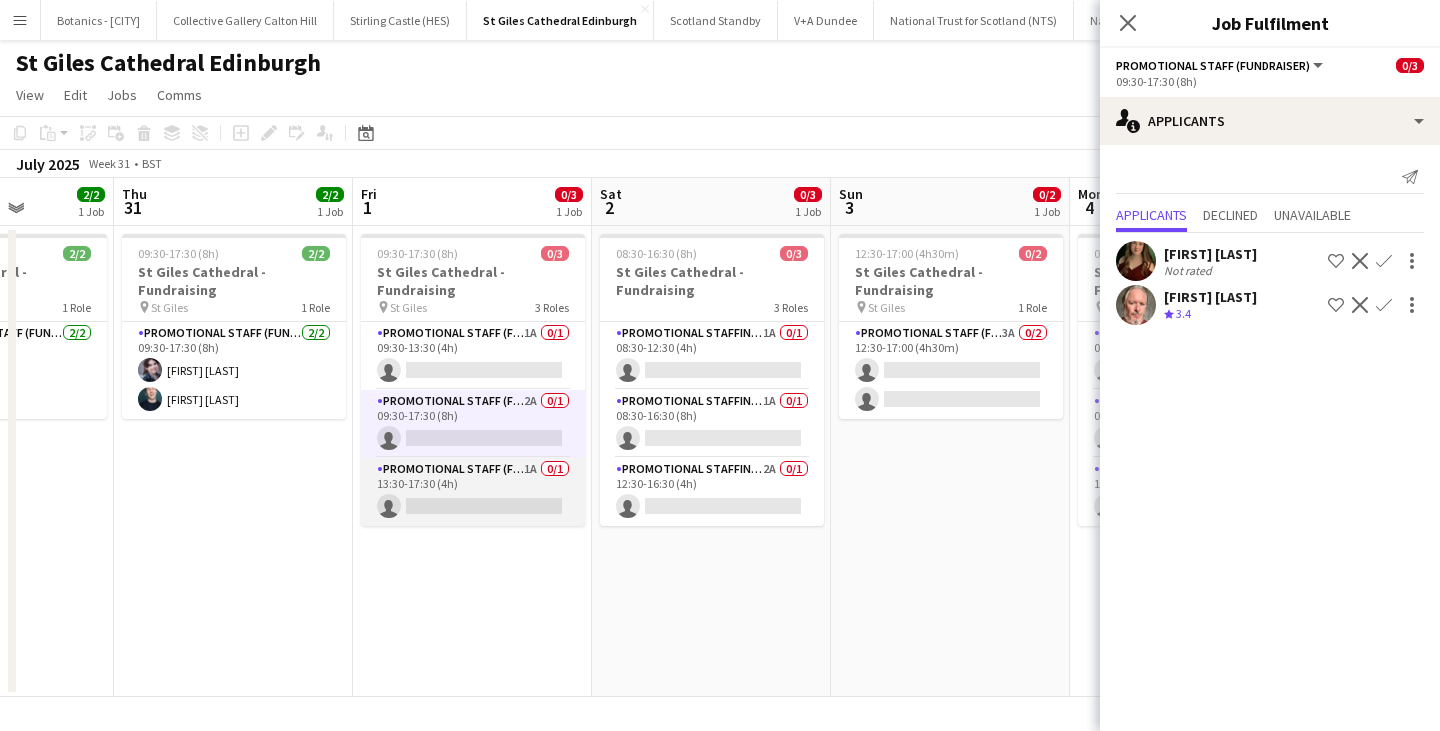 click on "Promotional Staff (Fundraiser)   1A   0/1   13:30-17:30 (4h)
single-neutral-actions" 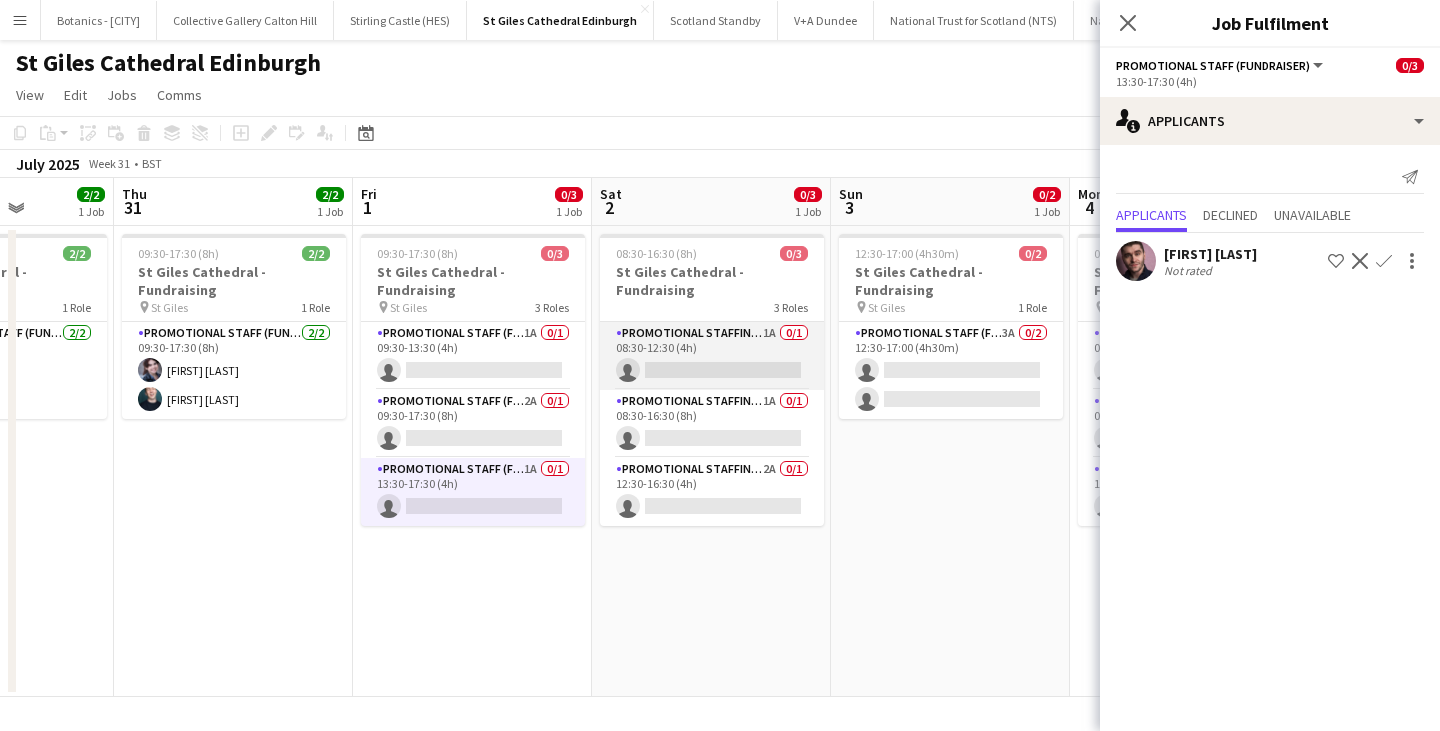 click on "Promotional Staffing (Promotional Staff)   1A   0/1   08:30-12:30 (4h)
single-neutral-actions" 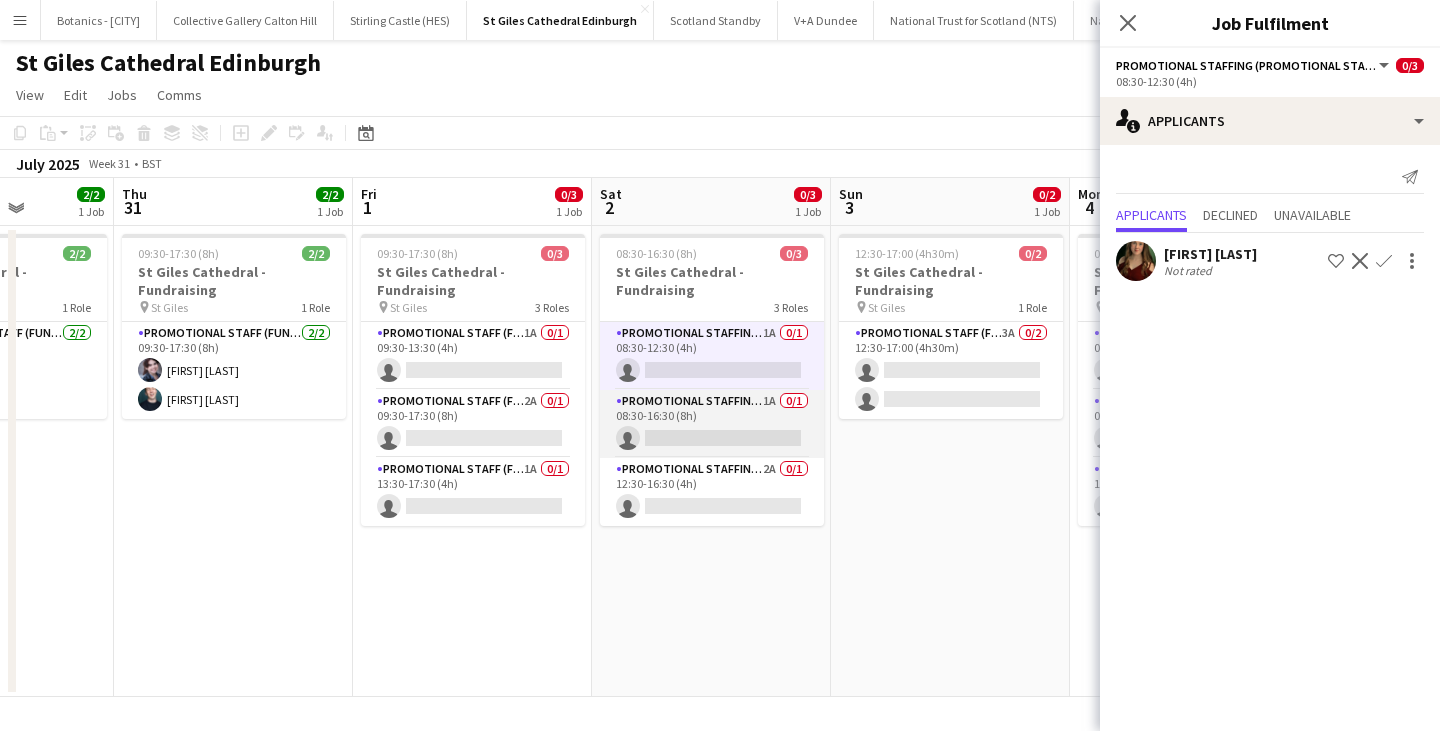 click on "Promotional Staffing (Promotional Staff)   1A   0/1   08:30-16:30 (8h)
single-neutral-actions" 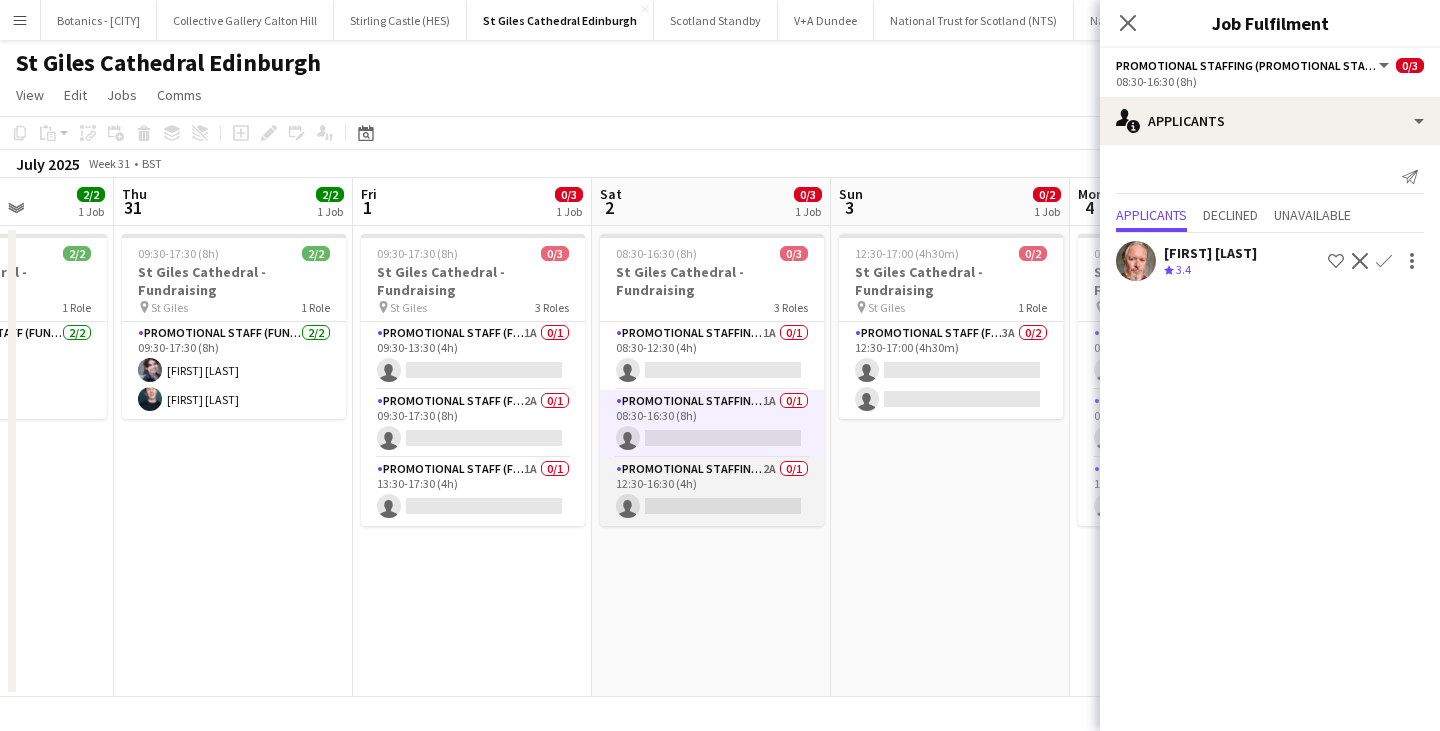 click on "Promotional Staffing (Promotional Staff)   2A   0/1   12:30-16:30 (4h)
single-neutral-actions" 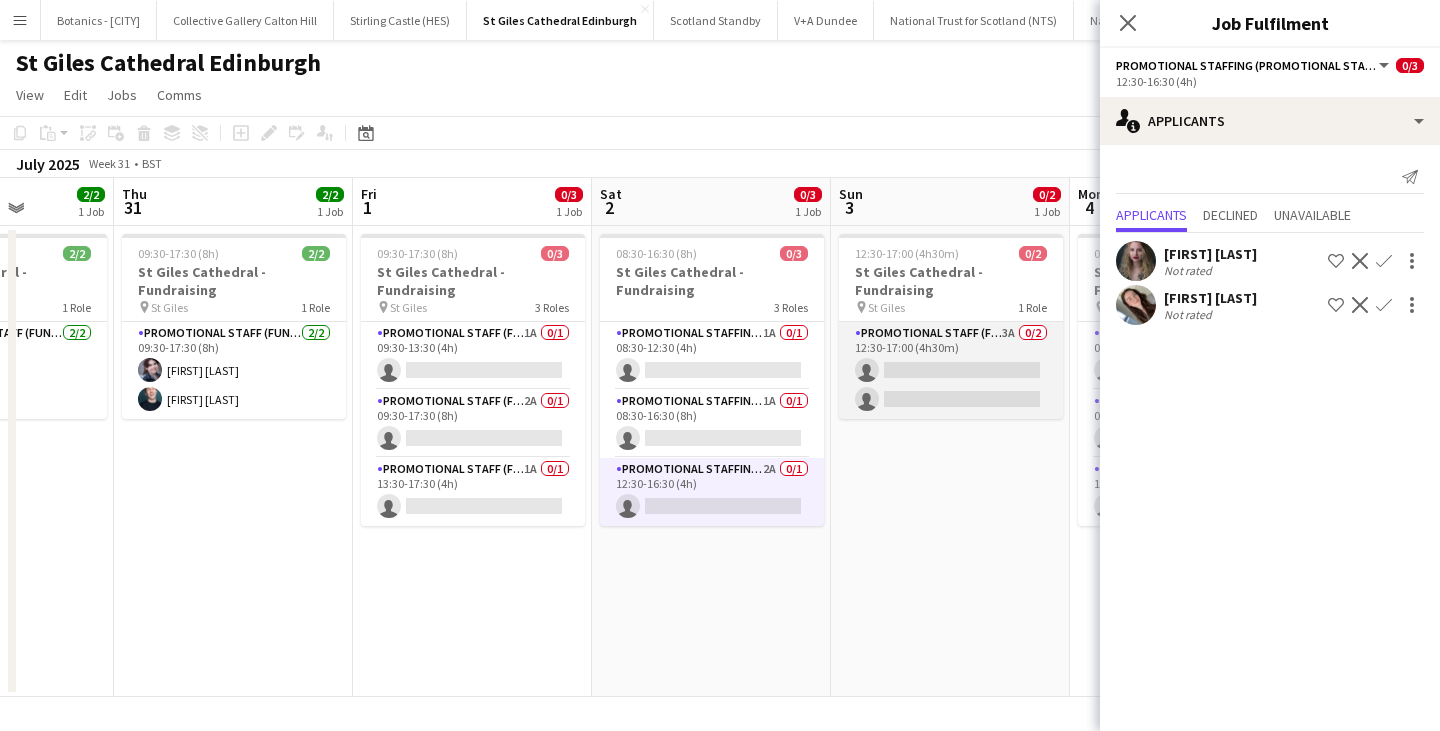 click on "Promotional Staff (Fundraiser)   3A   0/2   12:30-17:00 (4h30m)
single-neutral-actions
single-neutral-actions" 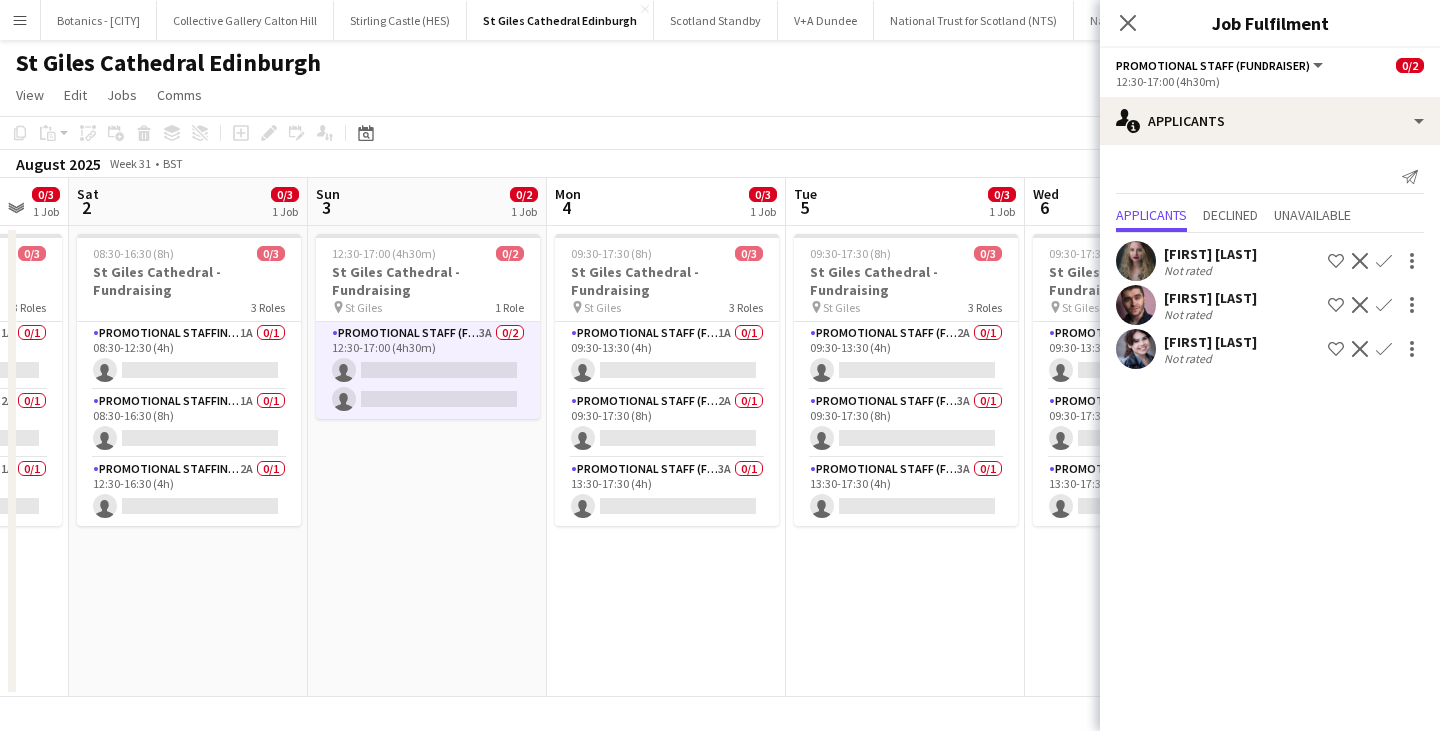 drag, startPoint x: 1022, startPoint y: 457, endPoint x: 455, endPoint y: 464, distance: 567.0432 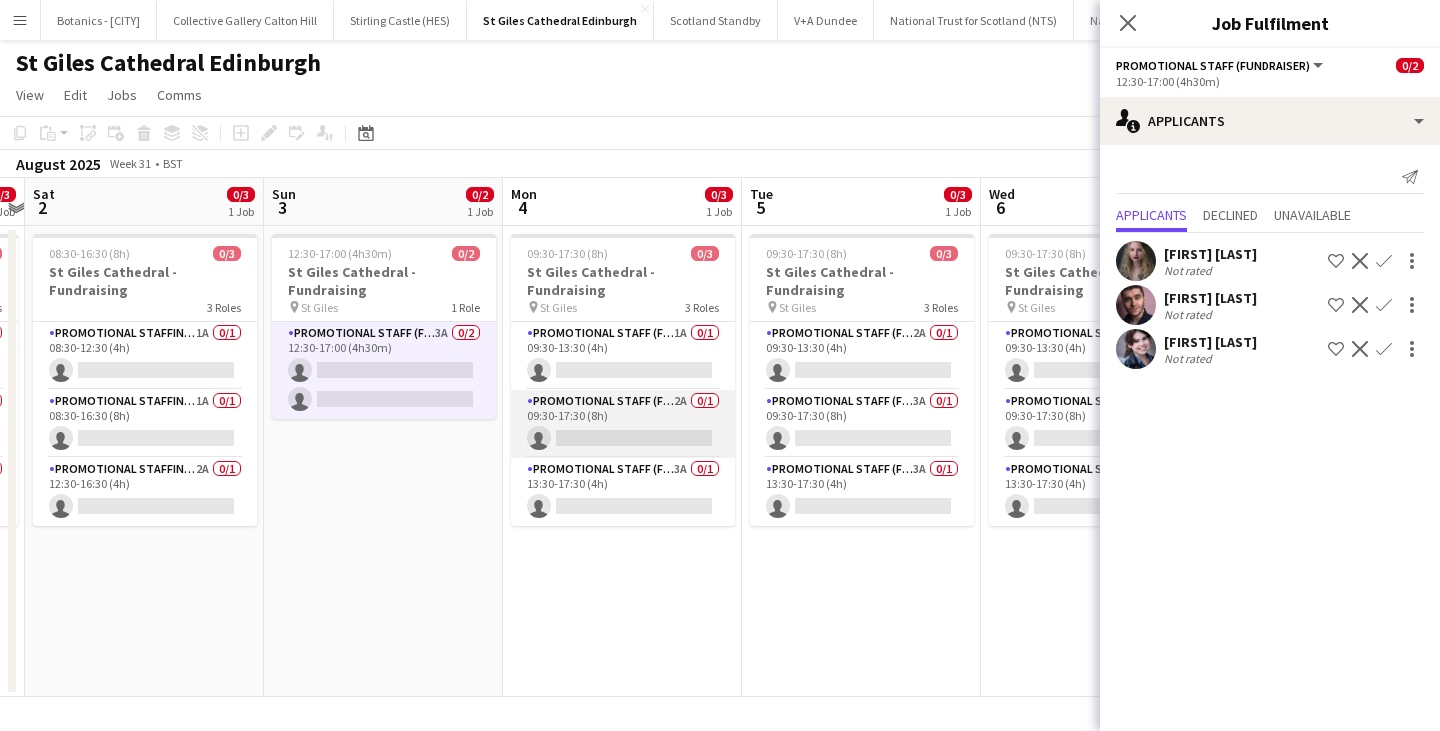 click on "Promotional Staff (Fundraiser)   2A   0/1   09:30-17:30 (8h)
single-neutral-actions" 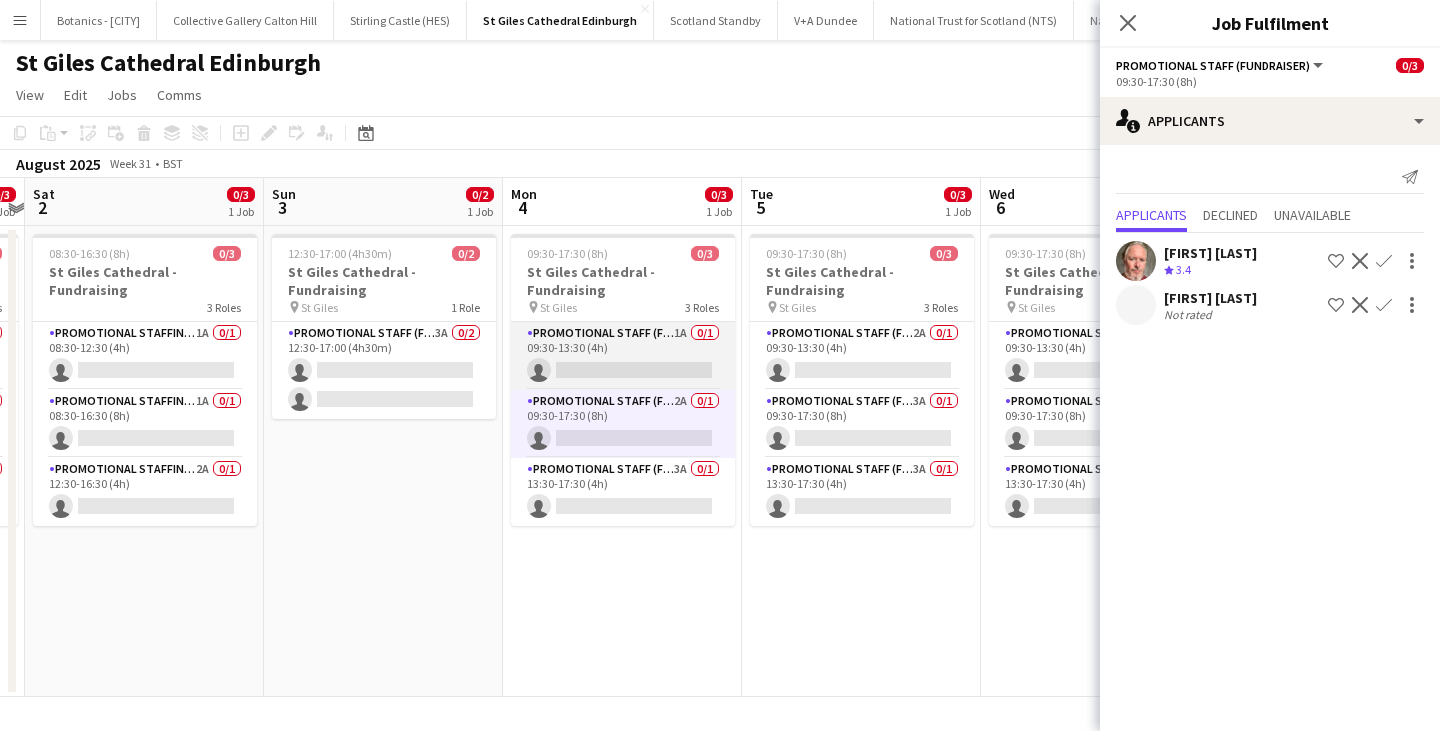 click on "Promotional Staff (Fundraiser)   1A   0/1   09:30-13:30 (4h)
single-neutral-actions" 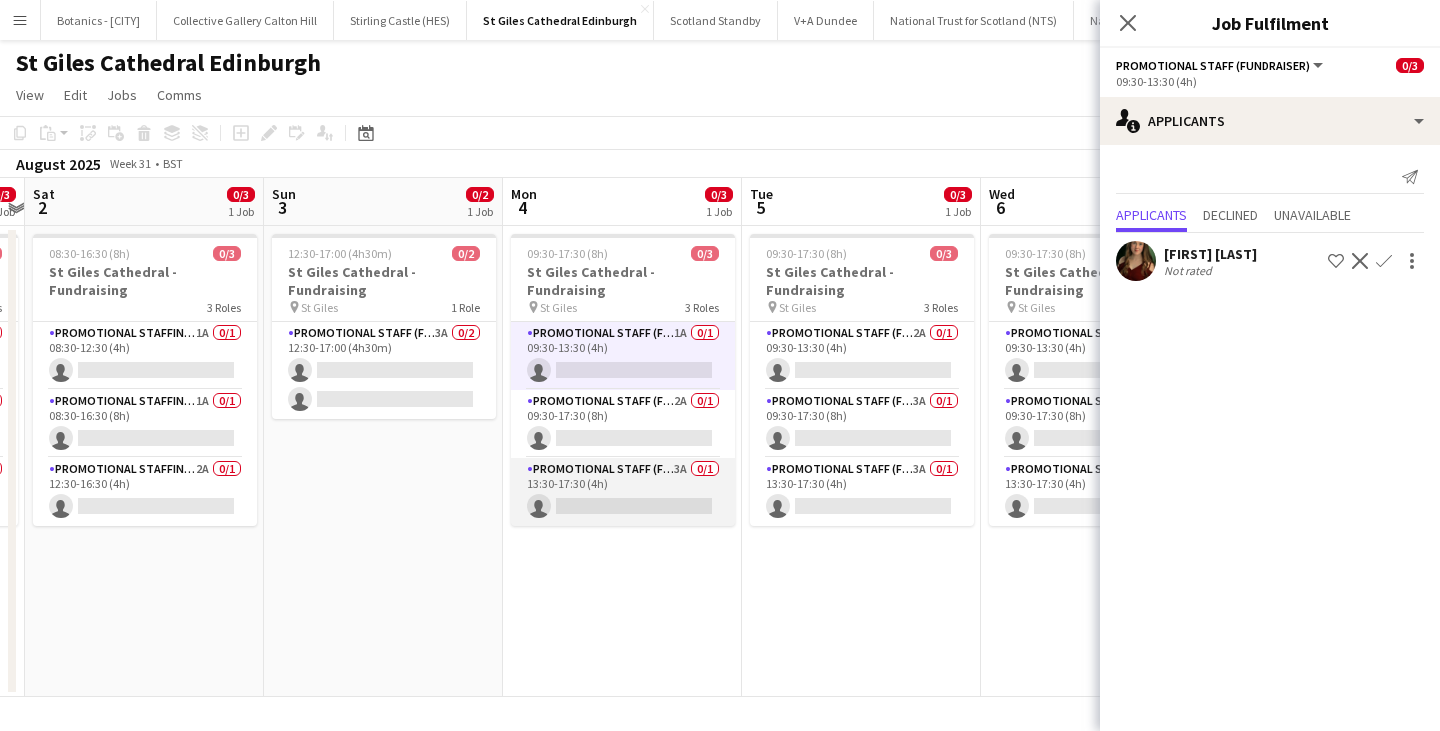 click on "Promotional Staff (Fundraiser)   3A   0/1   13:30-17:30 (4h)
single-neutral-actions" 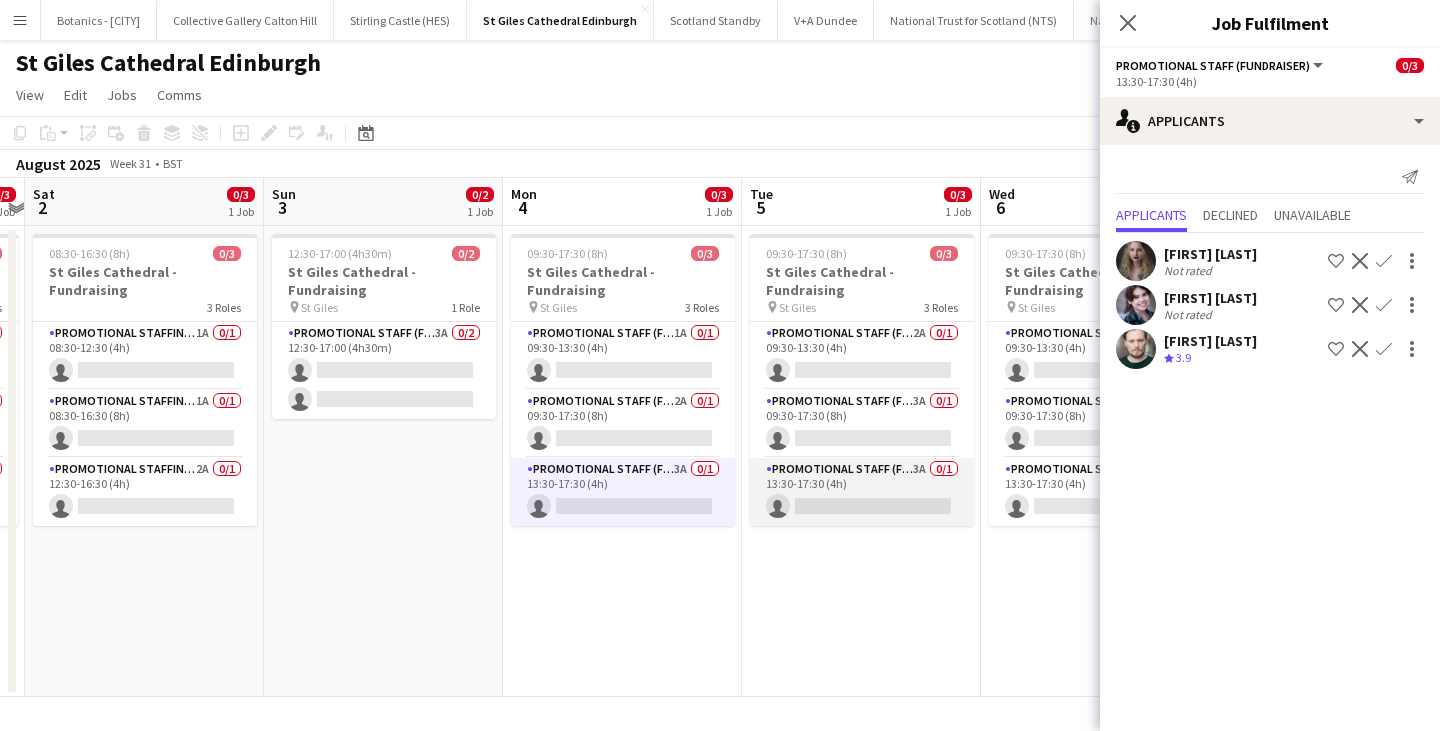 click on "Promotional Staff (Fundraiser)   3A   0/1   13:30-17:30 (4h)
single-neutral-actions" 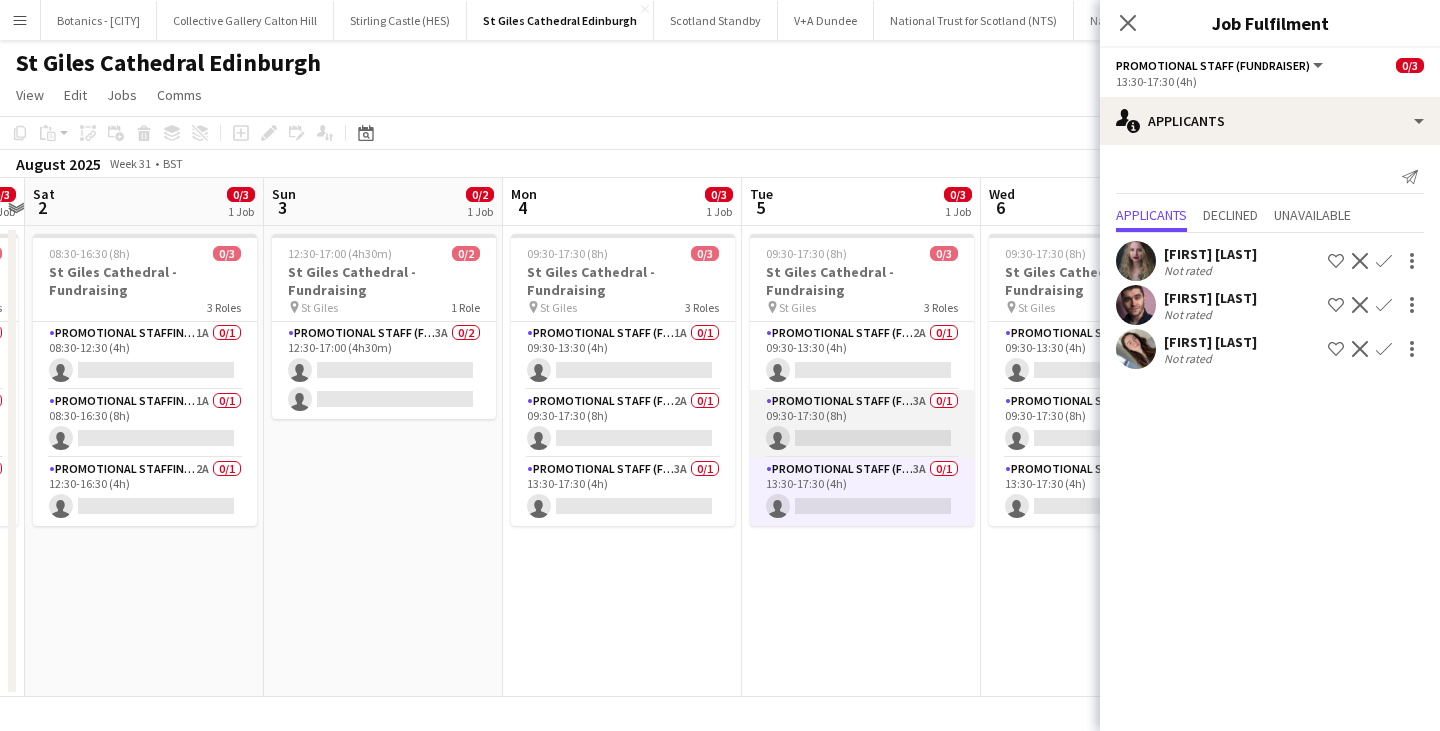 click on "Chloë Shimmin     09:00-17:00 (8h)    1/1   Stirling Castle Membership Promoter
pin
Stirling Castle   1 Role   Membership Recruiter   1/1   09:00-17:00 (8h)
[FIRST] [LAST]     09:00-17:00 (8h)    1/1   Stirling Castle Membership Promoter
pin
Stirling Castle   1 Role   Membership Recruiter   1/1   09:00-17:00 (8h)
[FIRST] [LAST]     09:00-17:00 (8h)    1/1   Stirling Castle Membership Promoter
pin
Stirling Castle   1 Role   Membership Recruiter" 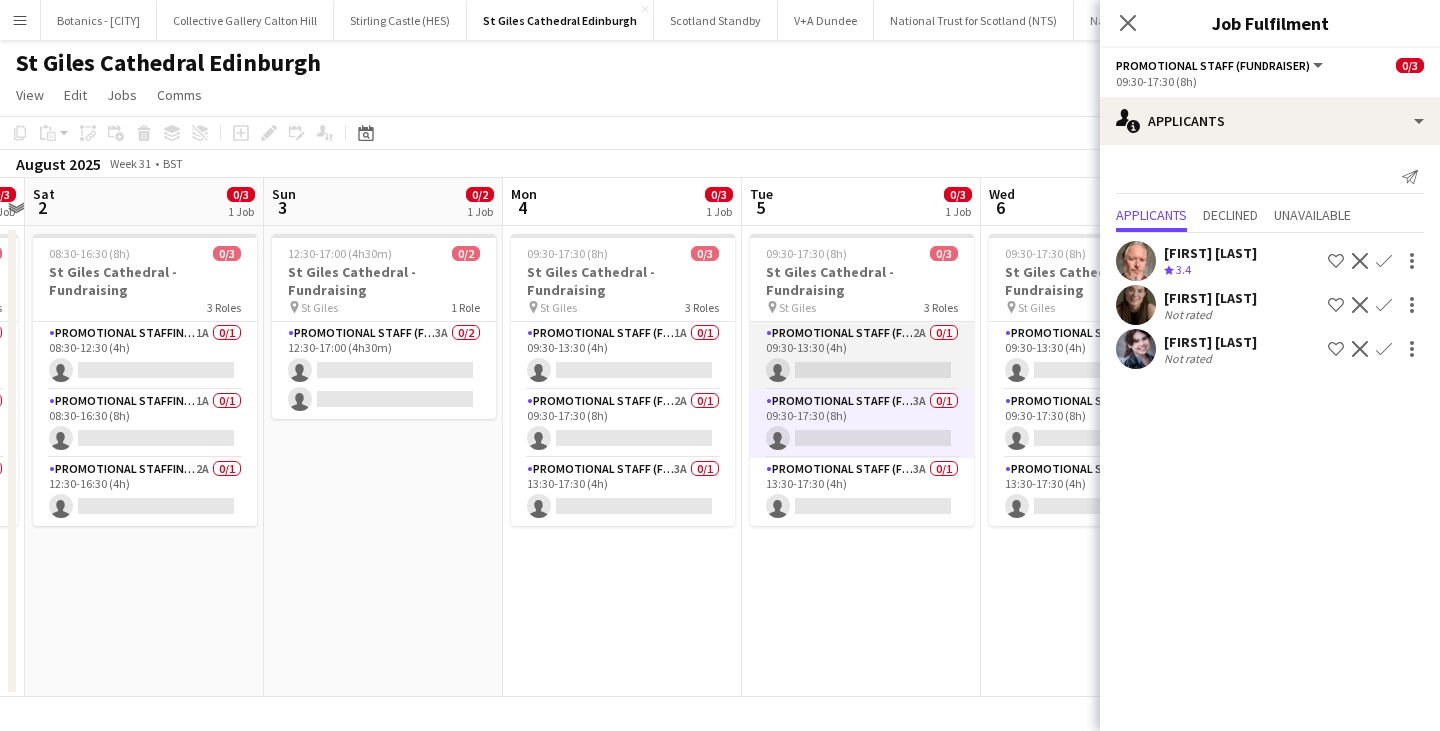 click on "Promotional Staff (Fundraiser)   2A   0/1   09:30-13:30 (4h)
single-neutral-actions" 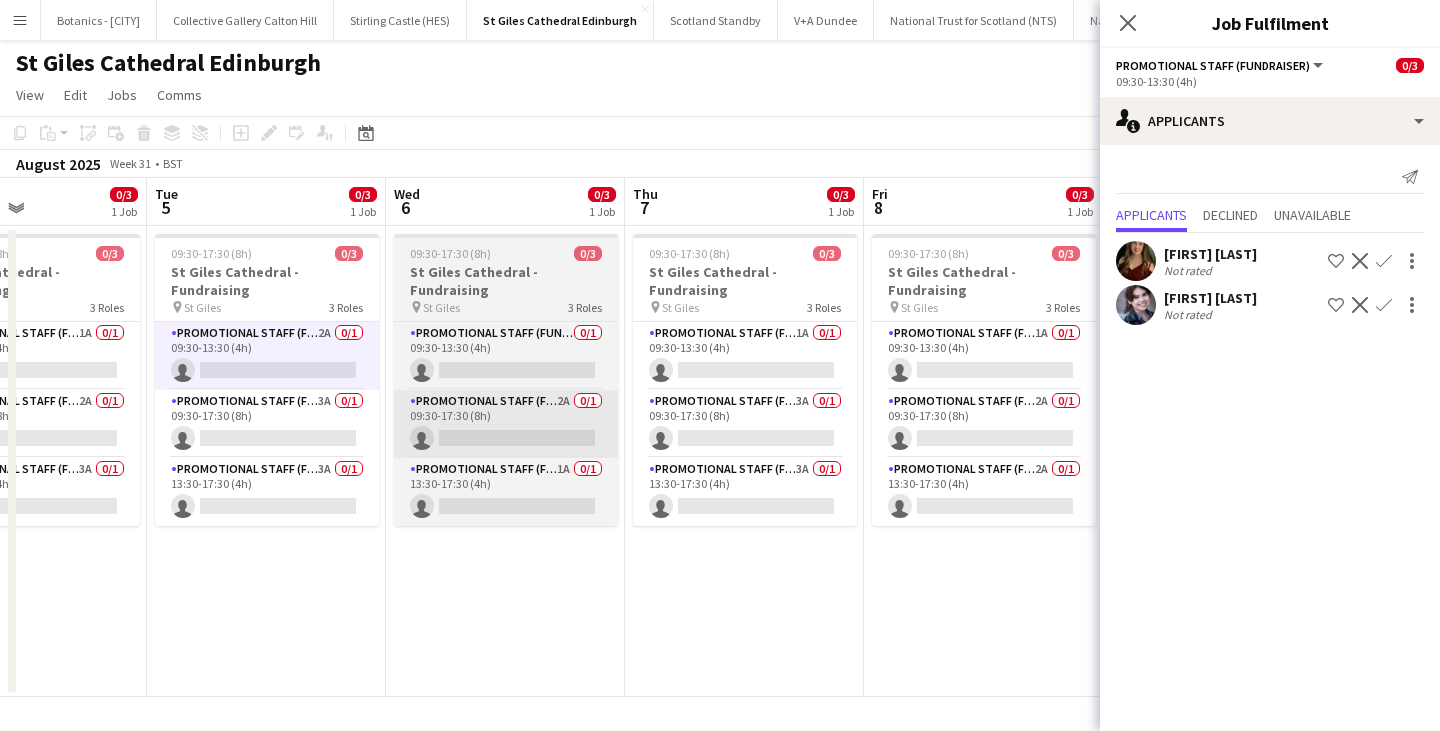 drag, startPoint x: 967, startPoint y: 446, endPoint x: 525, endPoint y: 413, distance: 443.2302 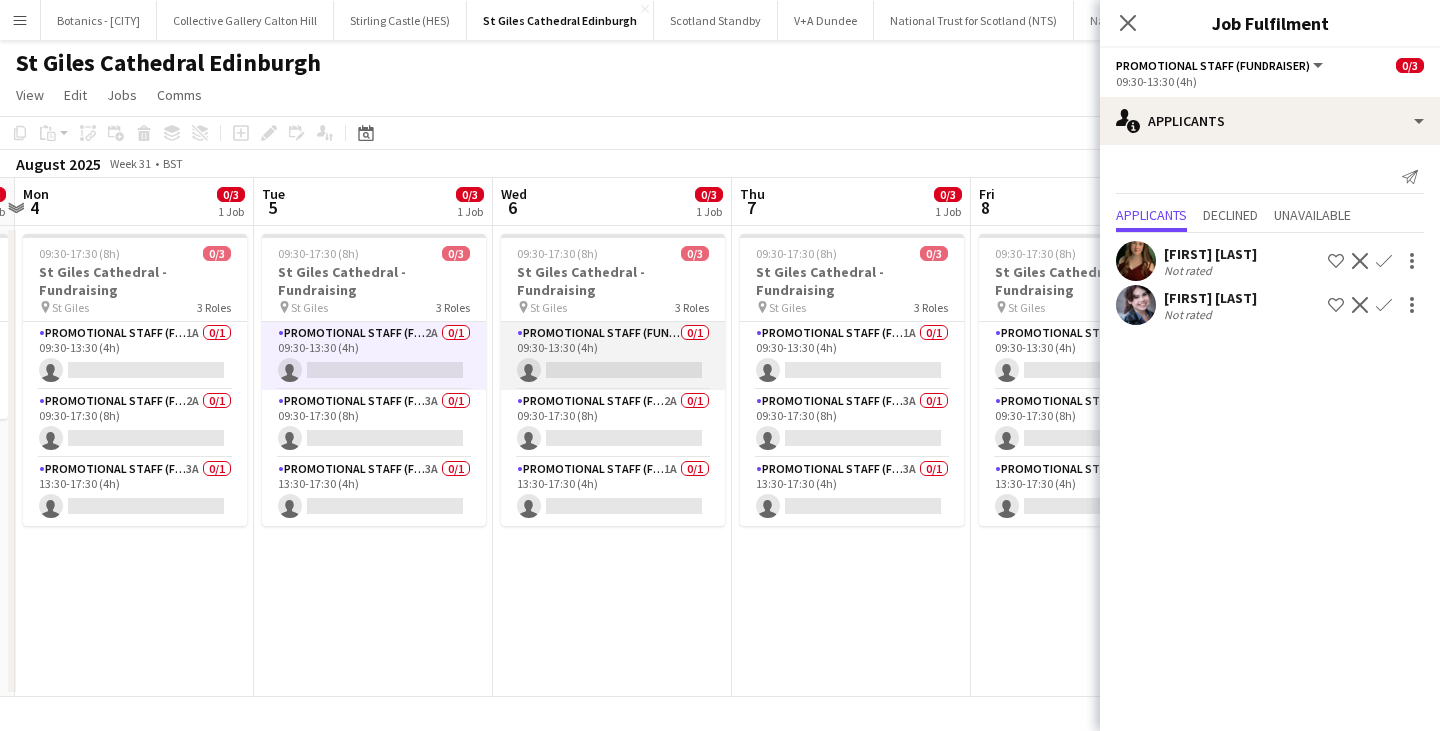 click on "Promotional Staff (Fundraiser)   0/1   09:30-13:30 (4h)
single-neutral-actions" 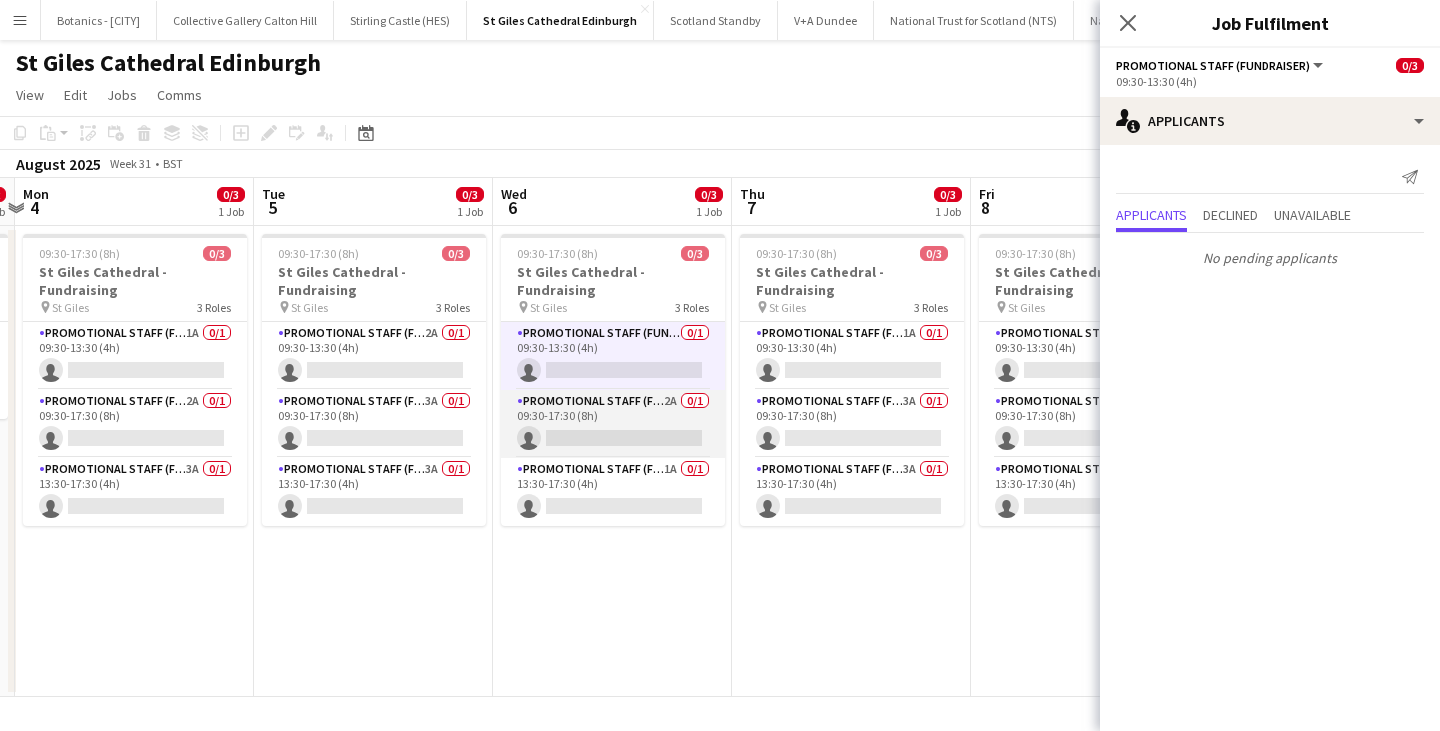 click on "Promotional Staff (Fundraiser)   2A   0/1   09:30-17:30 (8h)
single-neutral-actions" 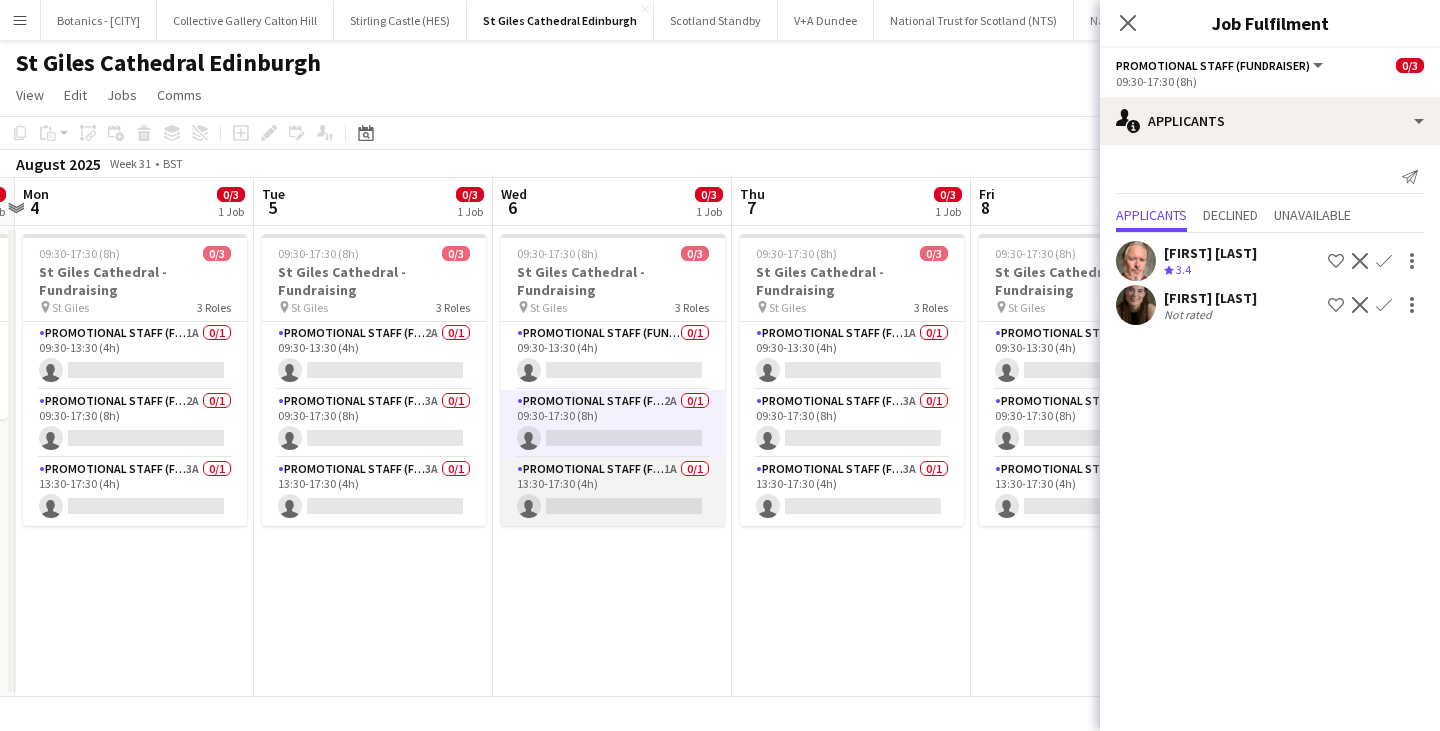 click on "Promotional Staff (Fundraiser)   1A   0/1   13:30-17:30 (4h)
single-neutral-actions" 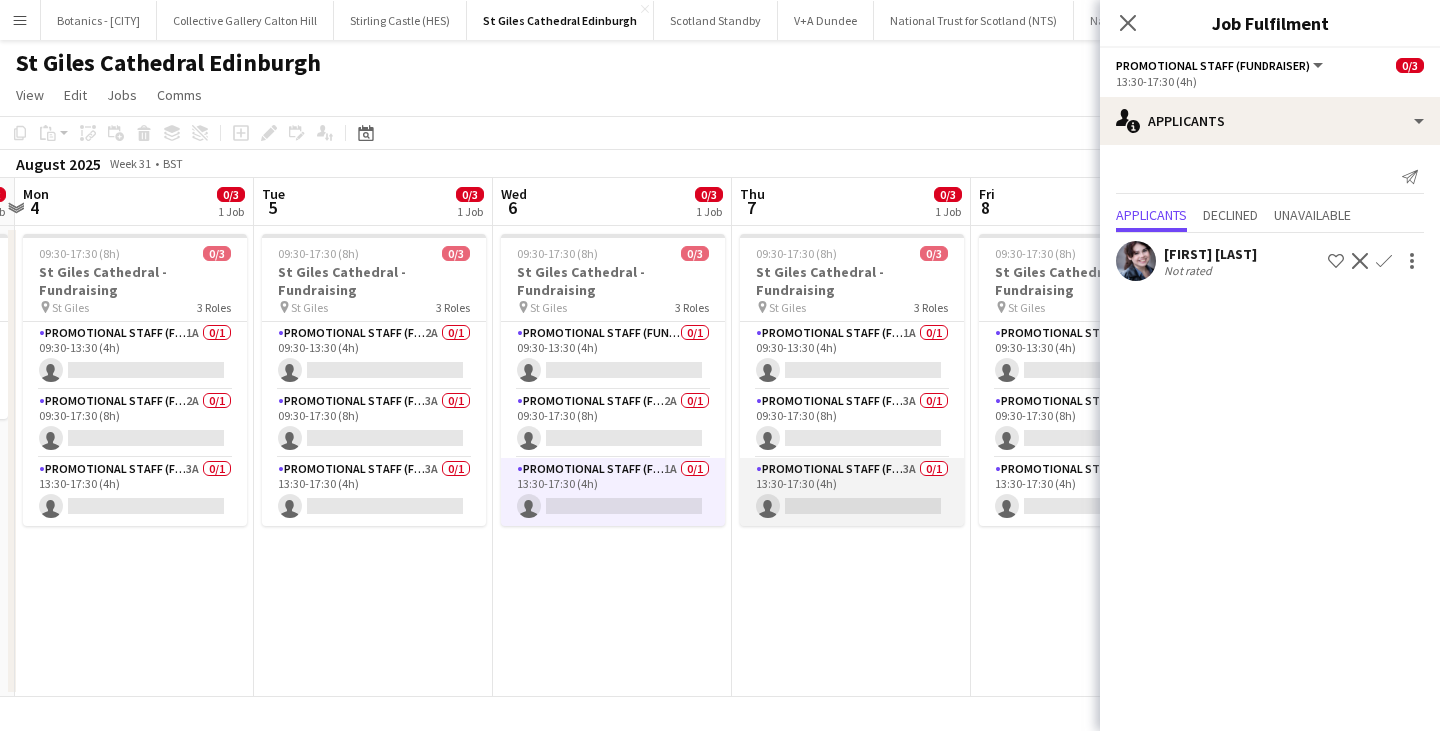 click on "Promotional Staff (Fundraiser)   3A   0/1   13:30-17:30 (4h)
single-neutral-actions" 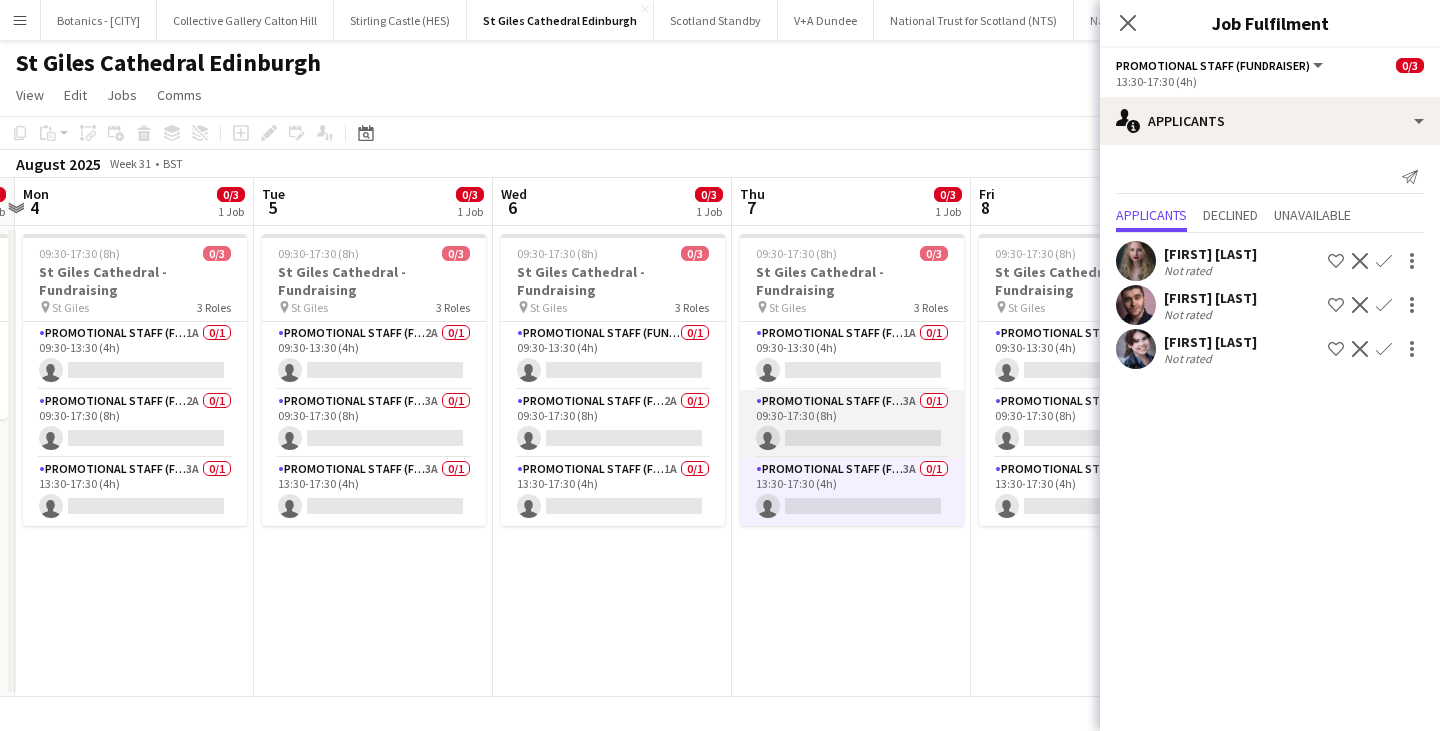 click on "Chloë Shimmin     09:00-17:00 (8h)    1/1   Stirling Castle Membership Promoter
pin
Stirling Castle   1 Role   Membership Recruiter   1/1   09:00-17:00 (8h)
[FIRST] [LAST]     09:00-17:00 (8h)    1/1   Stirling Castle Membership Promoter
pin
Stirling Castle   1 Role   Membership Recruiter   1/1   09:00-17:00 (8h)
[FIRST] [LAST]     09:00-17:00 (8h)    1/1   Stirling Castle Membership Promoter
pin
Stirling Castle   1 Role   Membership Recruiter" 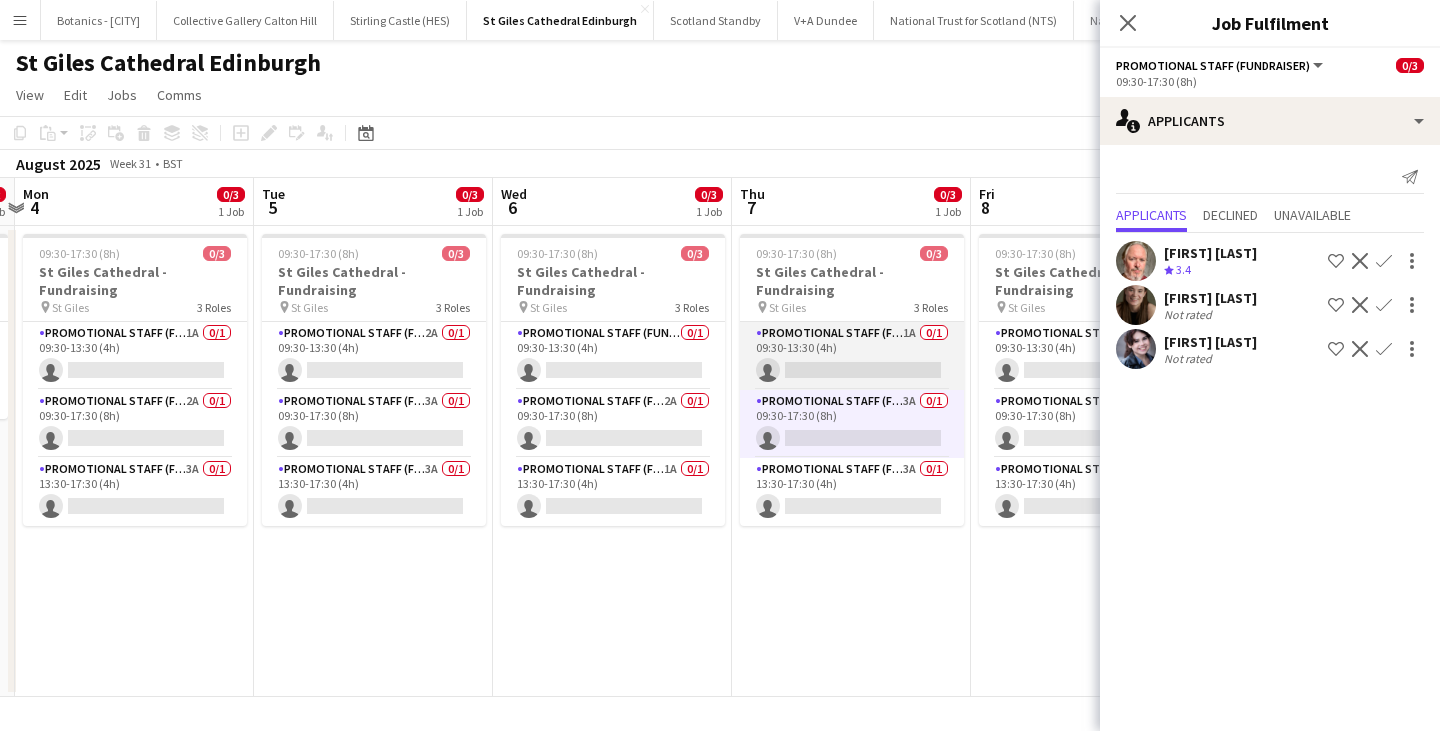 click on "Promotional Staff (Fundraiser)   1A   0/1   09:30-13:30 (4h)
single-neutral-actions" 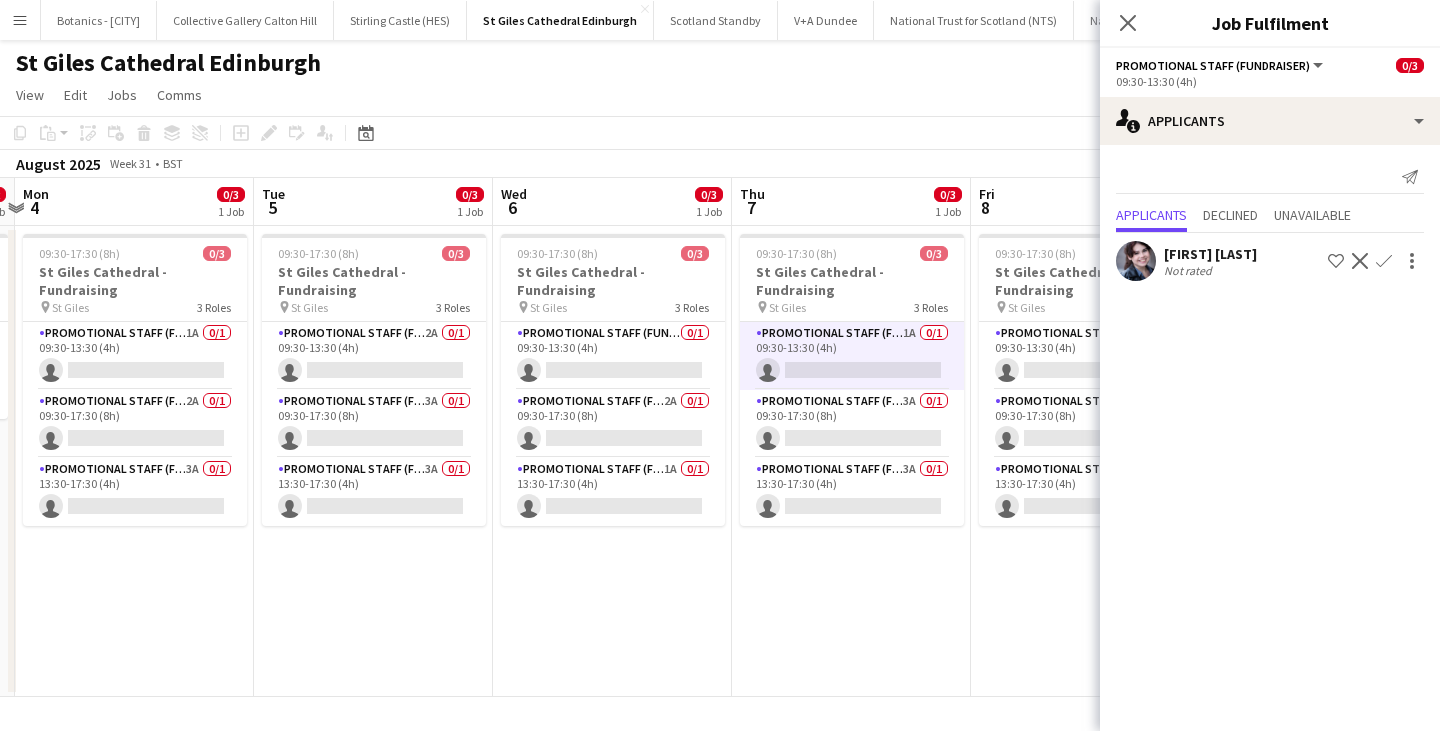 drag, startPoint x: 1010, startPoint y: 105, endPoint x: 515, endPoint y: 111, distance: 495.03638 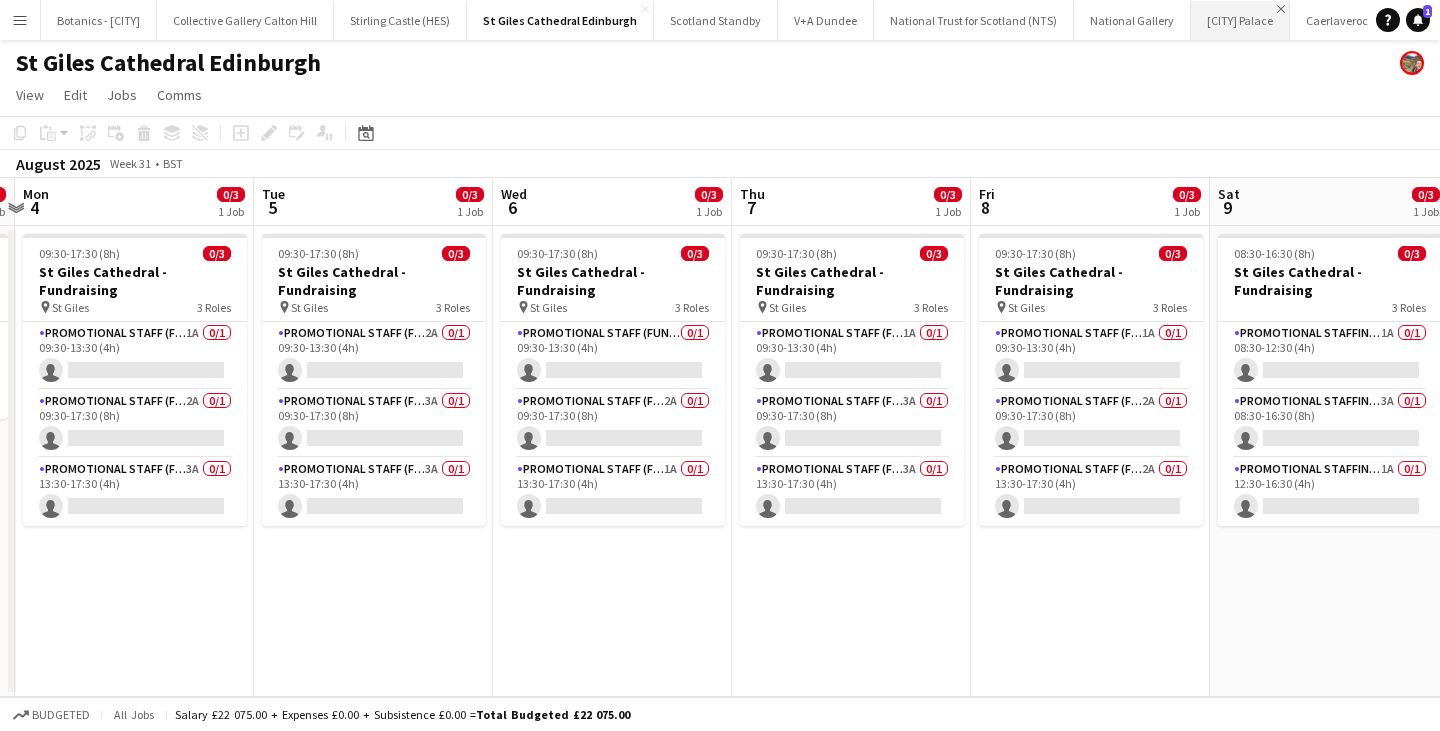 click on "Close" at bounding box center [1281, 9] 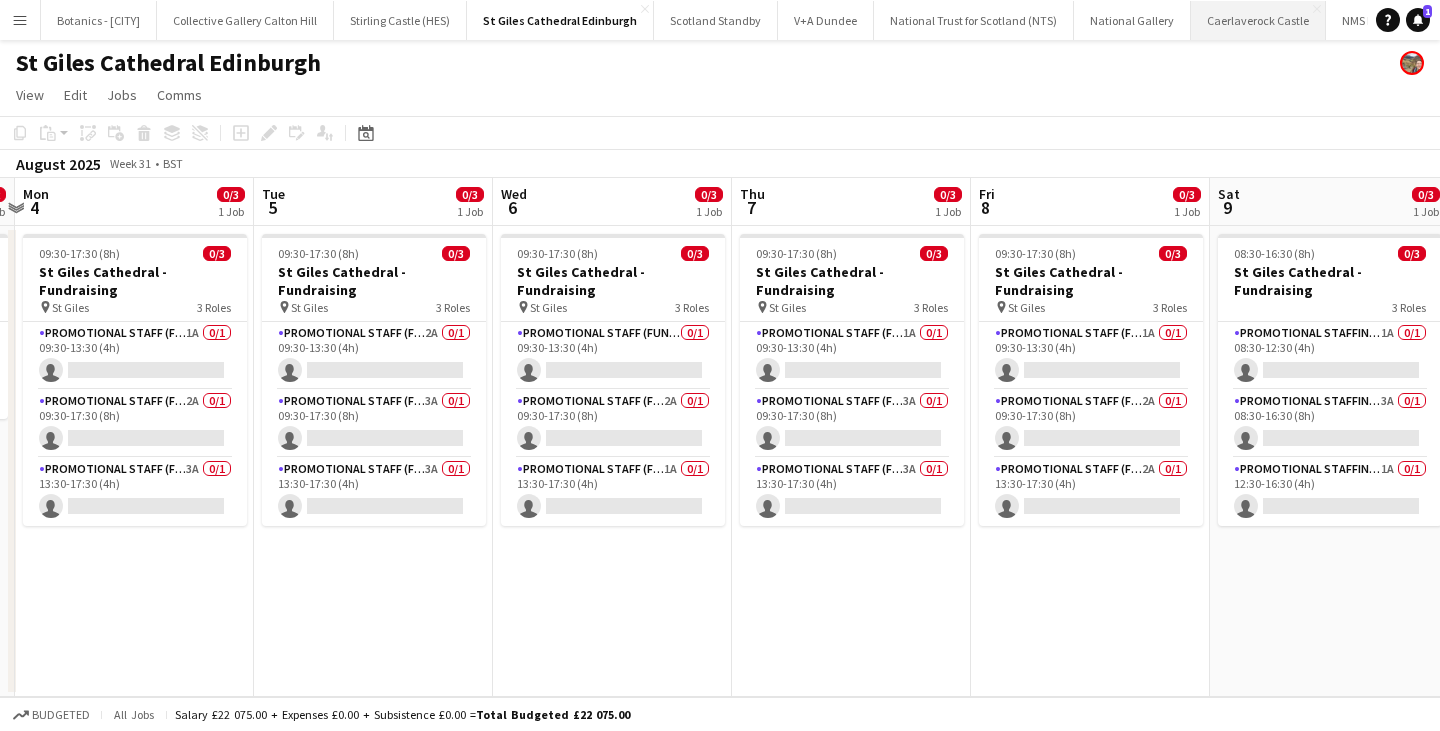 click on "Caerlaverock Castle
Close" at bounding box center (1258, 20) 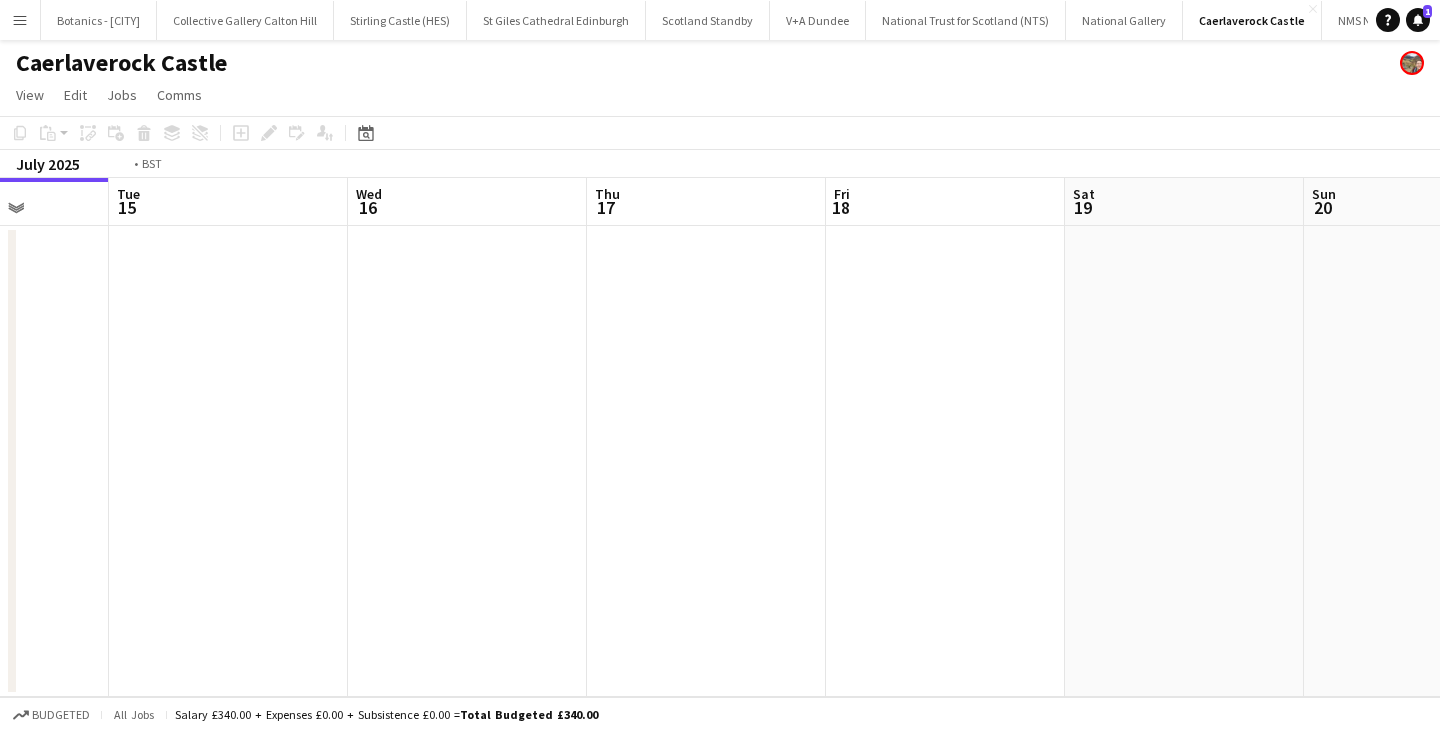 drag, startPoint x: 1222, startPoint y: 395, endPoint x: 123, endPoint y: 392, distance: 1099.0042 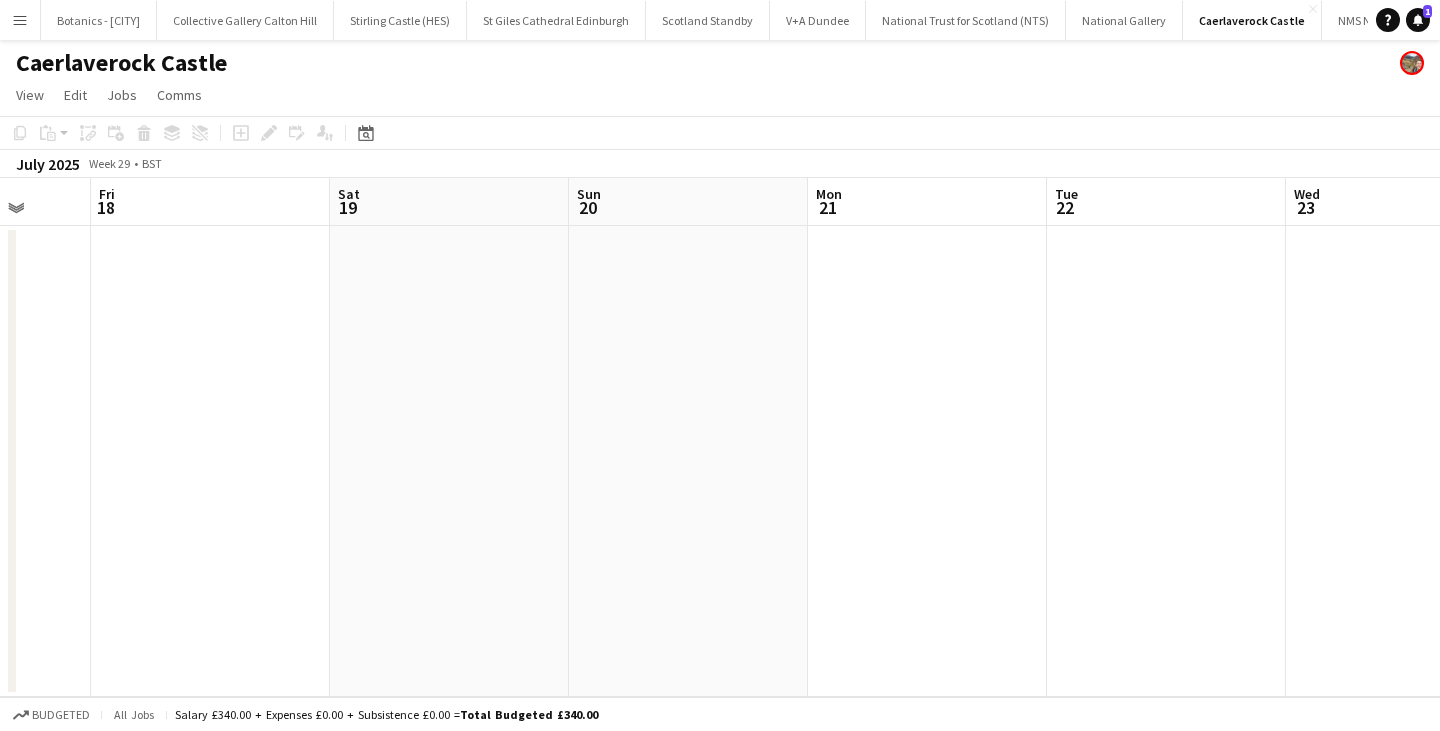 click on "Tue   15   Wed   16   Thu   17   Fri   18   Sat   19   Sun   20   Mon   21   Tue   22   Wed   23   Thu   24   Fri   25" 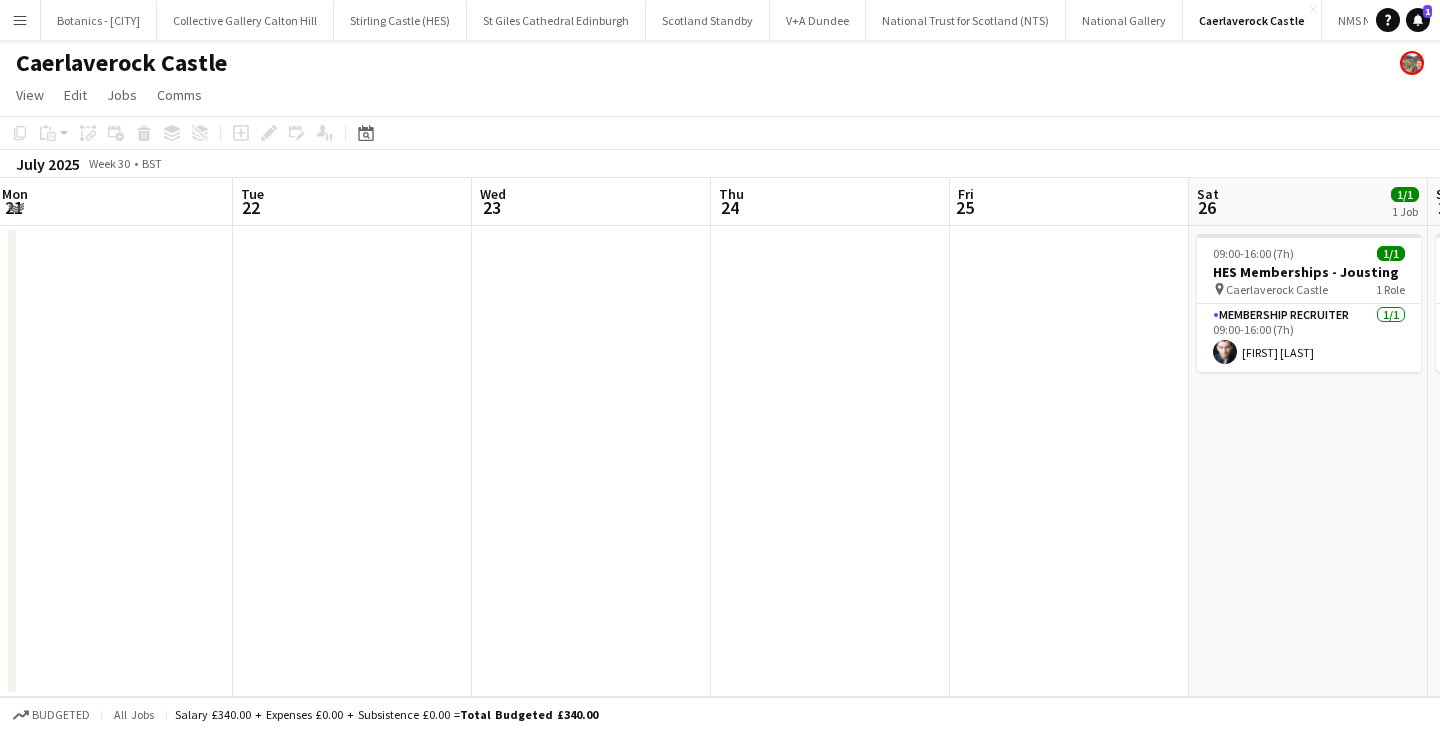 scroll, scrollTop: 0, scrollLeft: 642, axis: horizontal 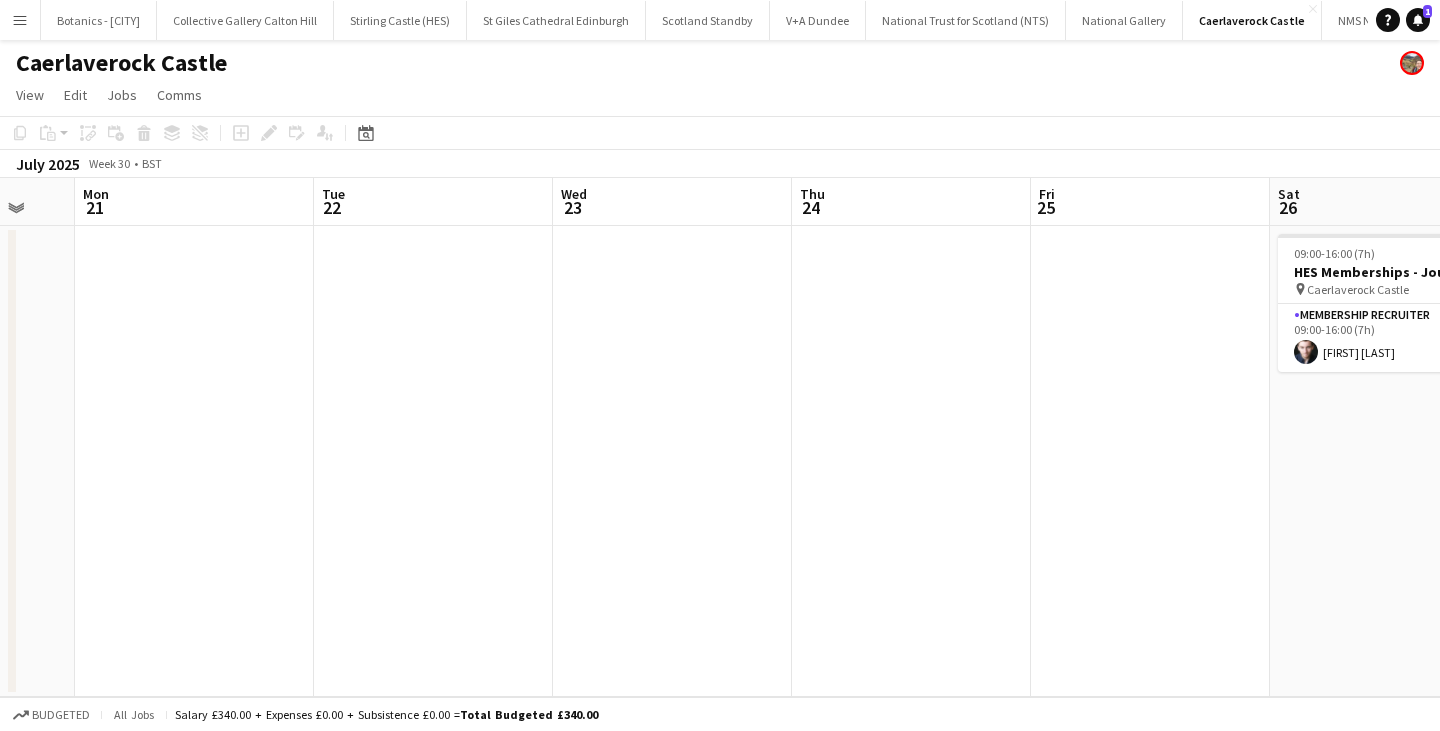drag, startPoint x: 947, startPoint y: 393, endPoint x: 149, endPoint y: 370, distance: 798.33136 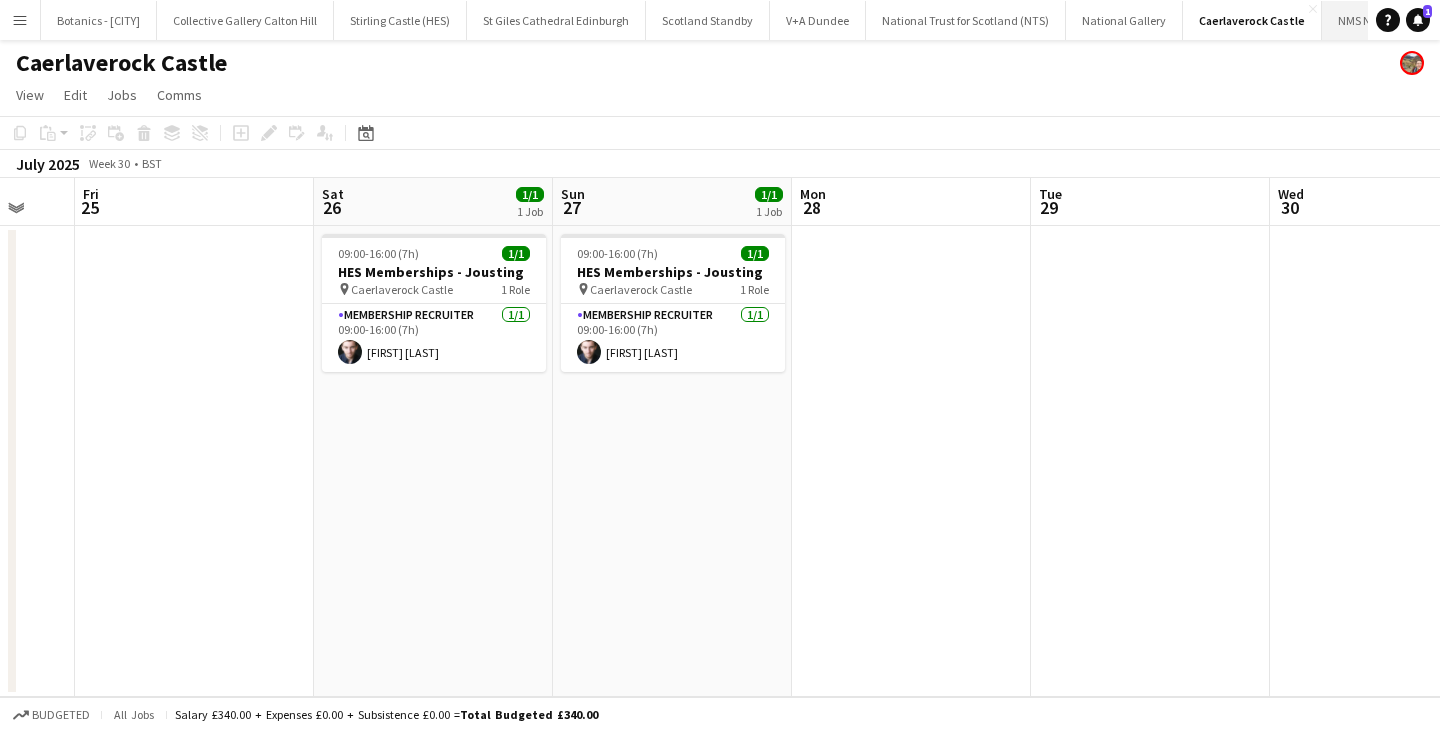 click on "NMS National Museum of Scotland
Close" at bounding box center [1426, 20] 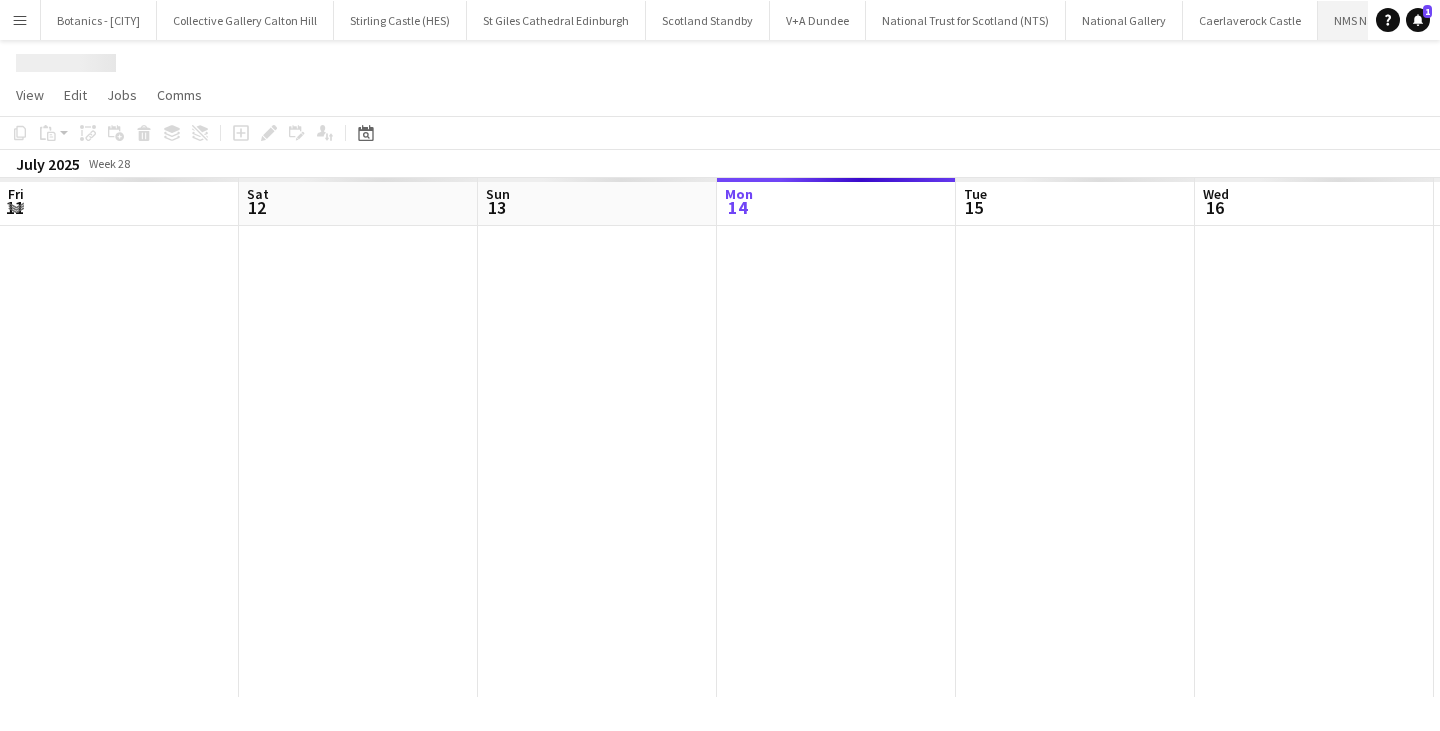 scroll, scrollTop: 0, scrollLeft: 478, axis: horizontal 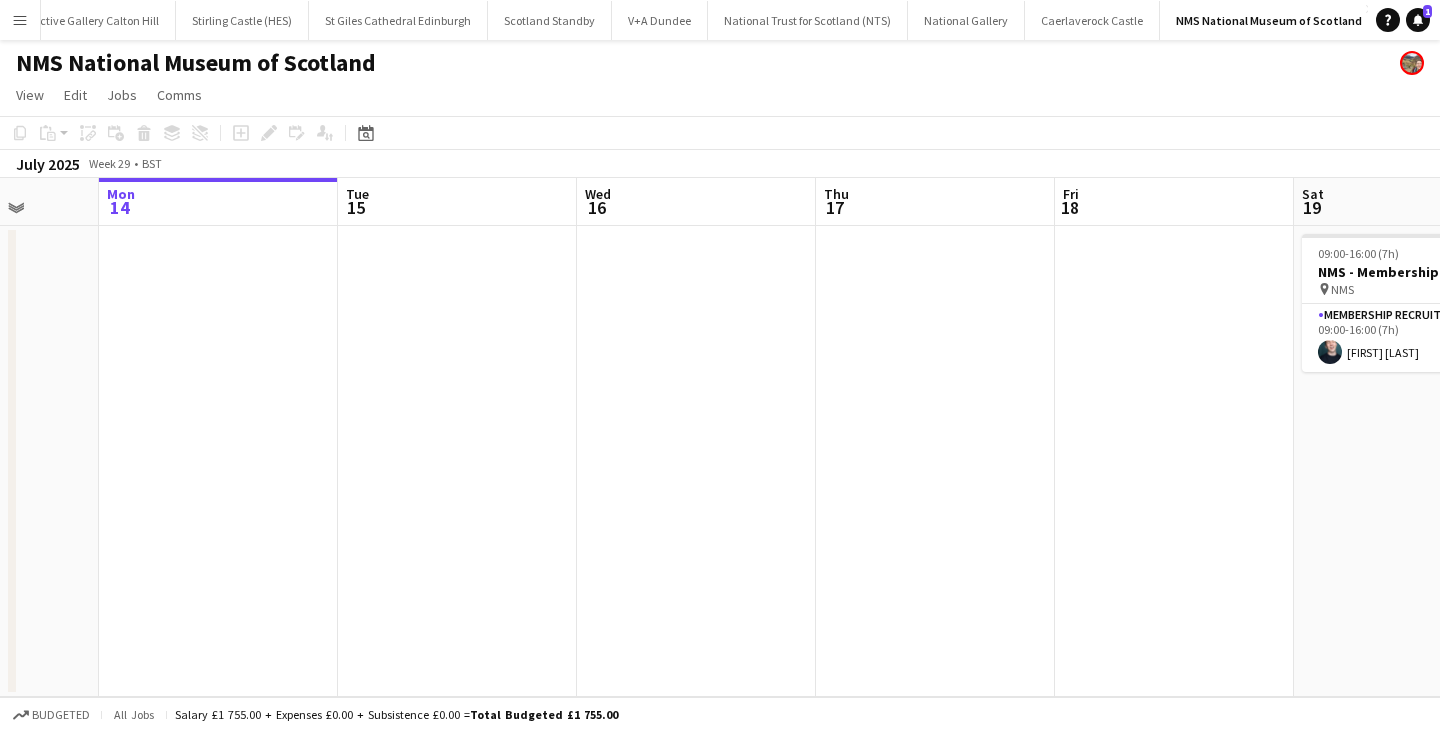 drag, startPoint x: 1074, startPoint y: 349, endPoint x: 626, endPoint y: 375, distance: 448.75385 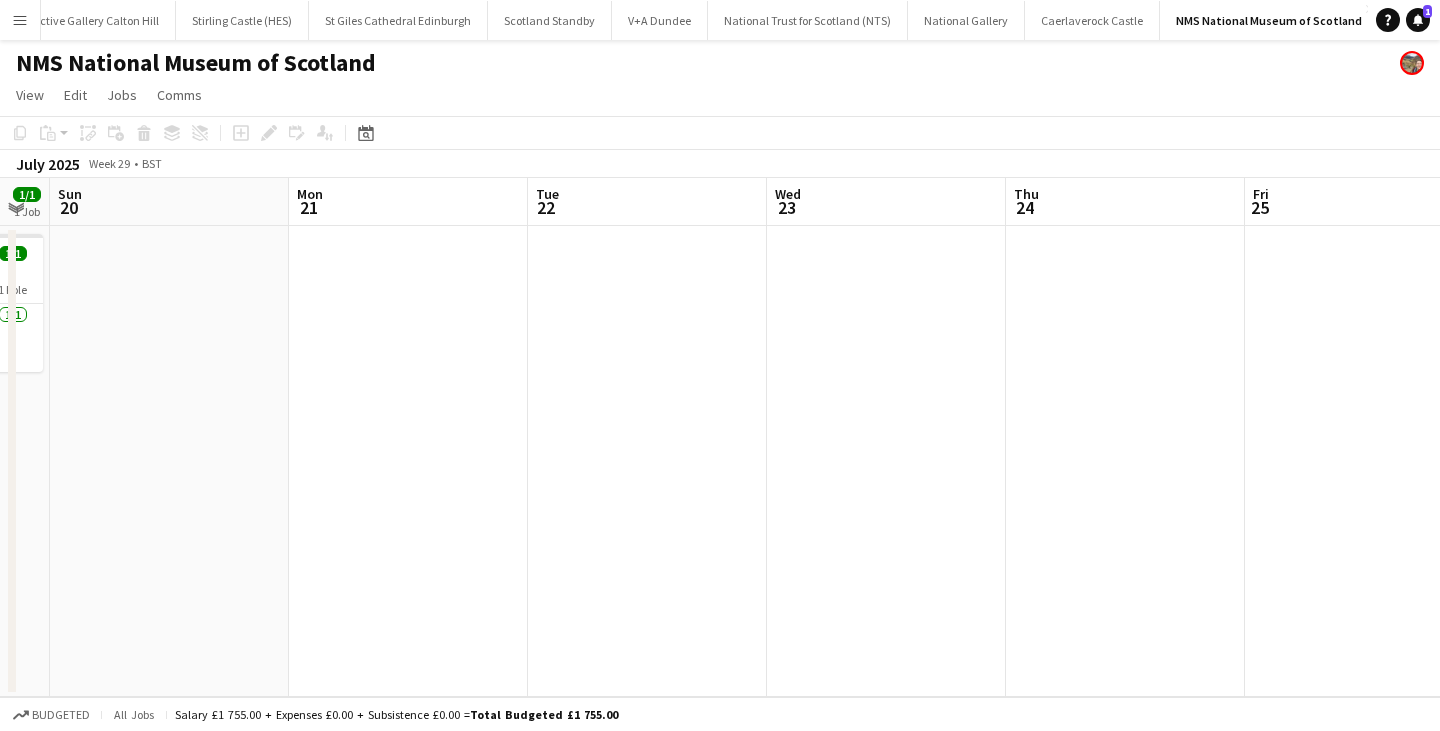 click on "[FIRST] [LAST]" 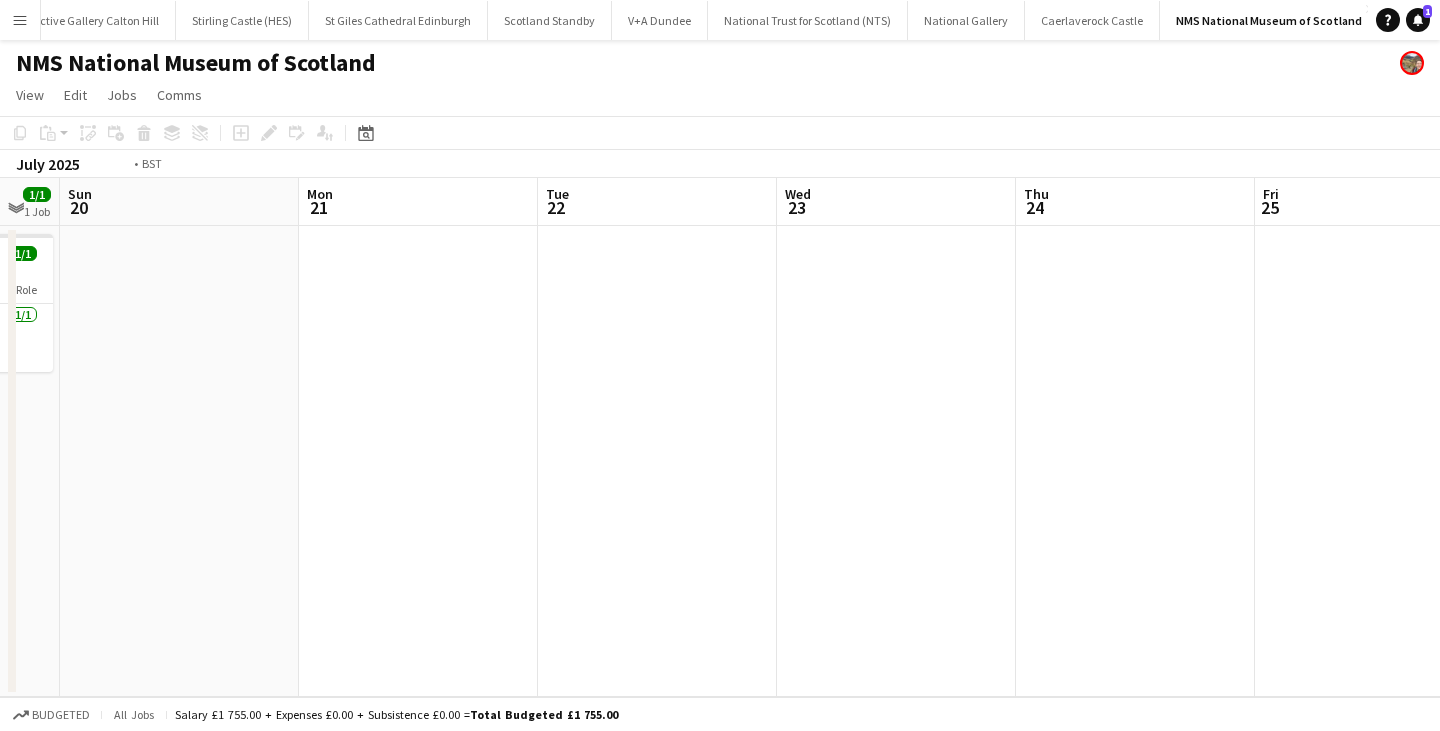 drag, startPoint x: 885, startPoint y: 395, endPoint x: 294, endPoint y: 384, distance: 591.10236 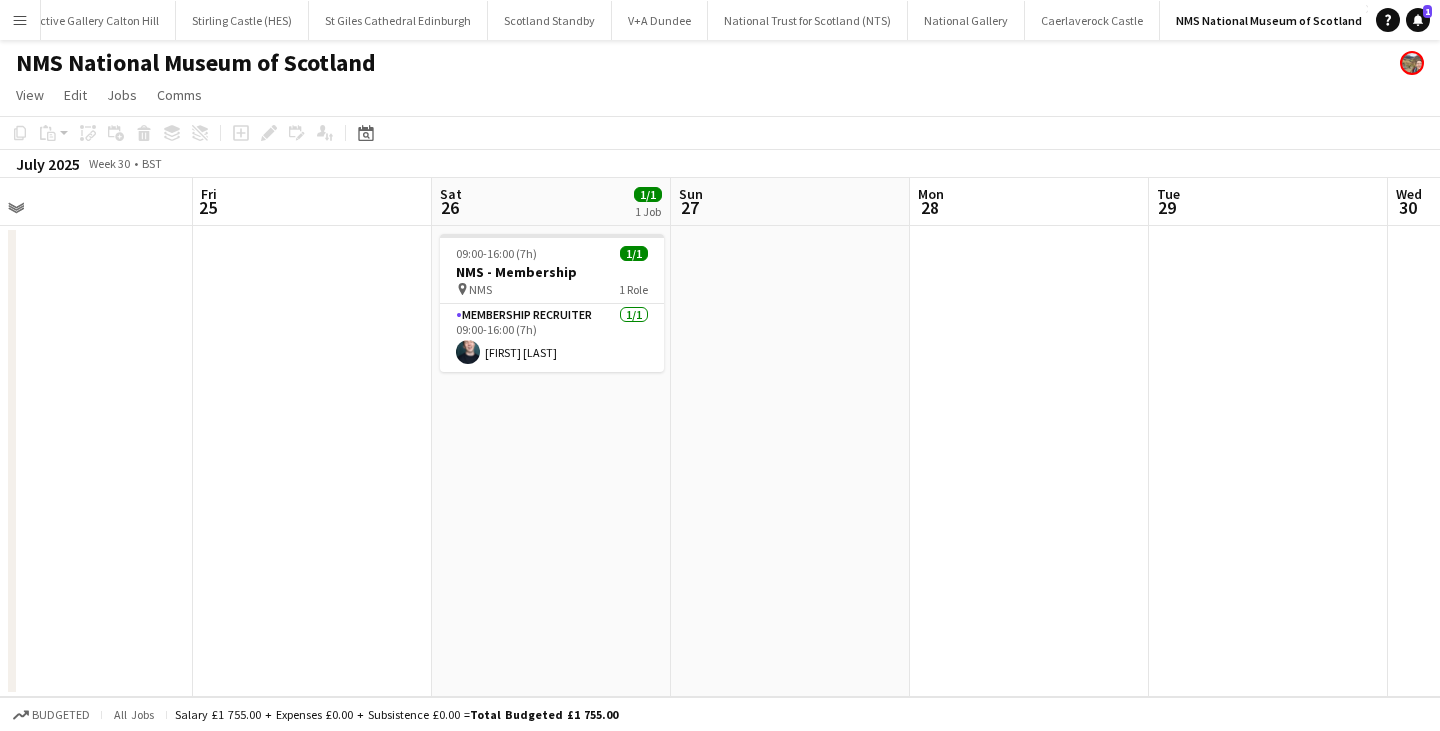 drag, startPoint x: 983, startPoint y: 392, endPoint x: 696, endPoint y: 388, distance: 287.02786 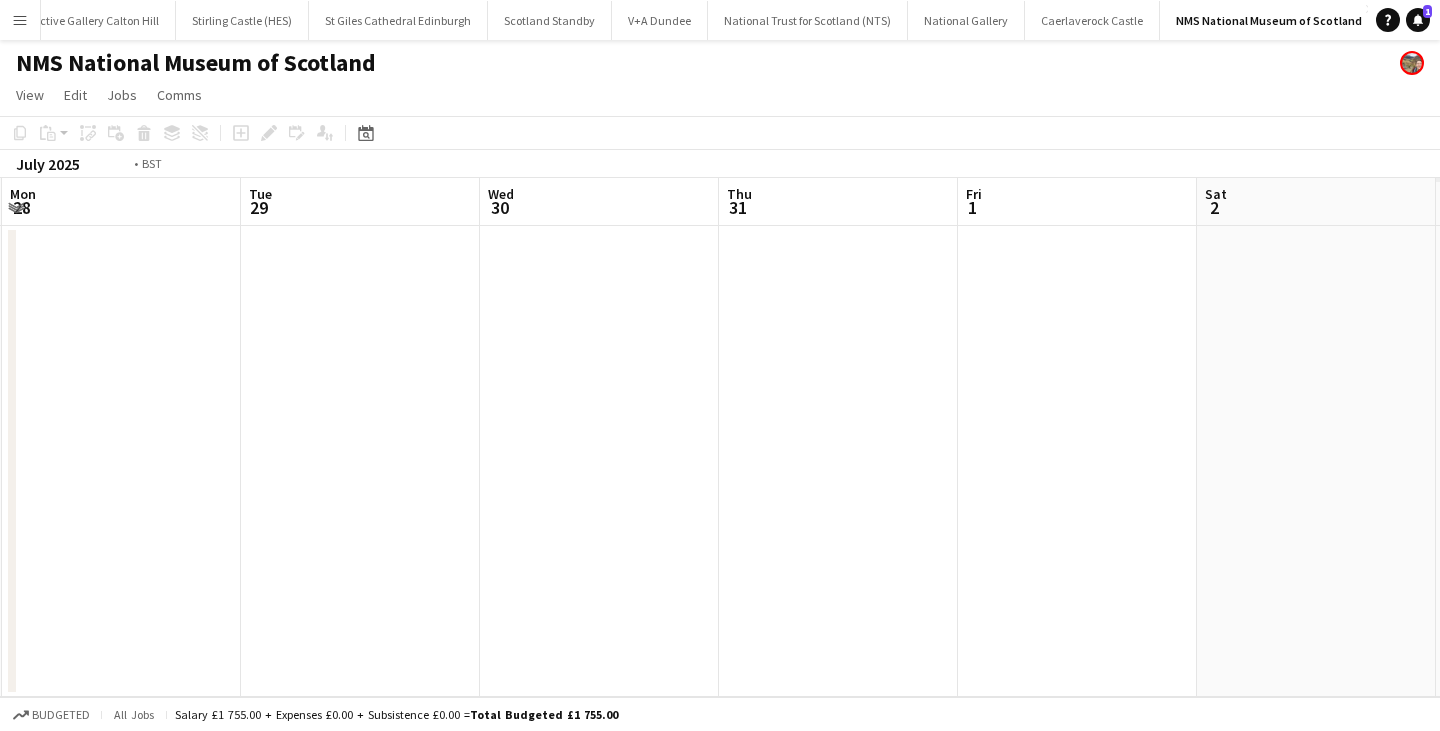 drag, startPoint x: 559, startPoint y: 371, endPoint x: 341, endPoint y: 369, distance: 218.00917 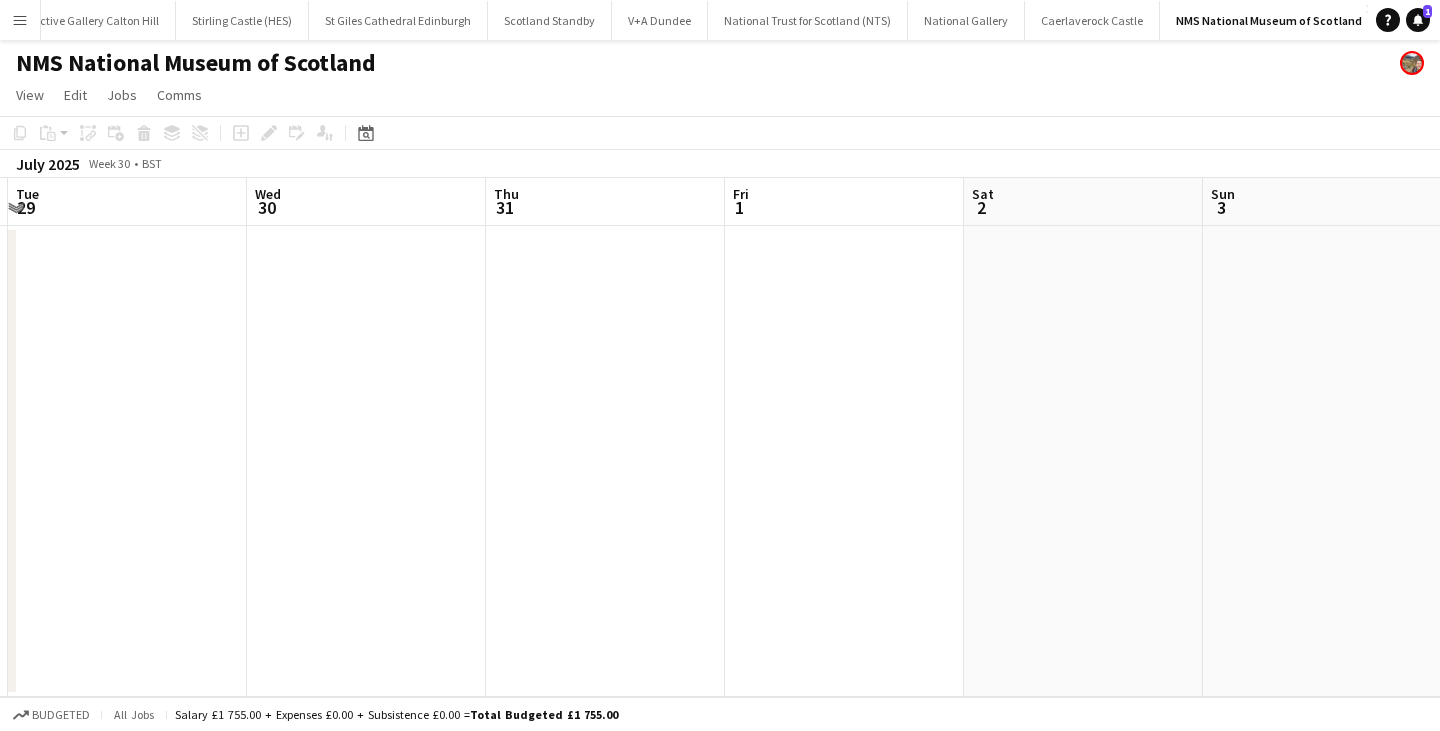drag, startPoint x: 600, startPoint y: 388, endPoint x: 426, endPoint y: 384, distance: 174.04597 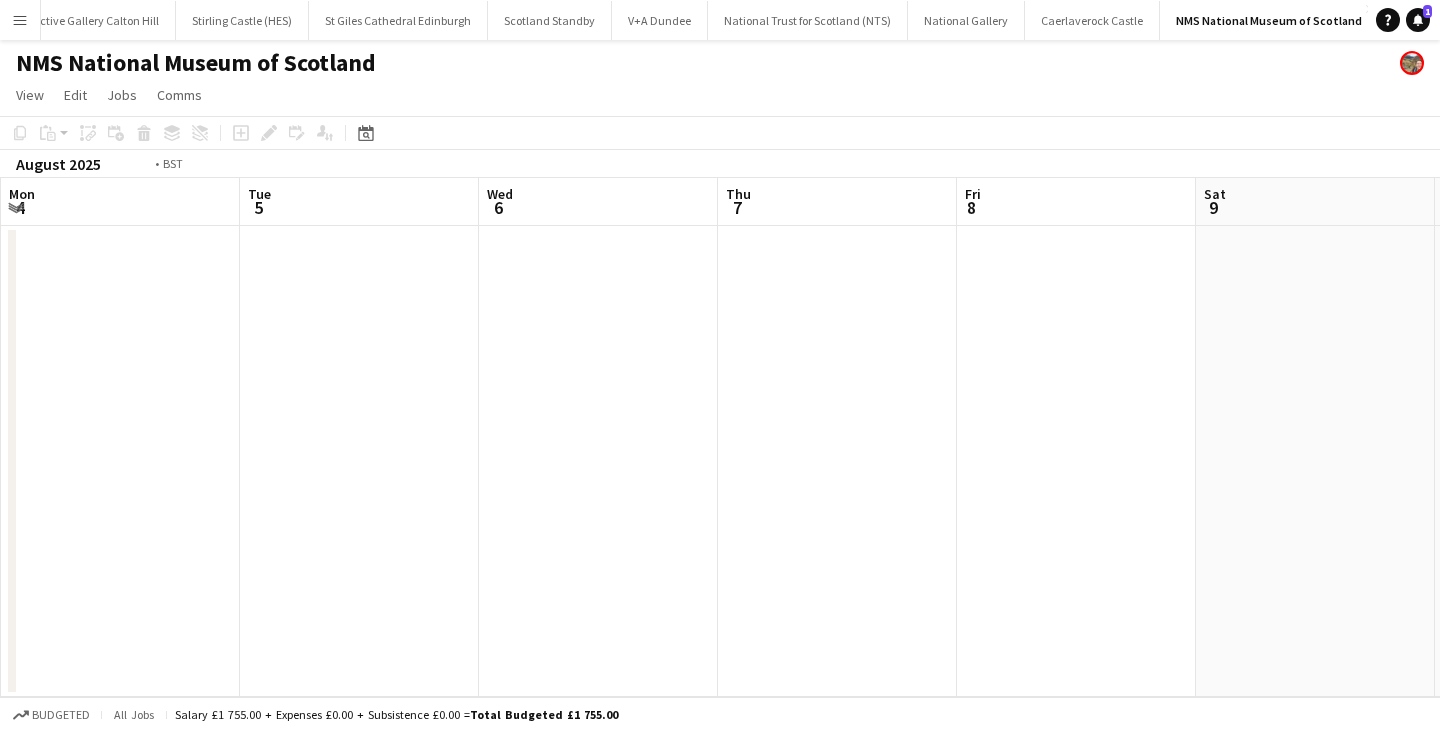 drag, startPoint x: 985, startPoint y: 397, endPoint x: 156, endPoint y: 359, distance: 829.8705 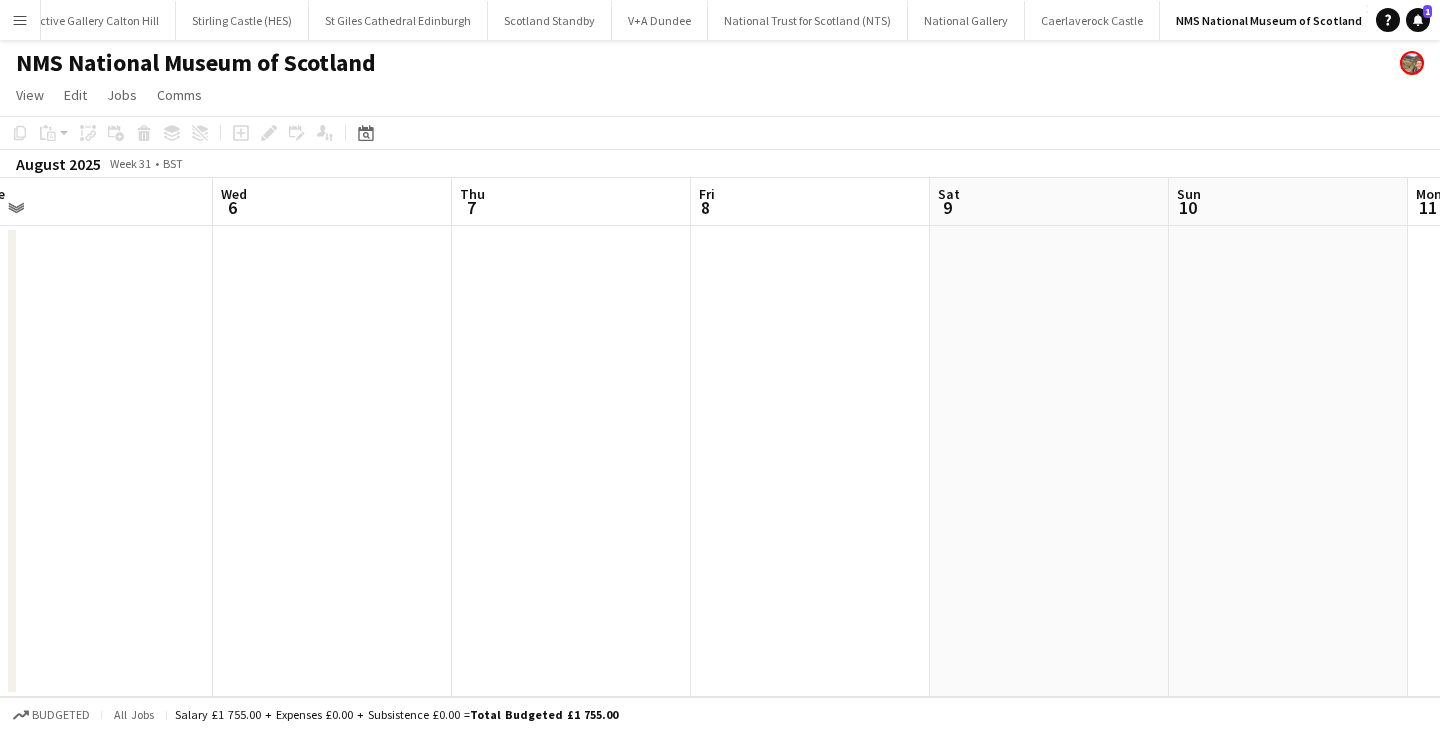 drag, startPoint x: 202, startPoint y: 358, endPoint x: 140, endPoint y: 352, distance: 62.289646 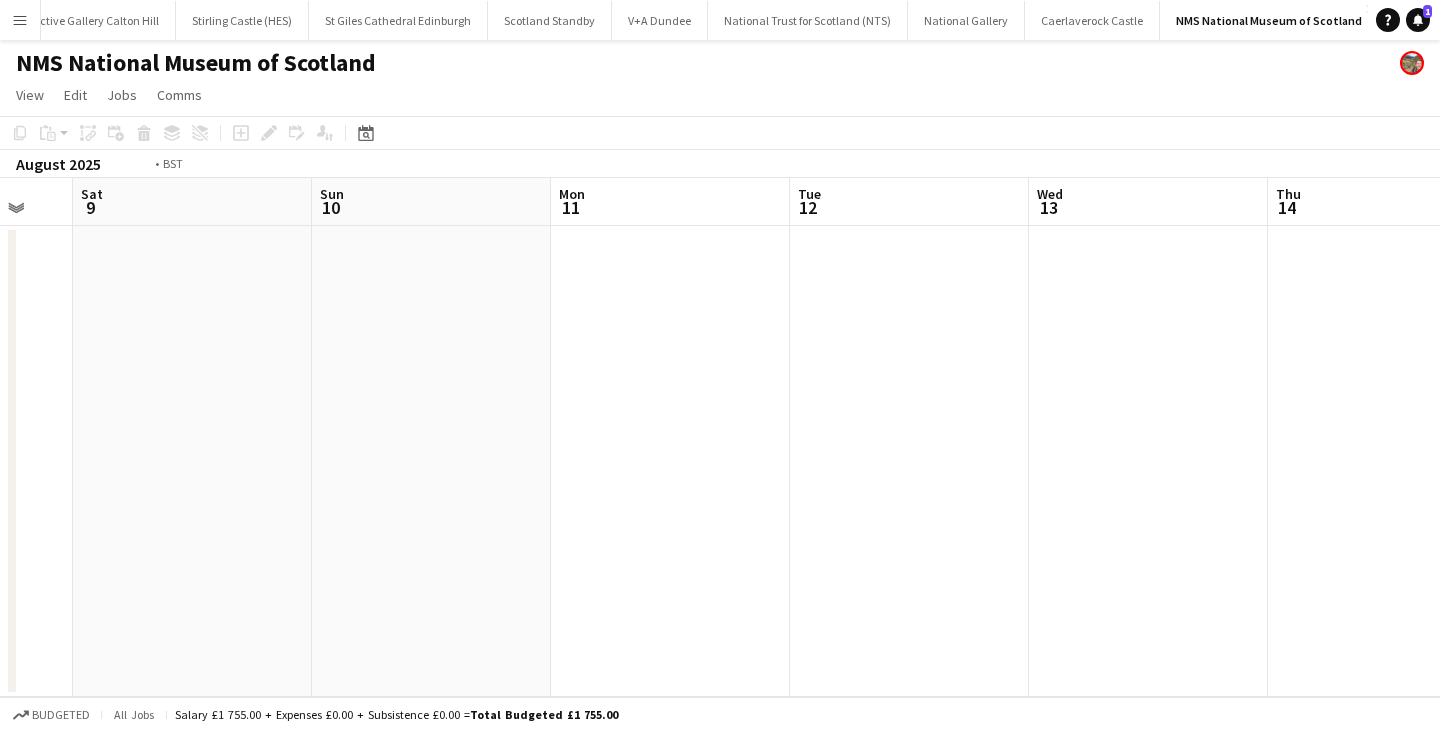 drag, startPoint x: 844, startPoint y: 355, endPoint x: 200, endPoint y: 349, distance: 644.02795 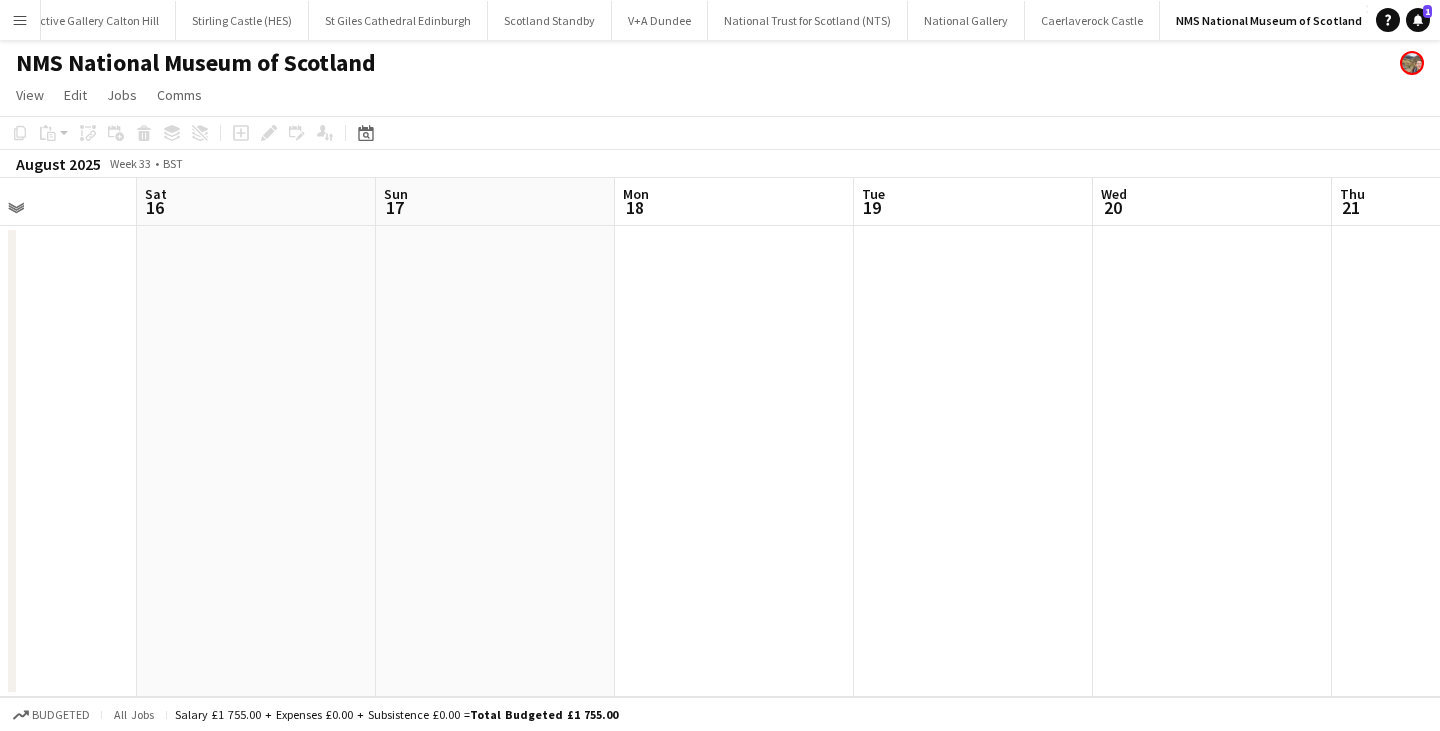 drag, startPoint x: 325, startPoint y: 348, endPoint x: 558, endPoint y: 340, distance: 233.1373 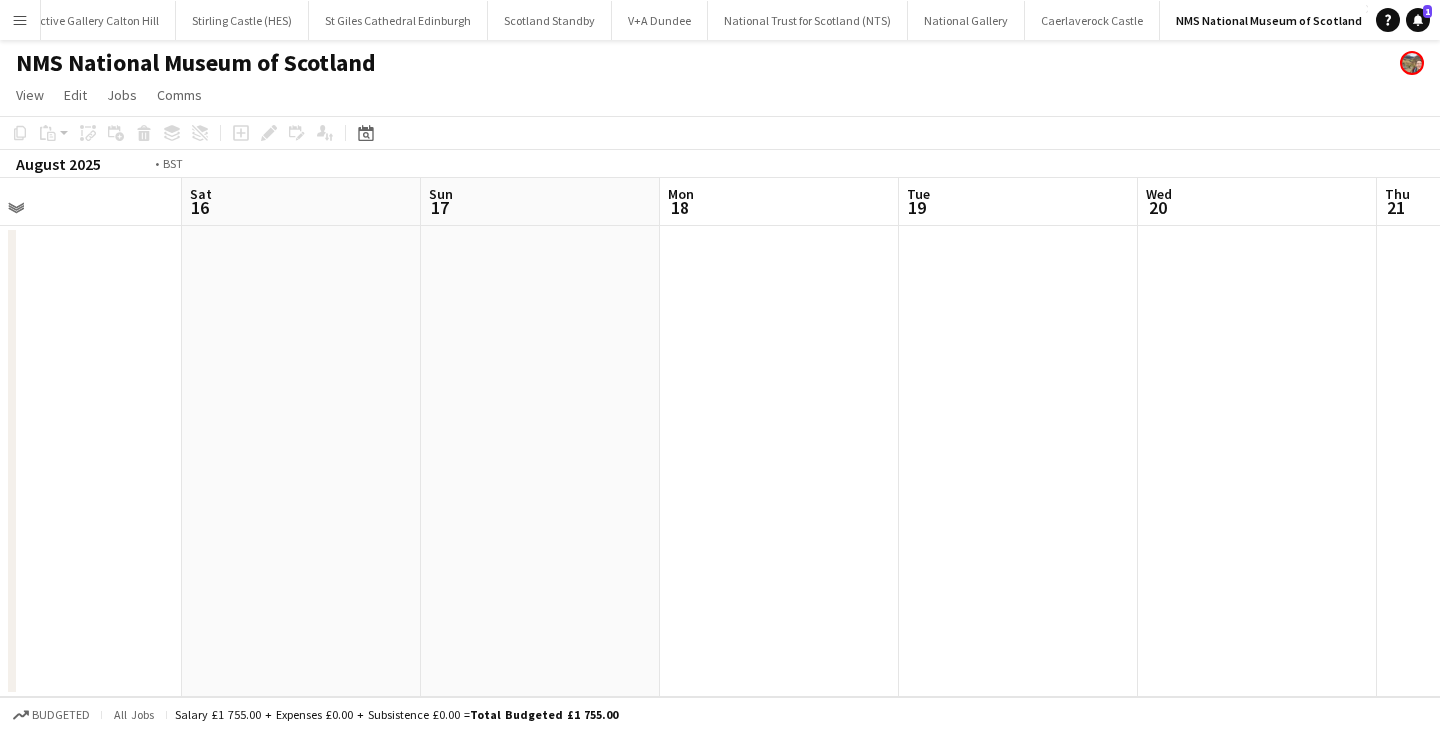 drag, startPoint x: 931, startPoint y: 351, endPoint x: 177, endPoint y: 327, distance: 754.38184 